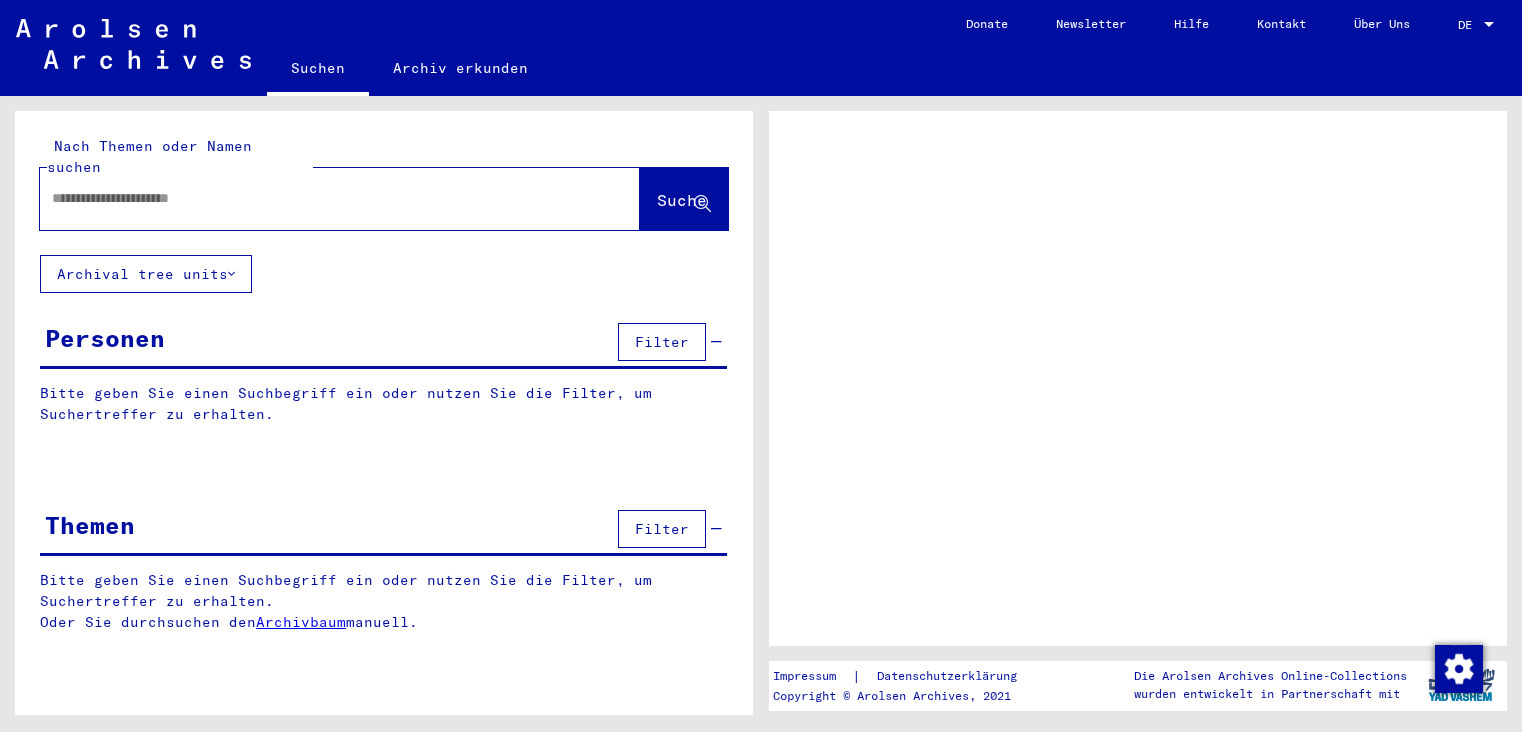 scroll, scrollTop: 0, scrollLeft: 0, axis: both 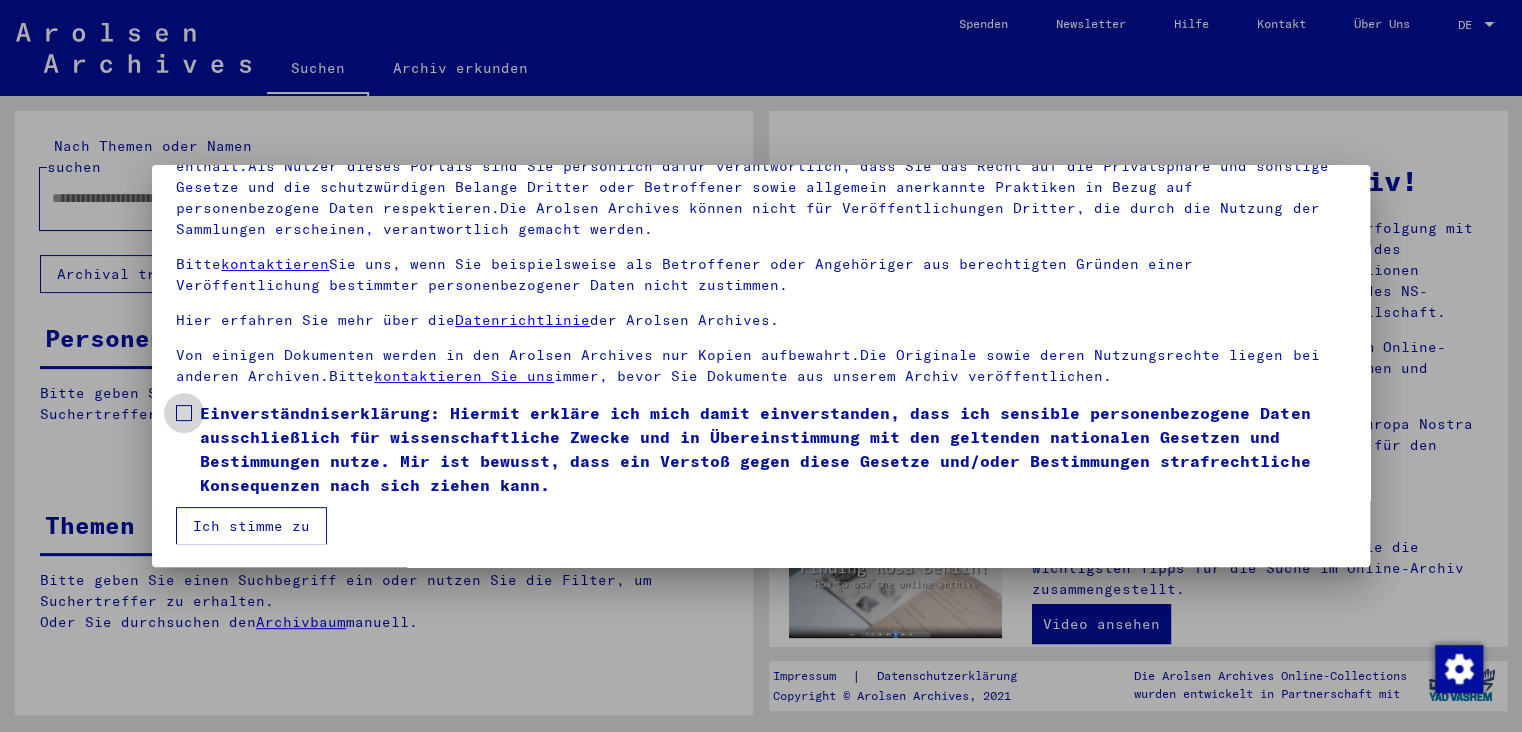 click at bounding box center (184, 413) 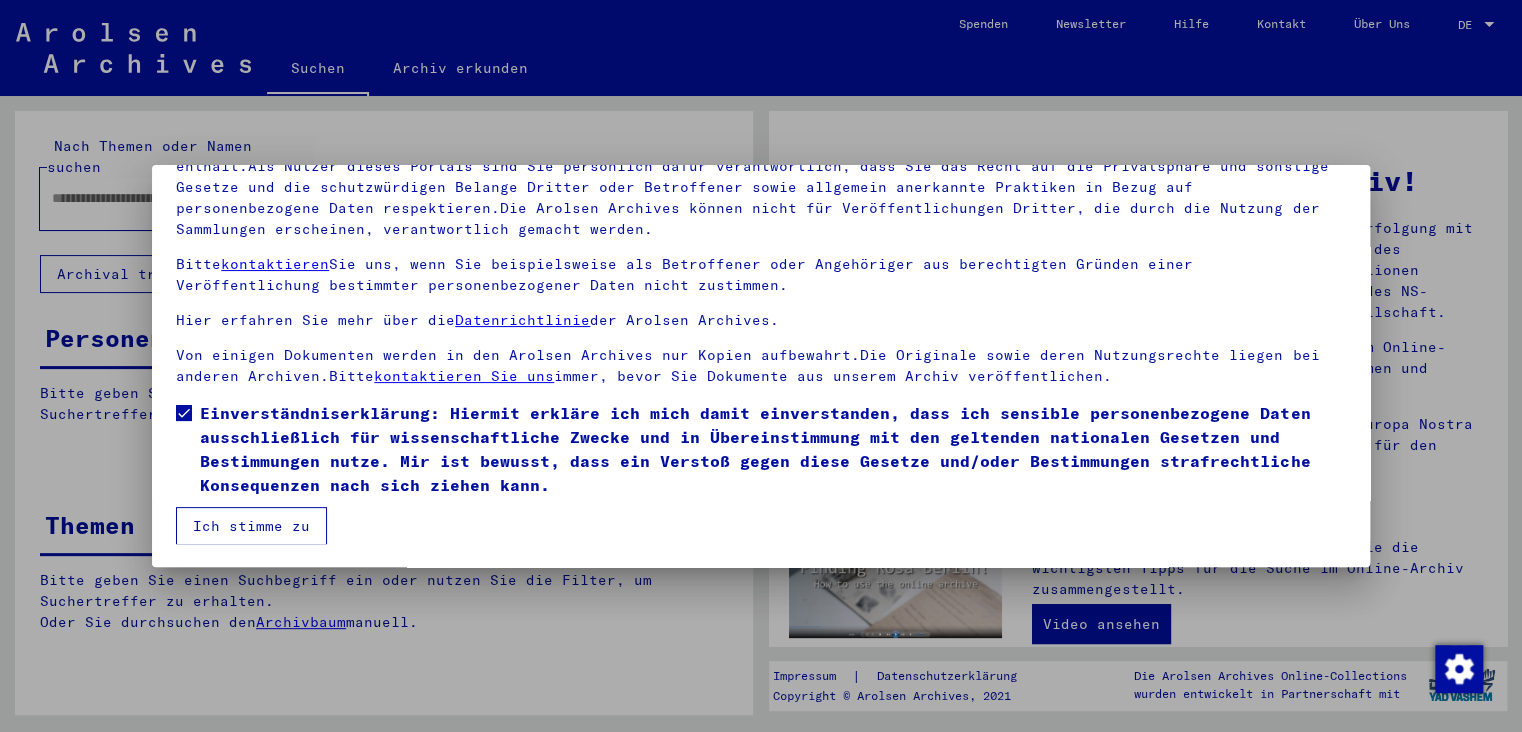 click on "Ich stimme zu" at bounding box center [251, 526] 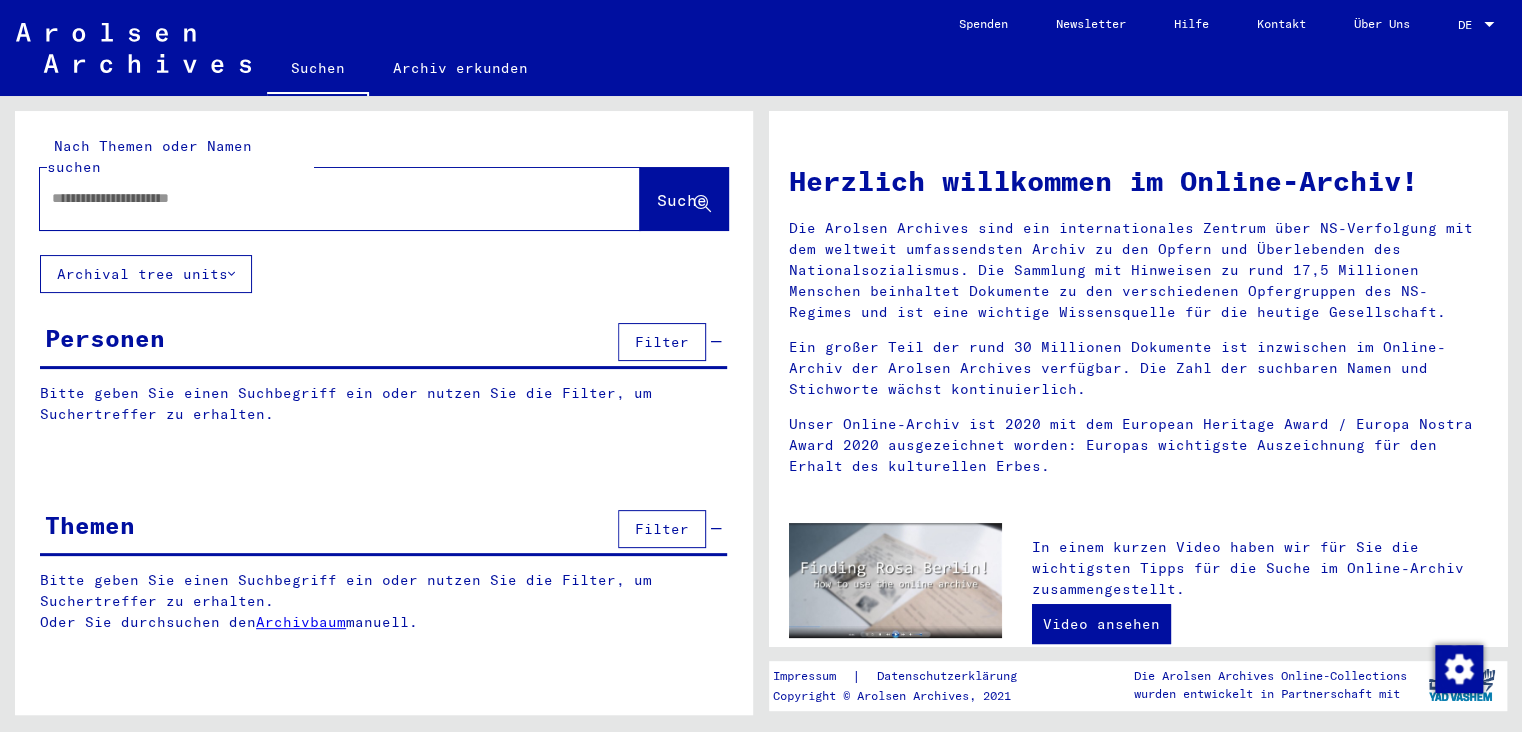 click at bounding box center (316, 198) 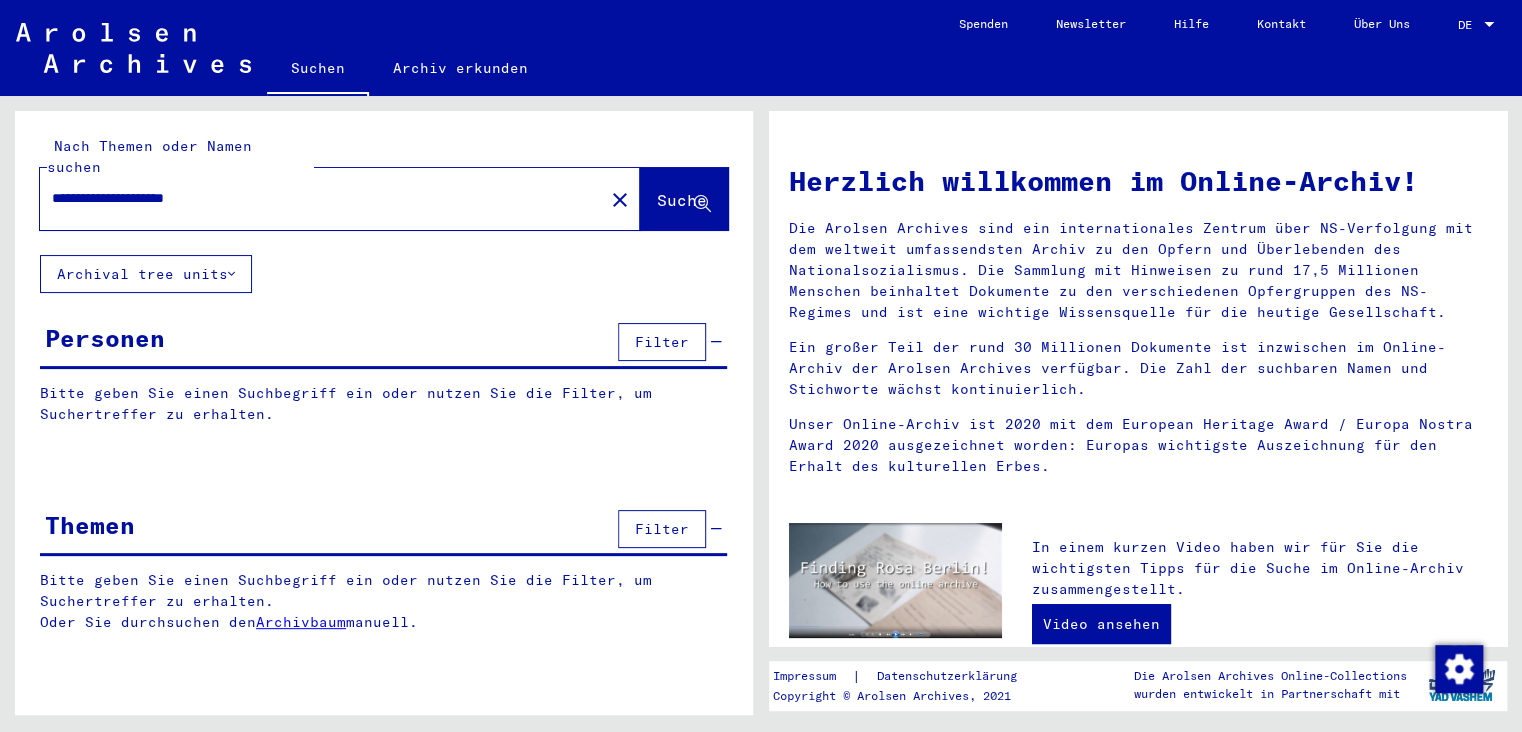 drag, startPoint x: 173, startPoint y: 181, endPoint x: 25, endPoint y: 182, distance: 148.00337 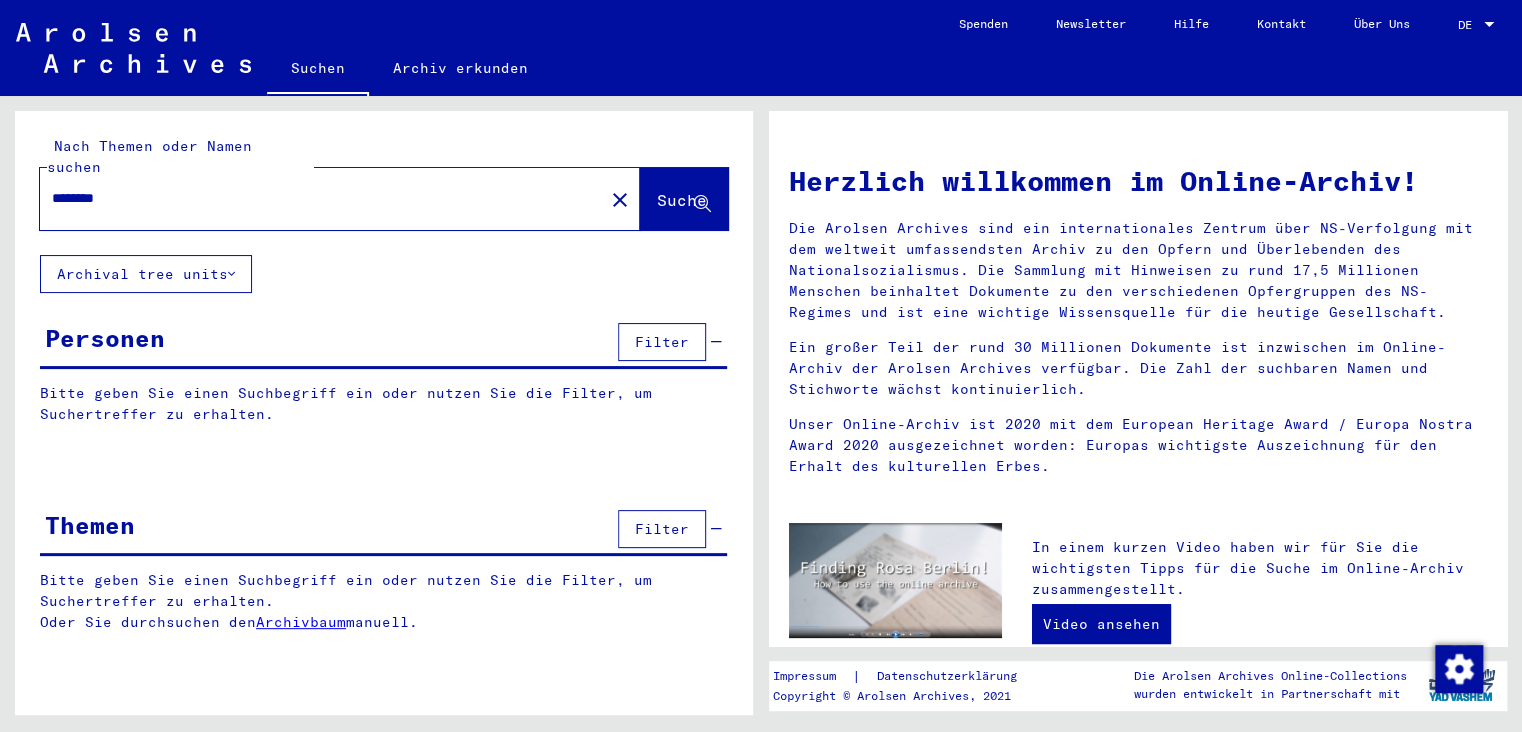click on "********" at bounding box center (316, 198) 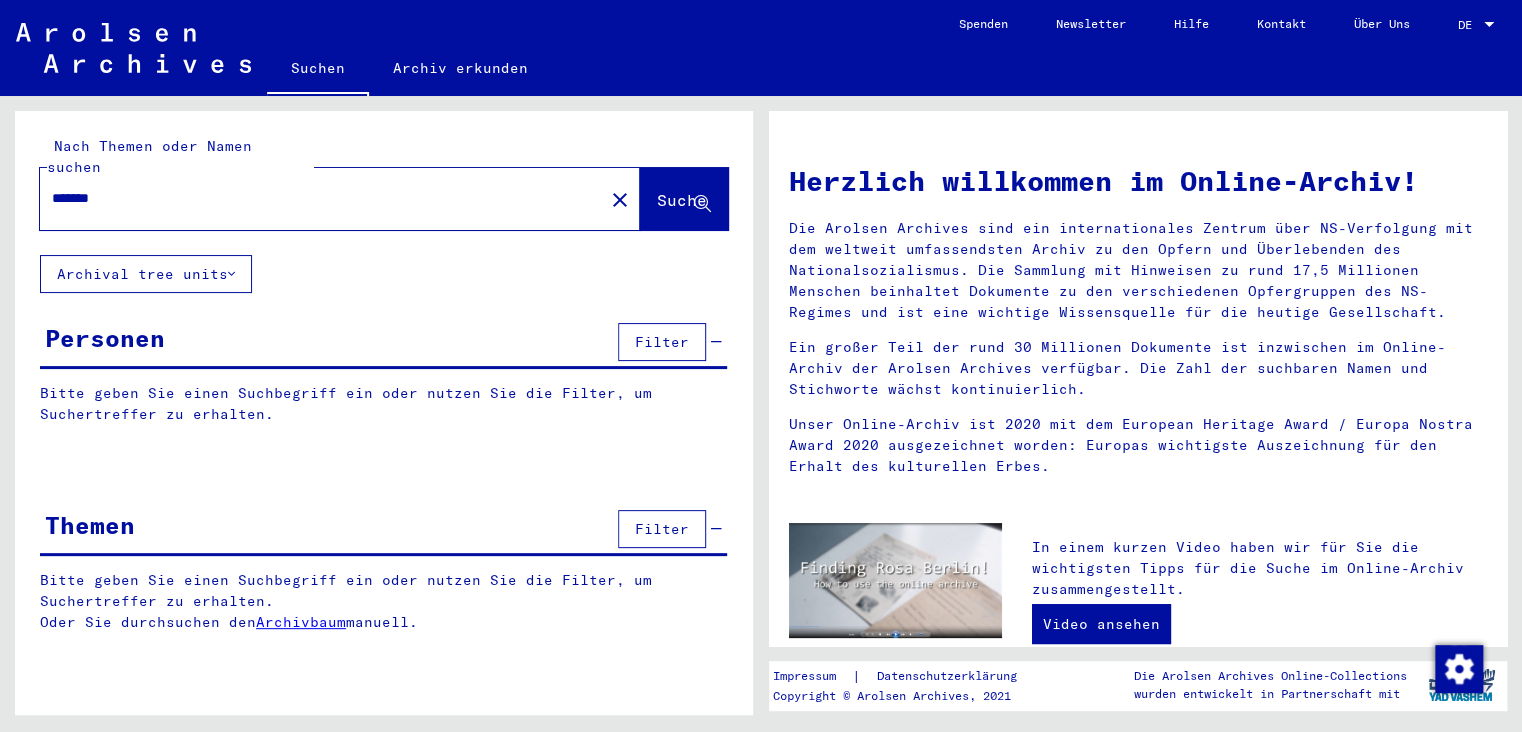 type on "******" 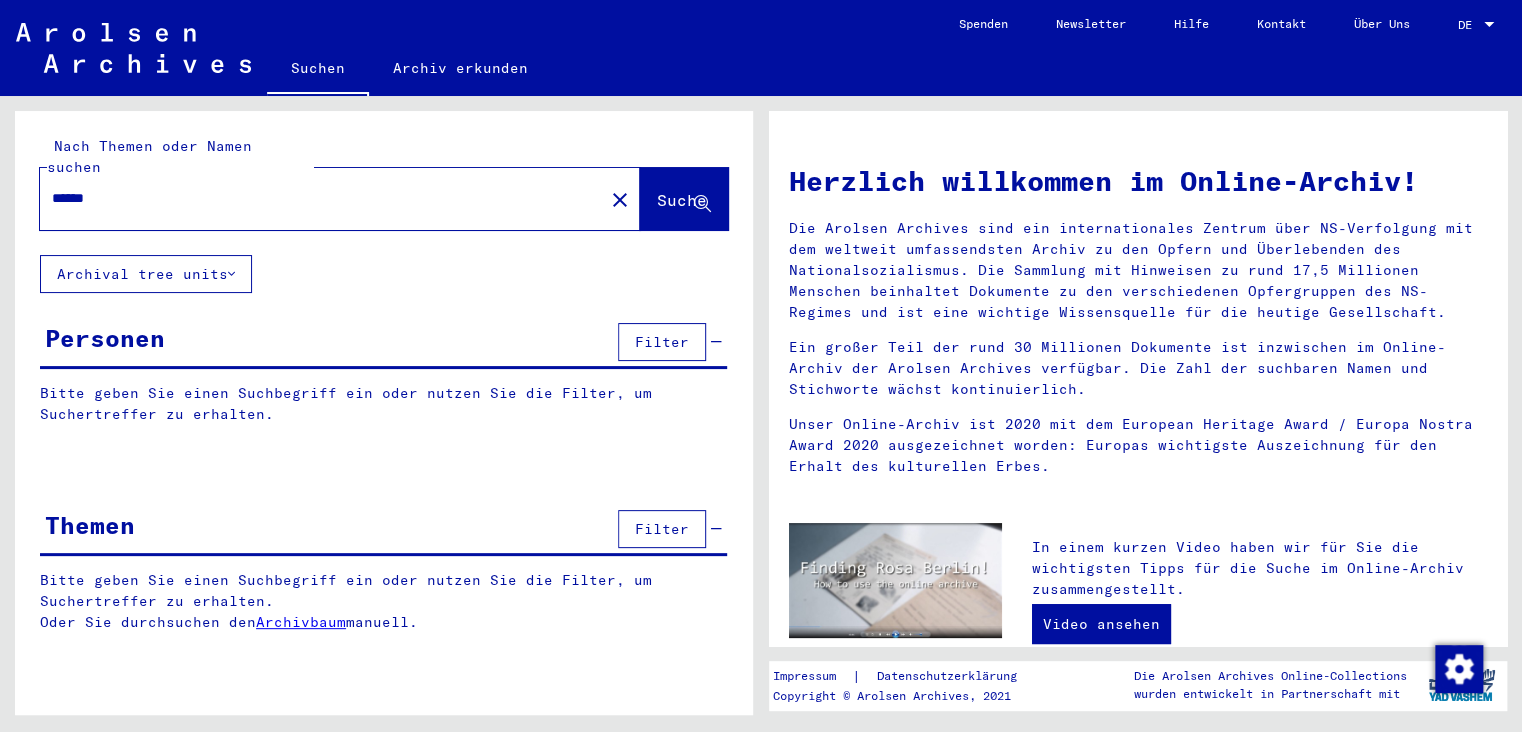 drag, startPoint x: 118, startPoint y: 179, endPoint x: -7, endPoint y: 173, distance: 125.14392 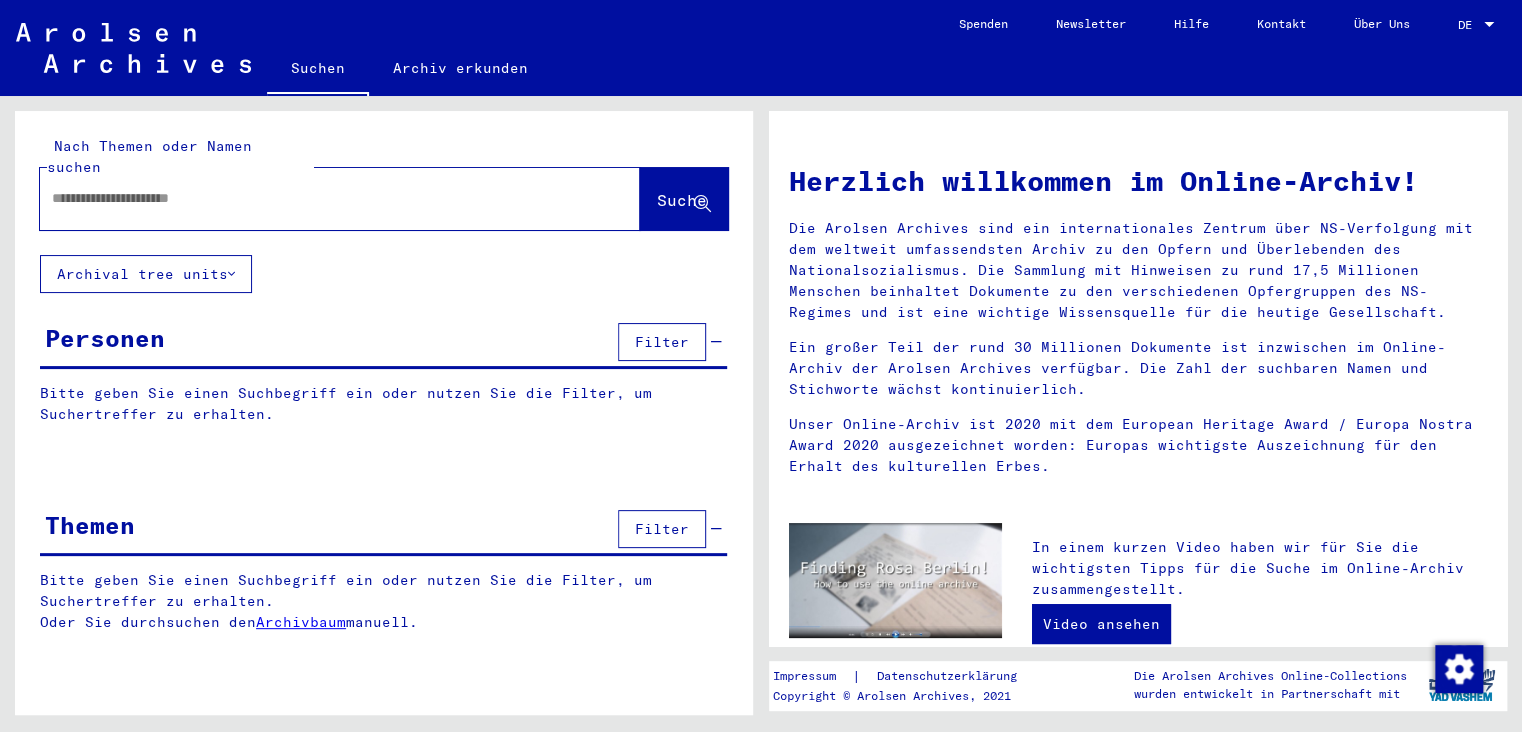 paste on "**********" 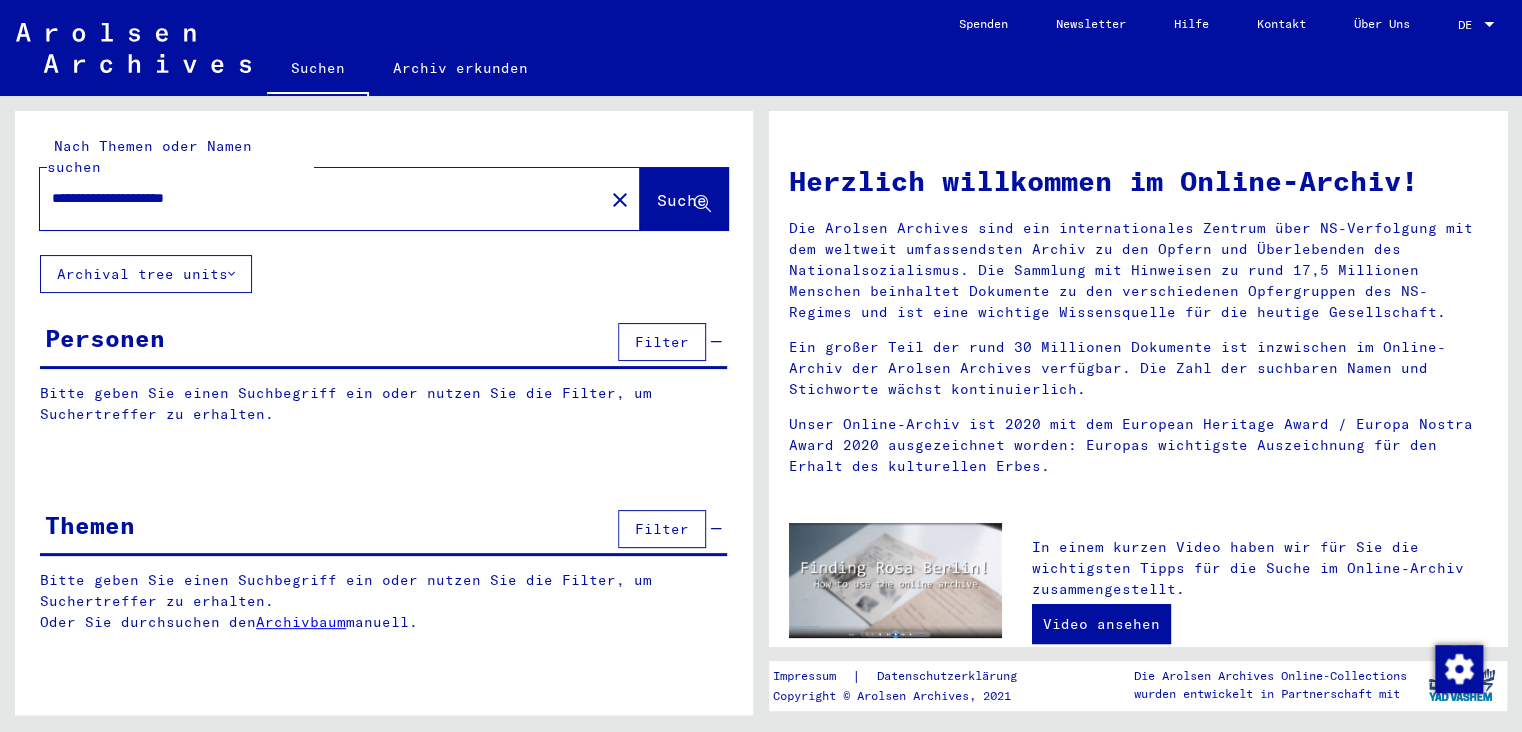 click on "**********" at bounding box center [316, 198] 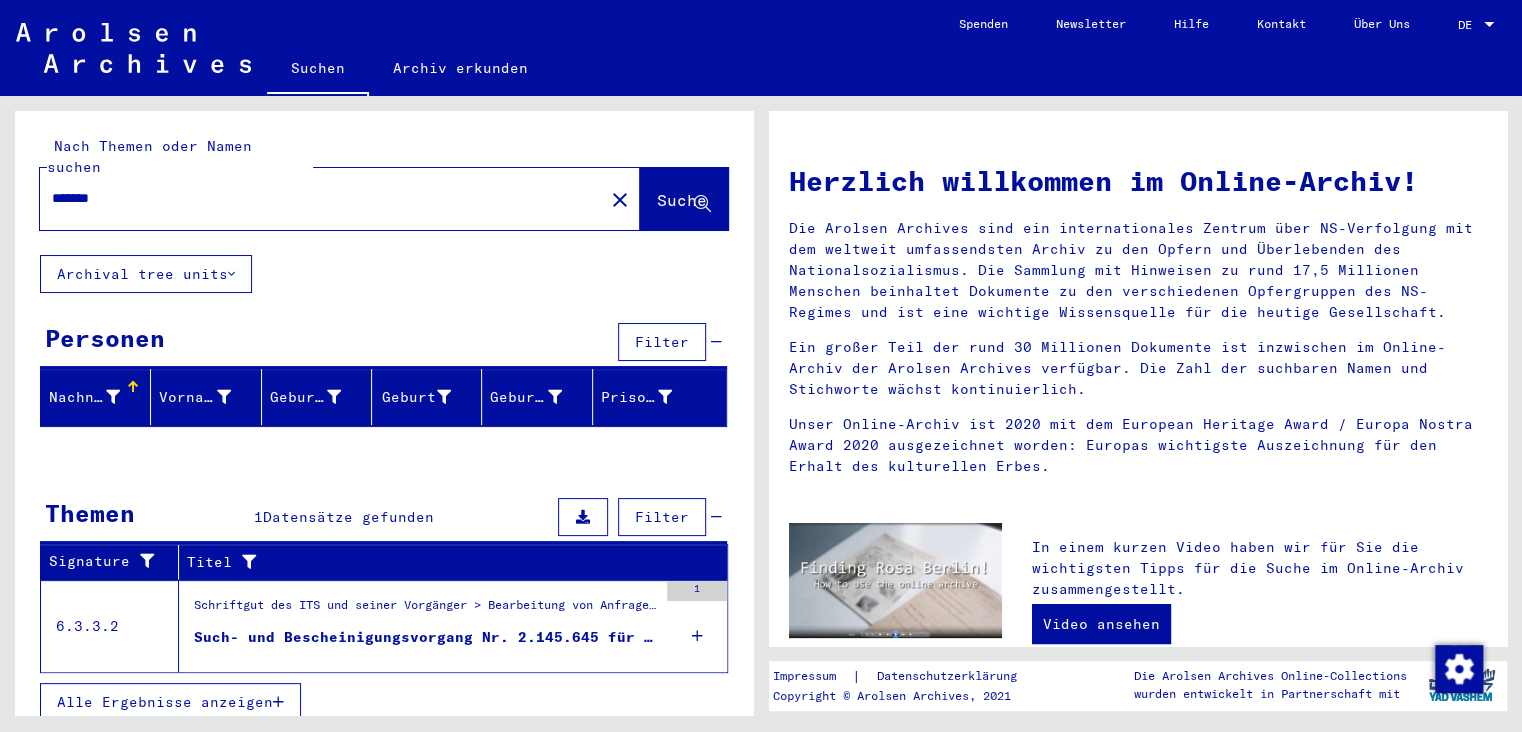 click on "Alle Ergebnisse anzeigen" at bounding box center [165, 702] 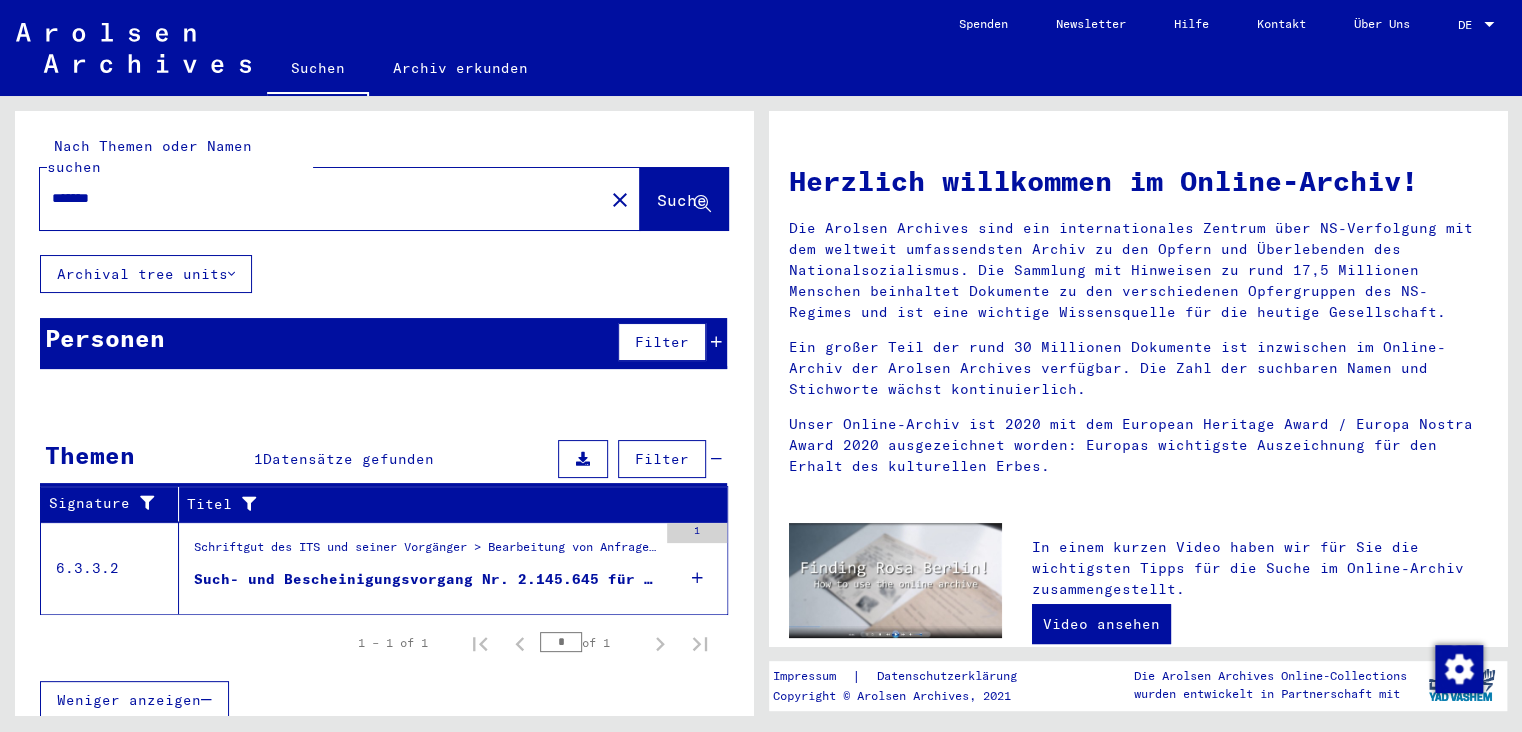 click on "Such- und Bescheinigungsvorgang Nr. 2.145.645 für [LAST], [FIRST] geboren [DATE]" at bounding box center [425, 579] 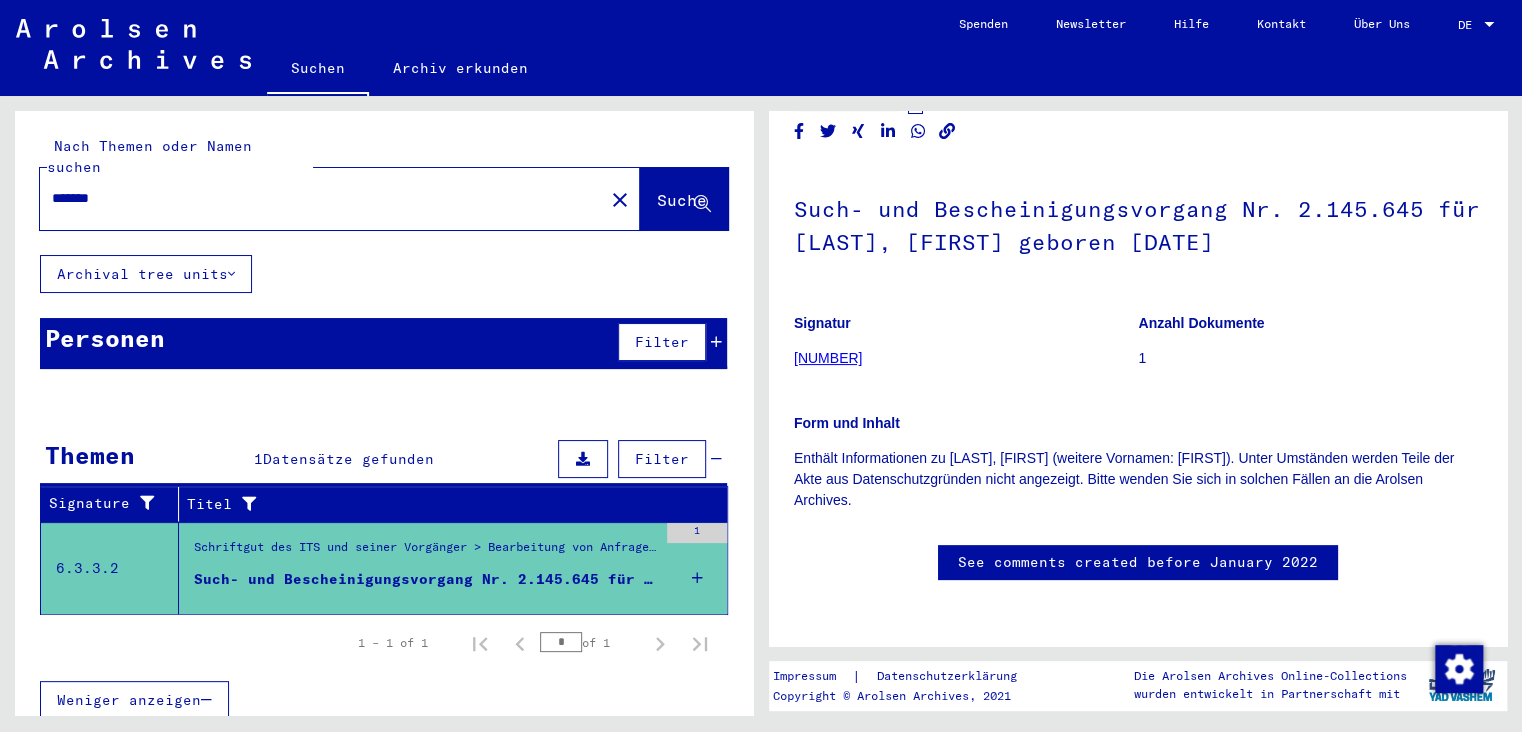 scroll, scrollTop: 0, scrollLeft: 0, axis: both 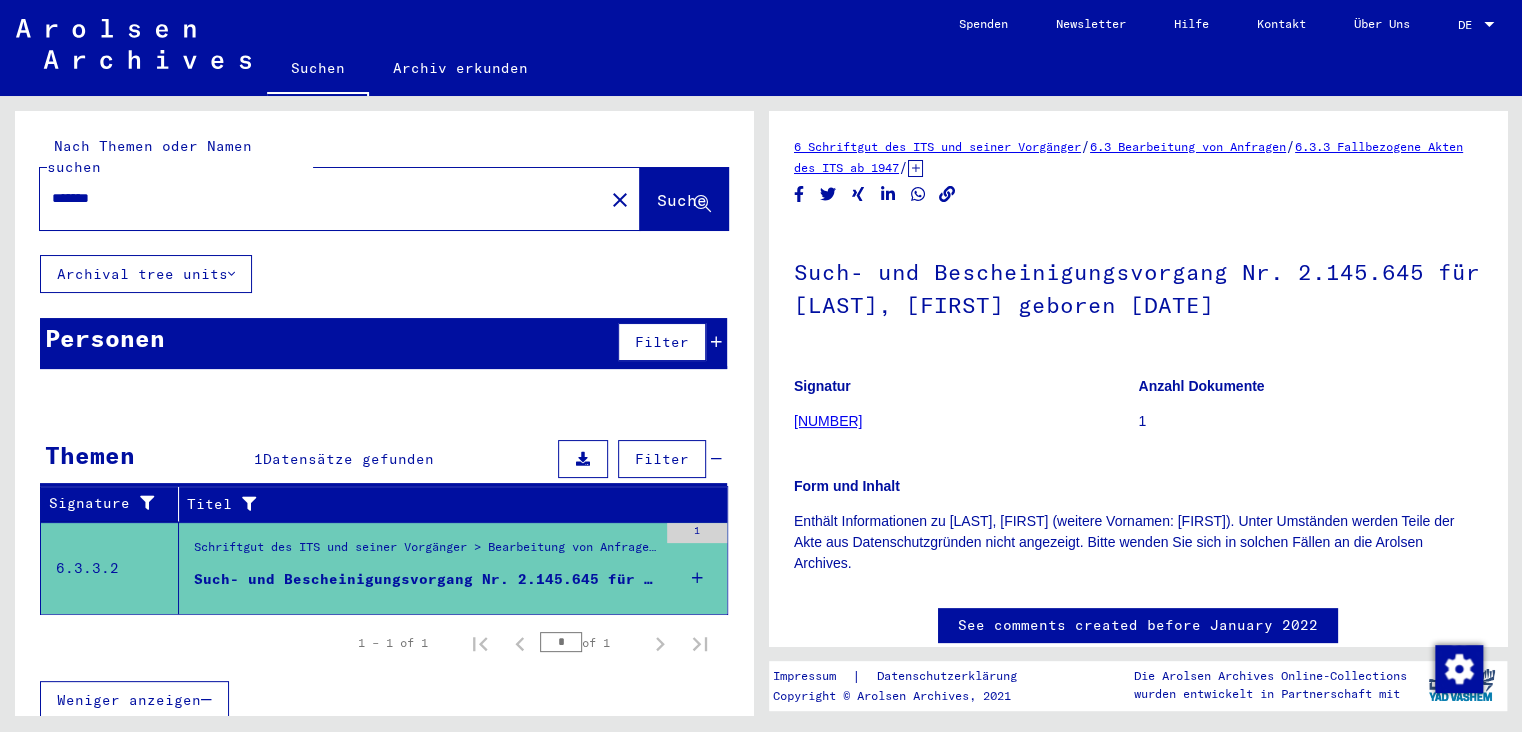 click on "*******" at bounding box center [322, 198] 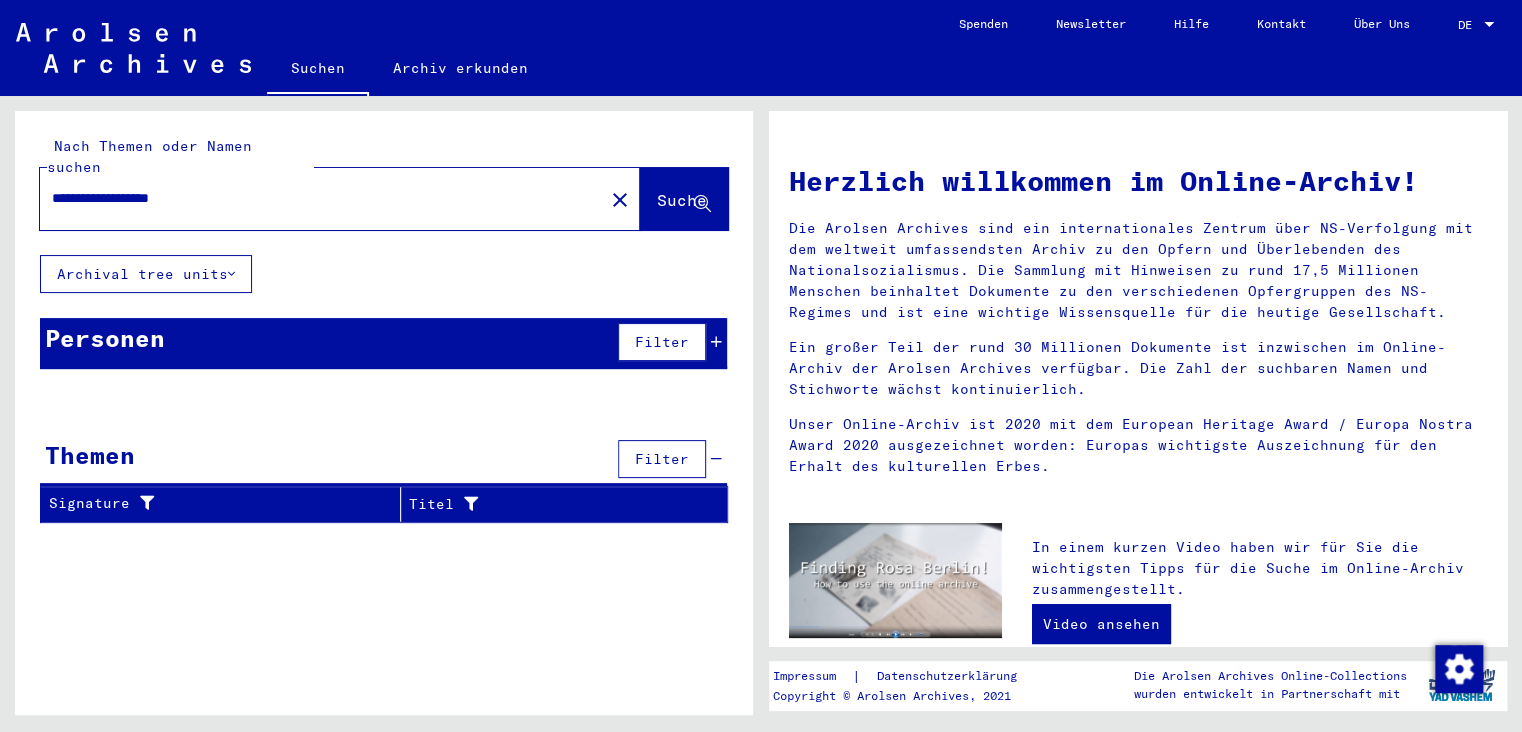 drag, startPoint x: 243, startPoint y: 171, endPoint x: 12, endPoint y: 162, distance: 231.17526 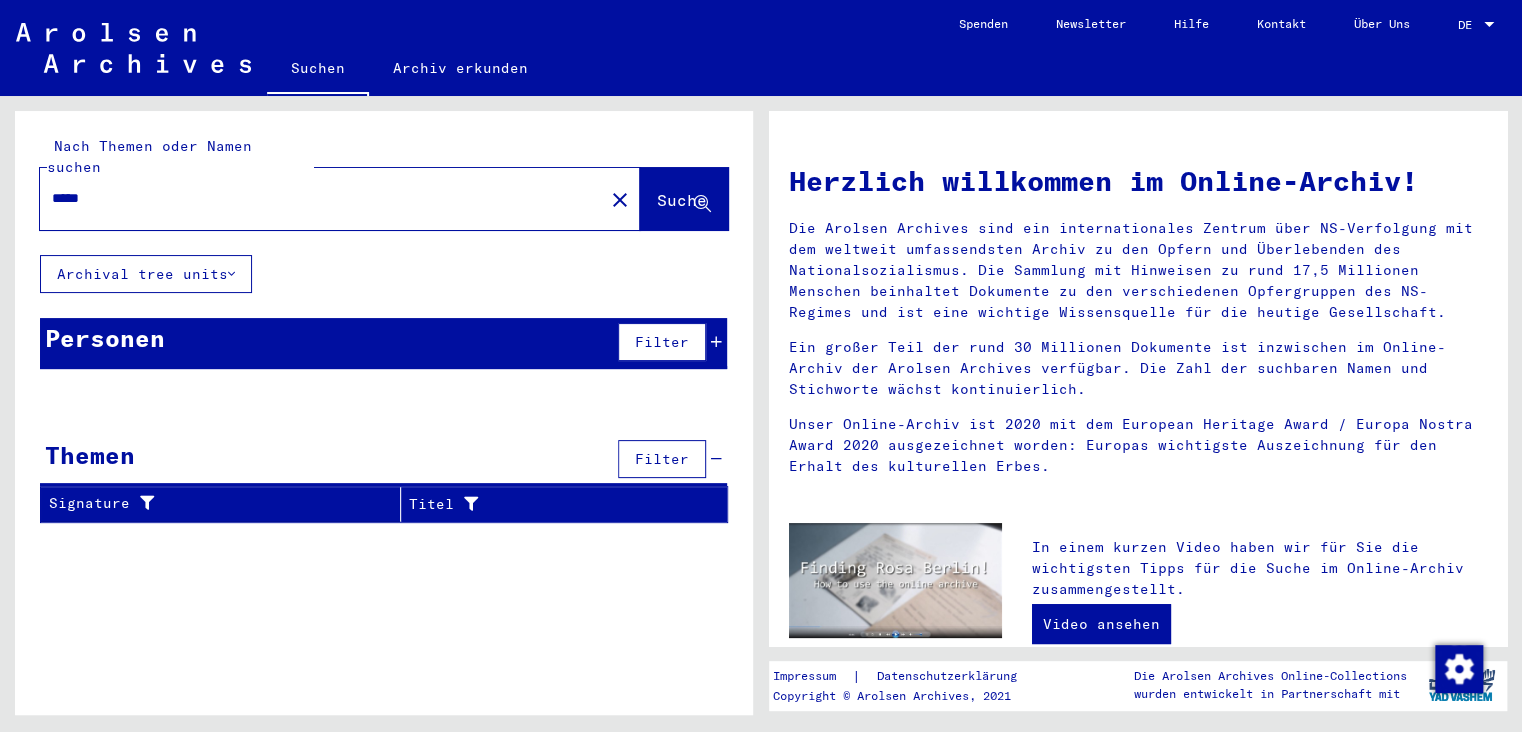 type on "*****" 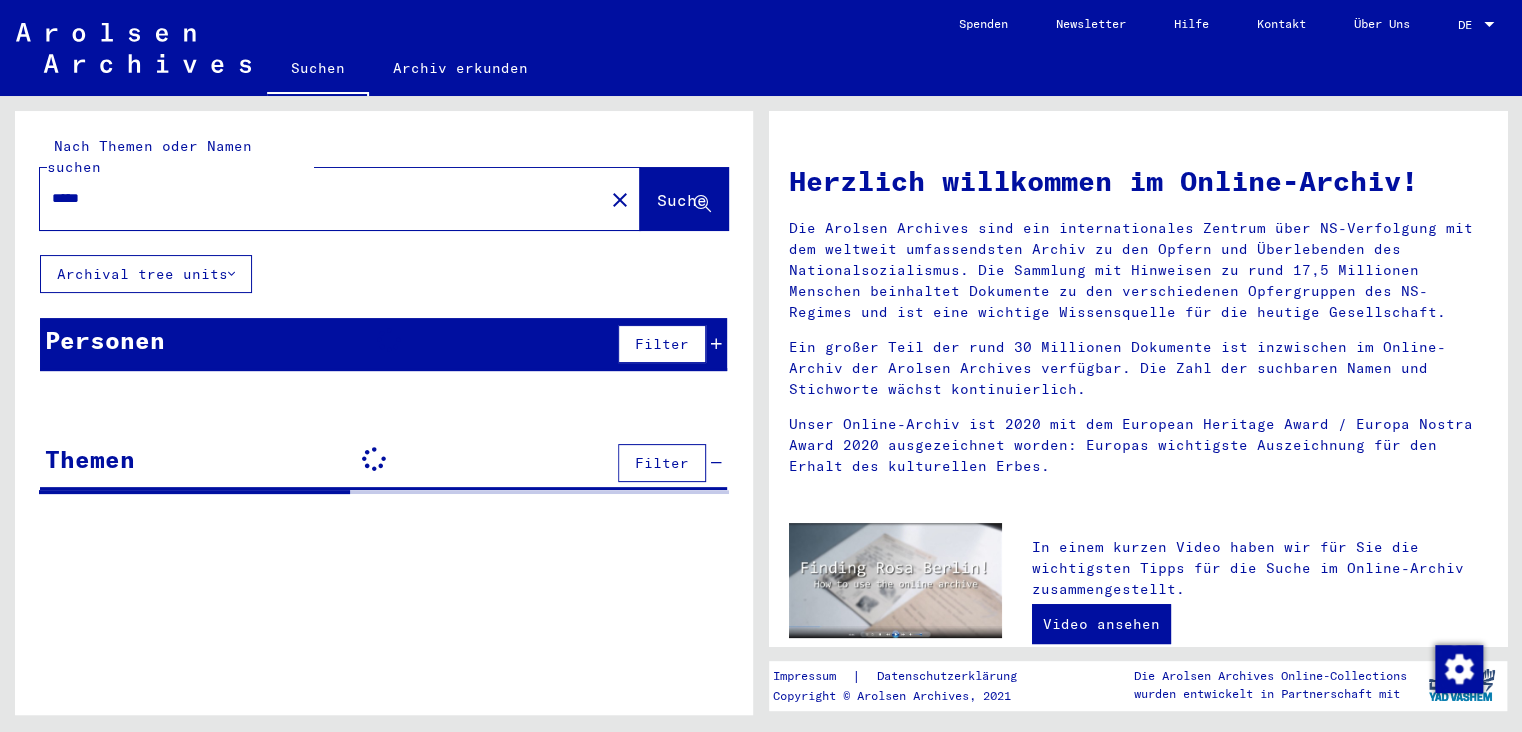 click on "Suche" 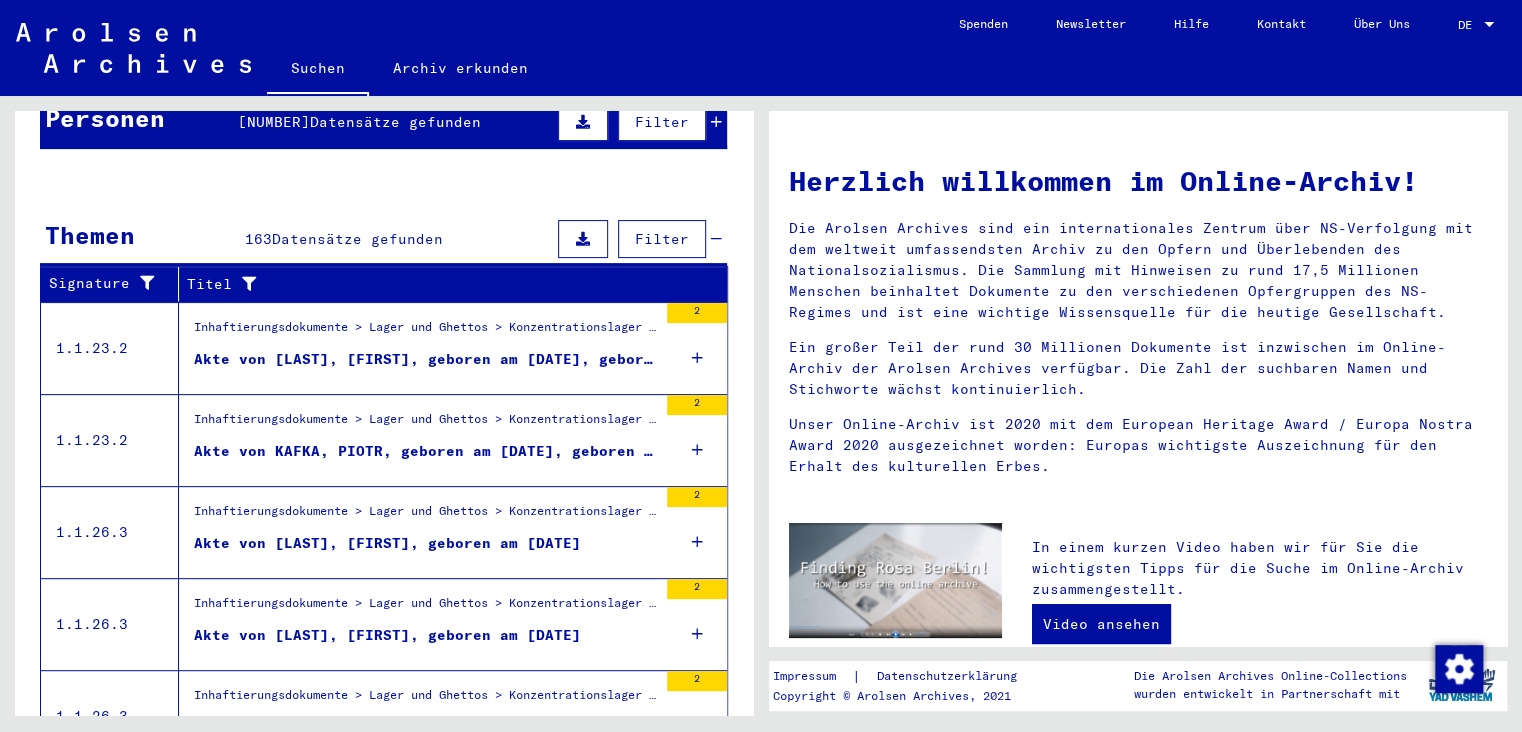 scroll, scrollTop: 300, scrollLeft: 0, axis: vertical 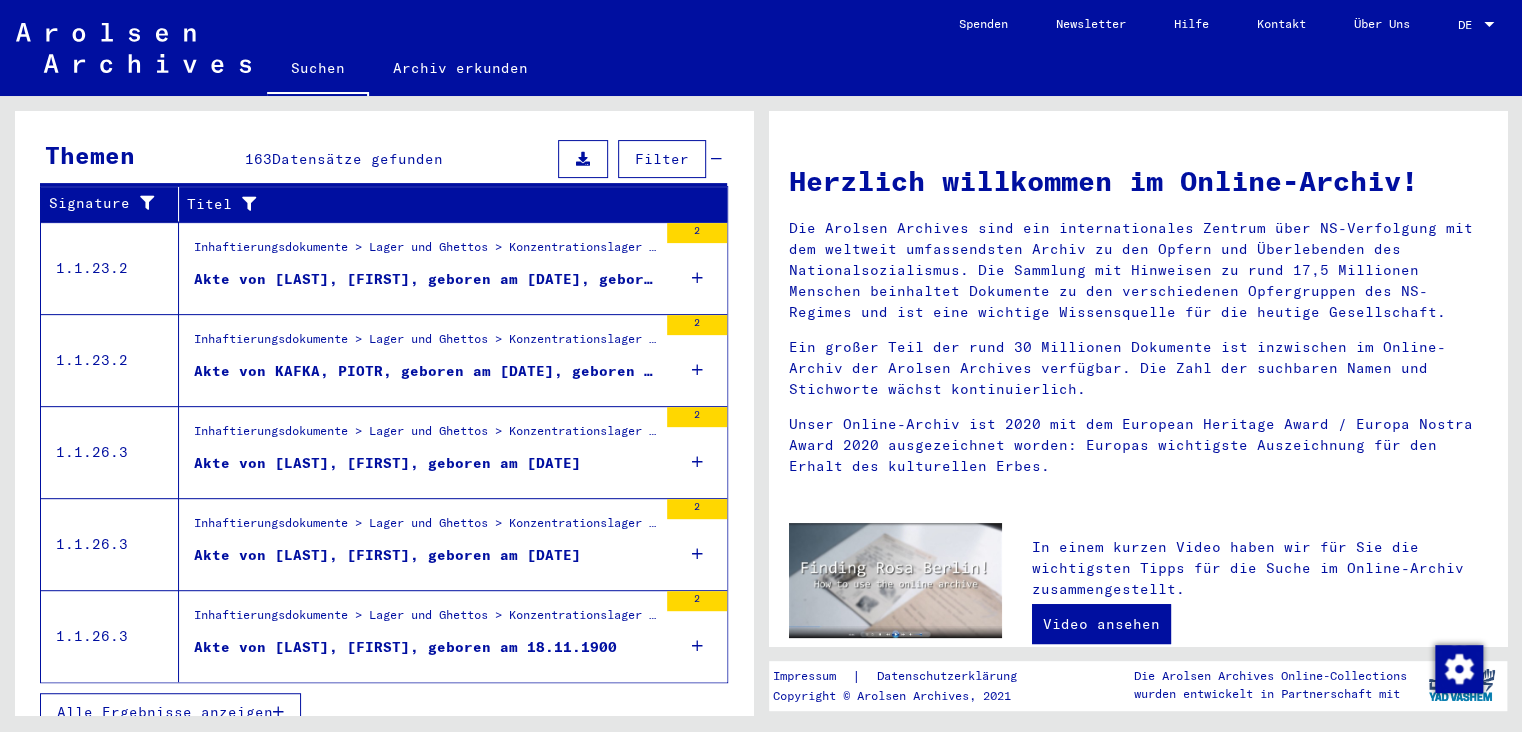click on "Alle Ergebnisse anzeigen" at bounding box center (165, 712) 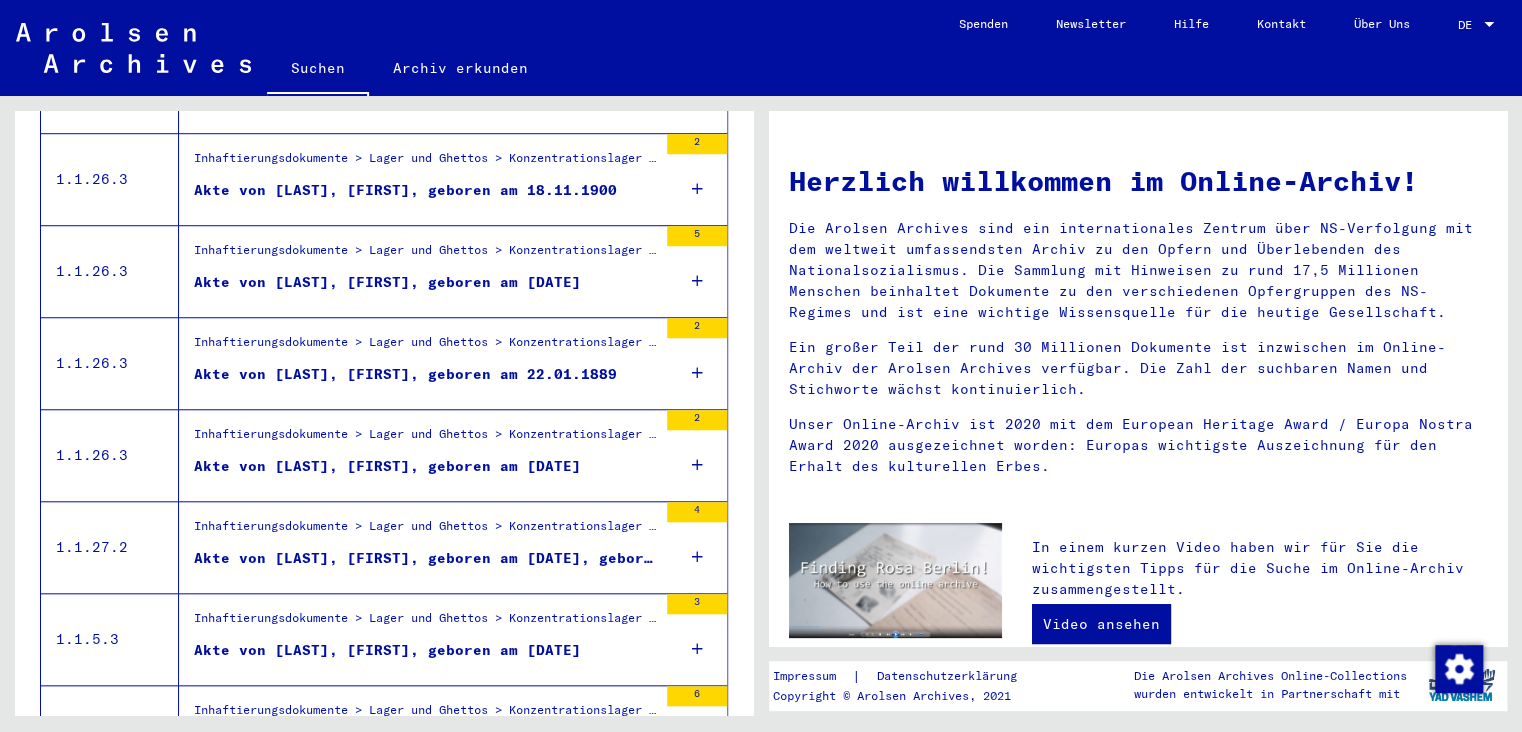 scroll, scrollTop: 0, scrollLeft: 0, axis: both 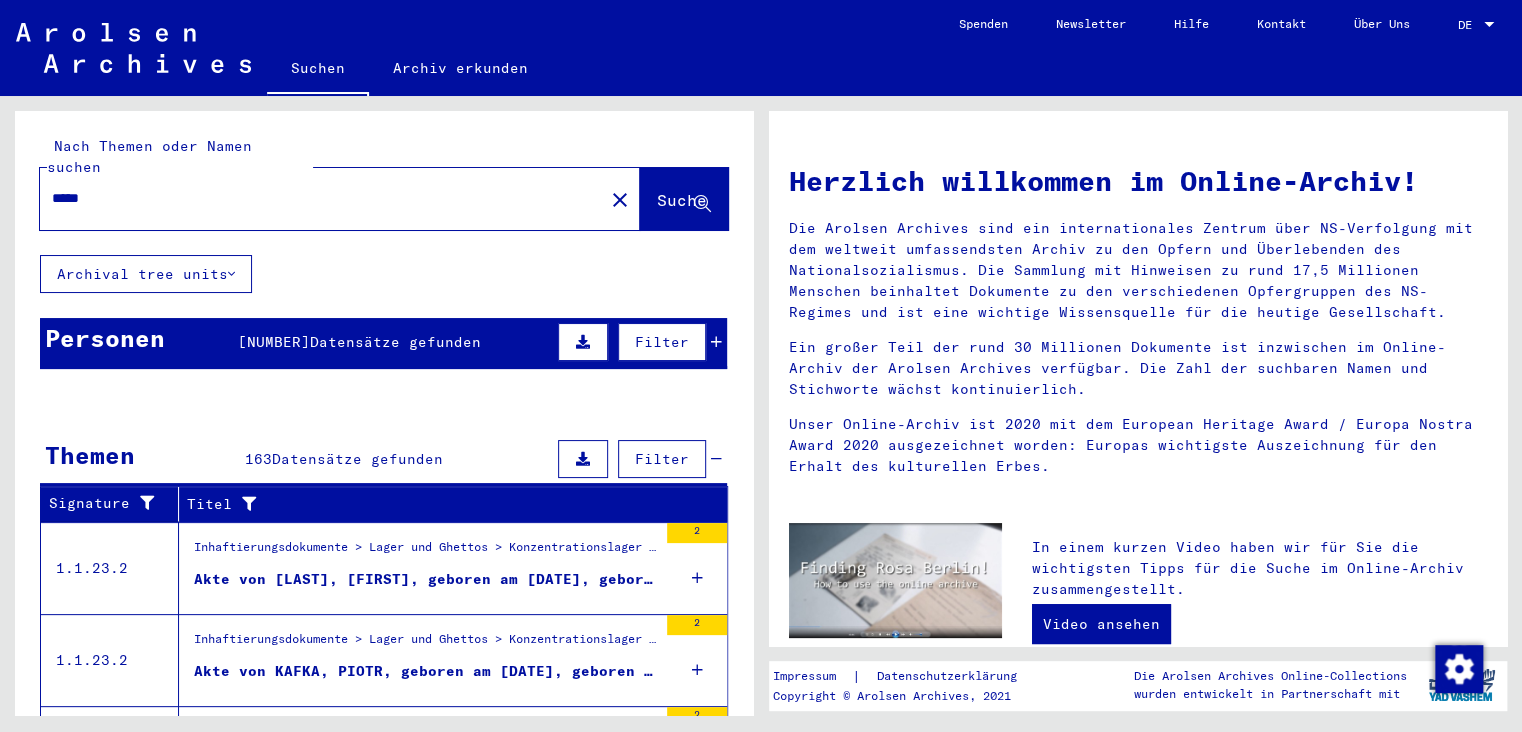 click on "Personen" at bounding box center [105, 338] 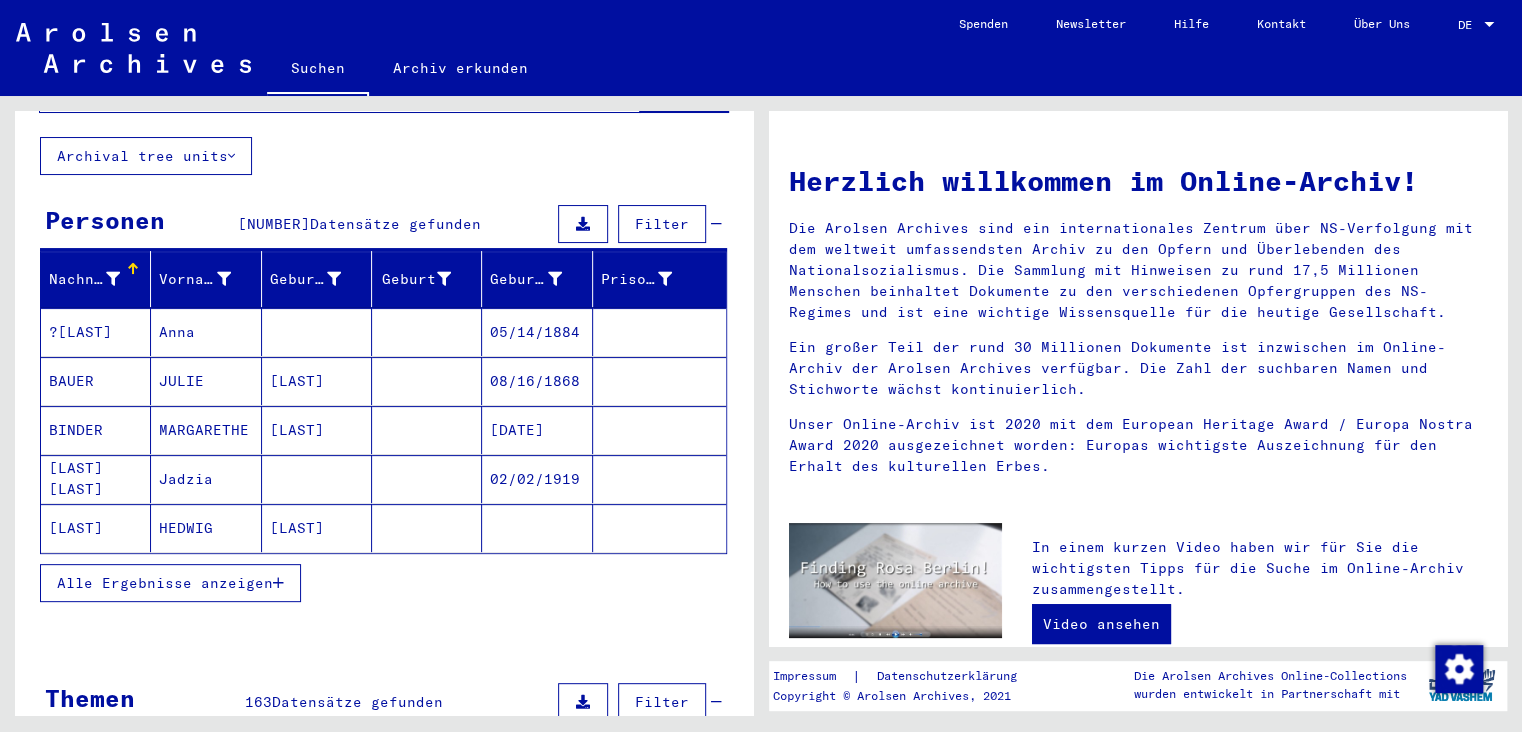 scroll, scrollTop: 220, scrollLeft: 0, axis: vertical 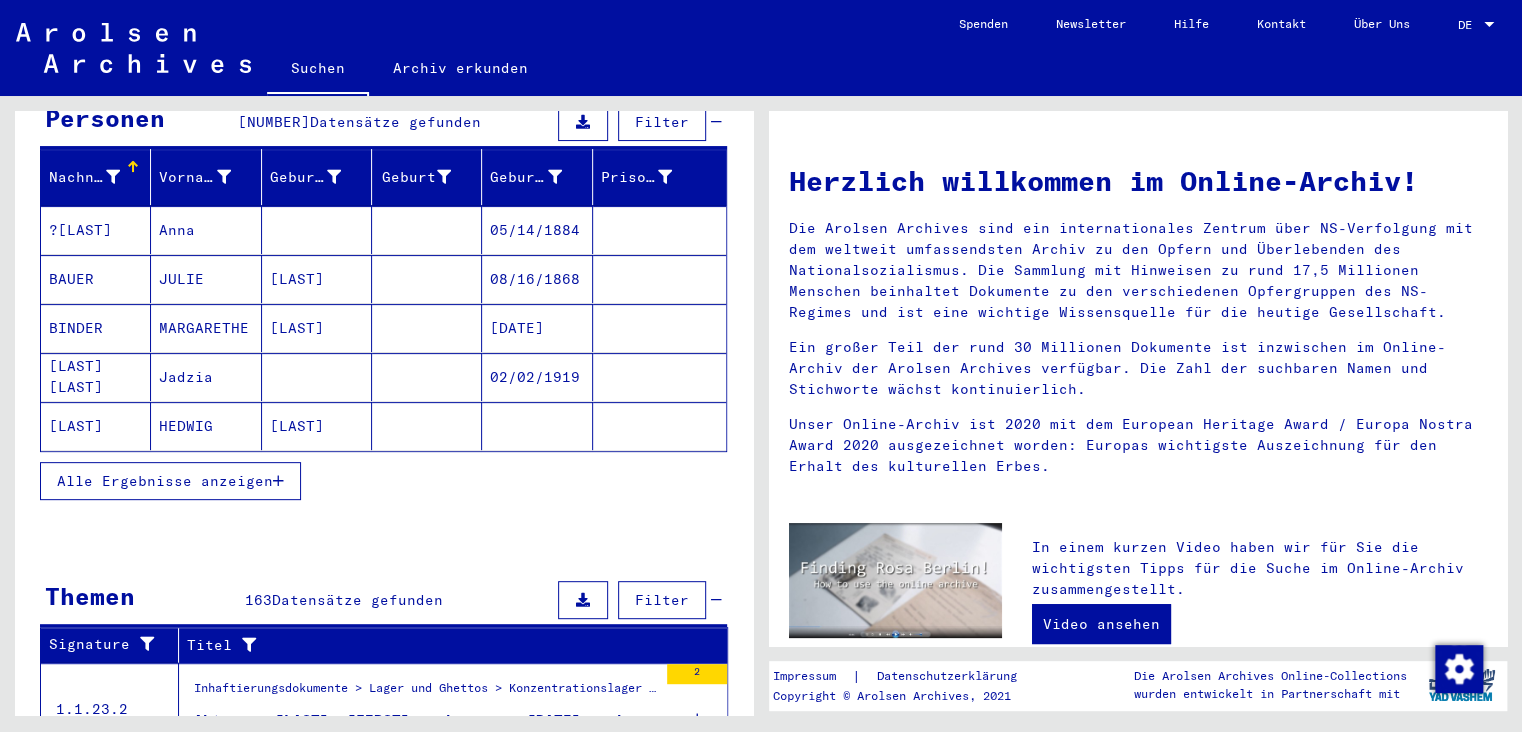 click on "Alle Ergebnisse anzeigen" at bounding box center (165, 481) 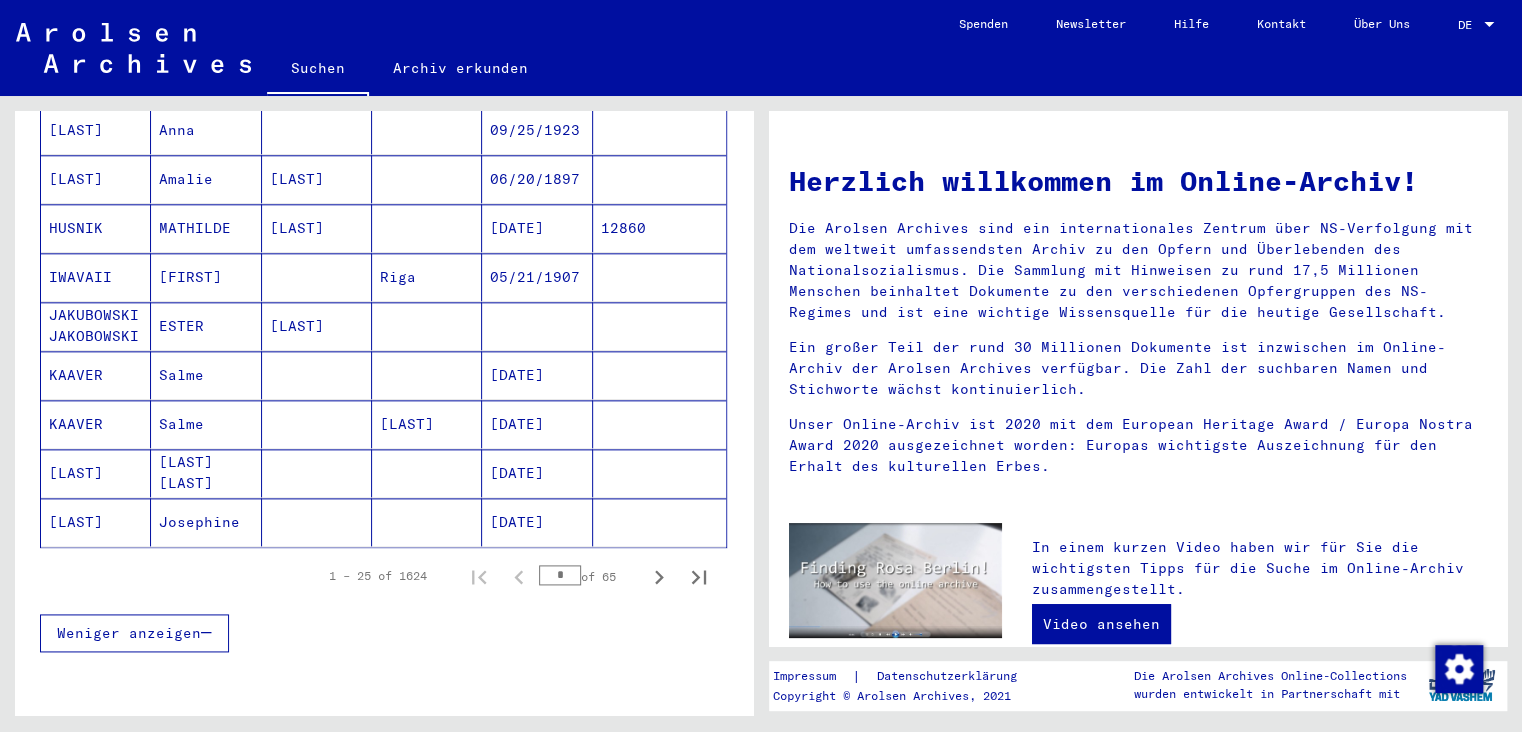 scroll, scrollTop: 1435, scrollLeft: 0, axis: vertical 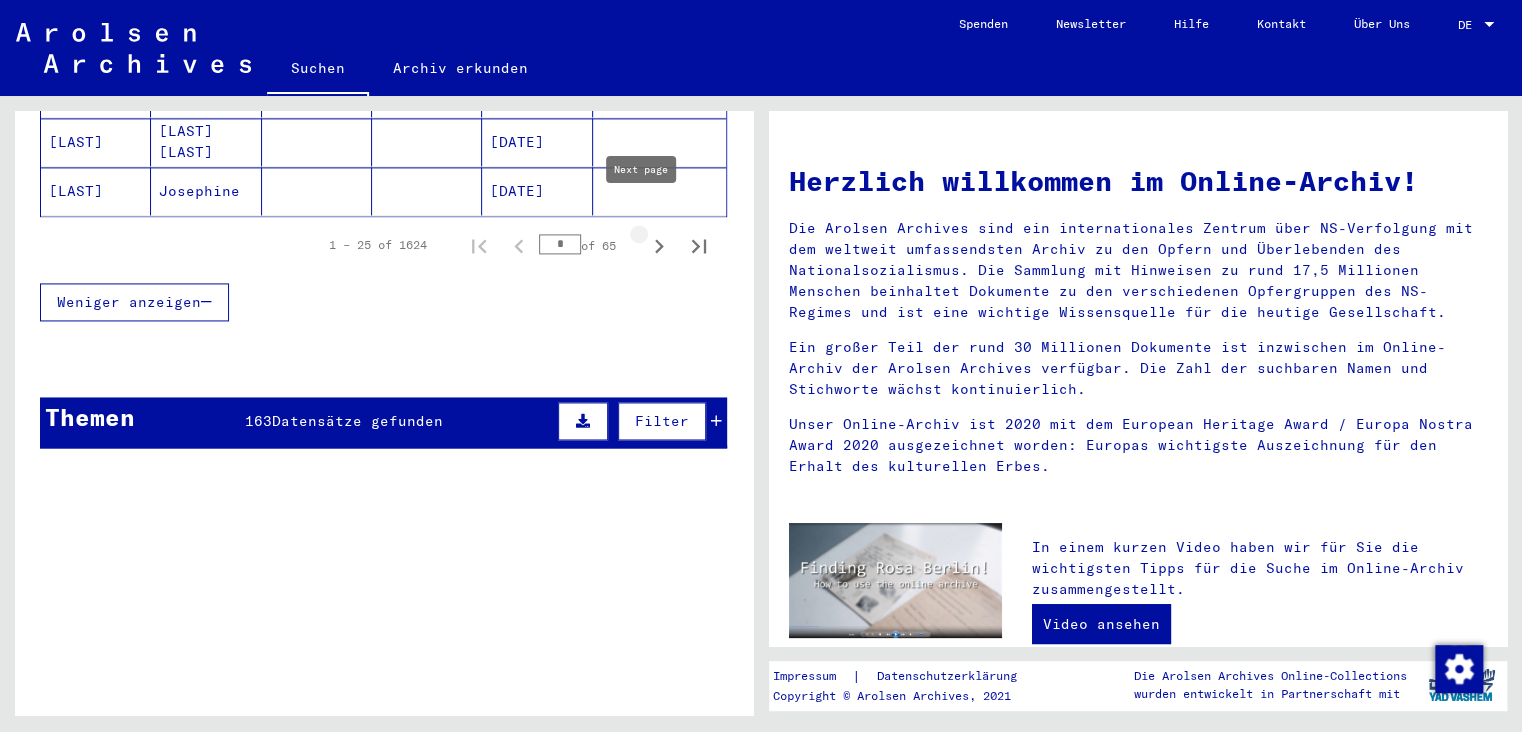 click 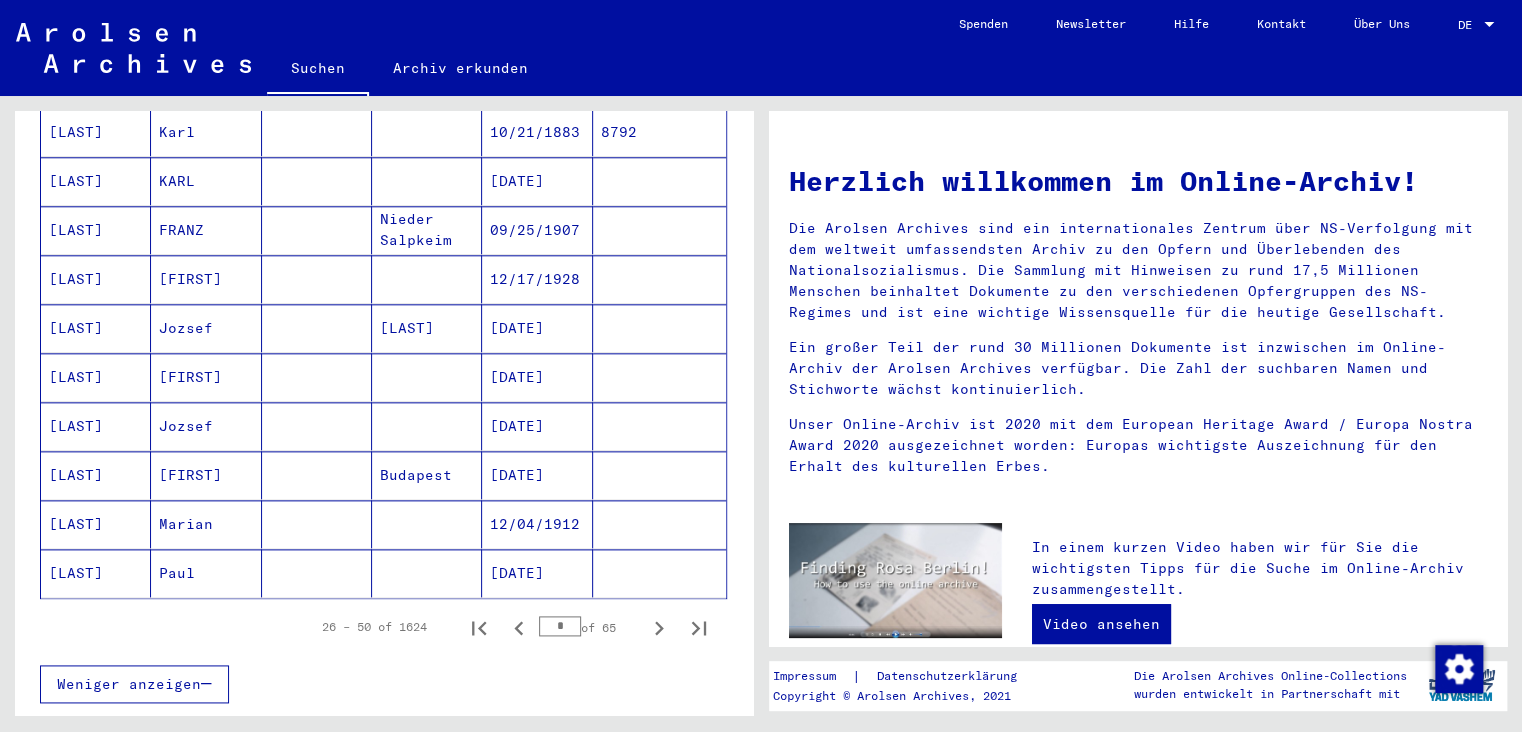 scroll, scrollTop: 1104, scrollLeft: 0, axis: vertical 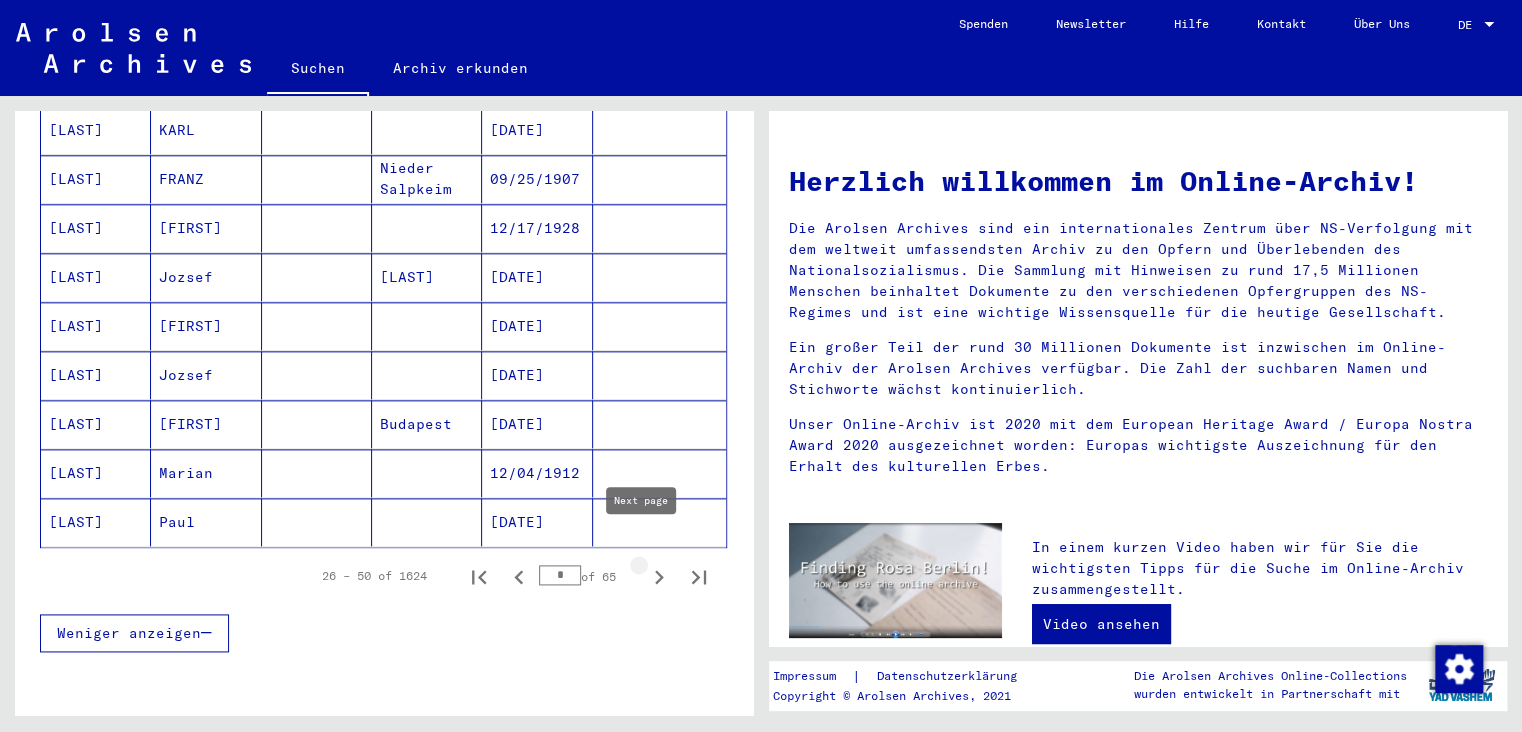 click 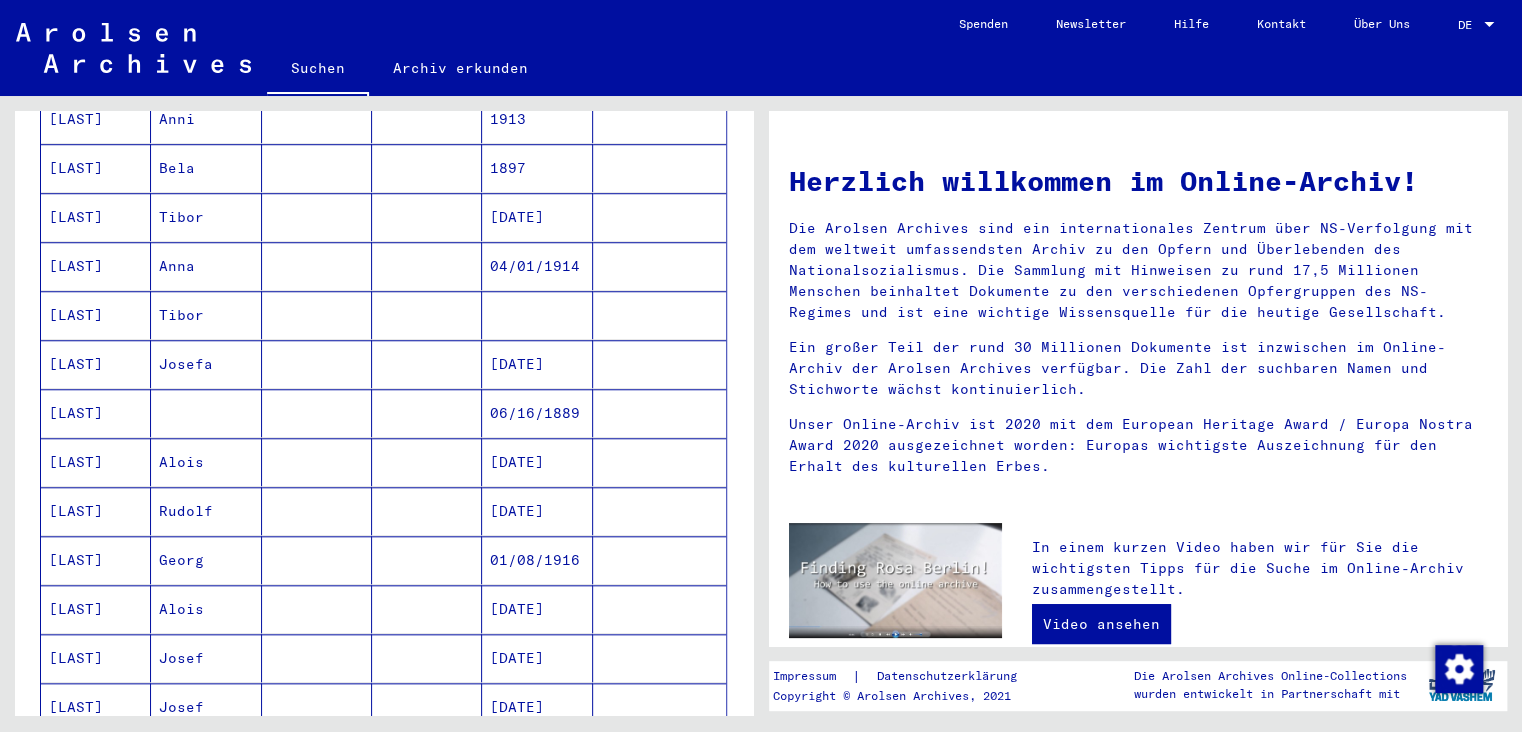 scroll, scrollTop: 662, scrollLeft: 0, axis: vertical 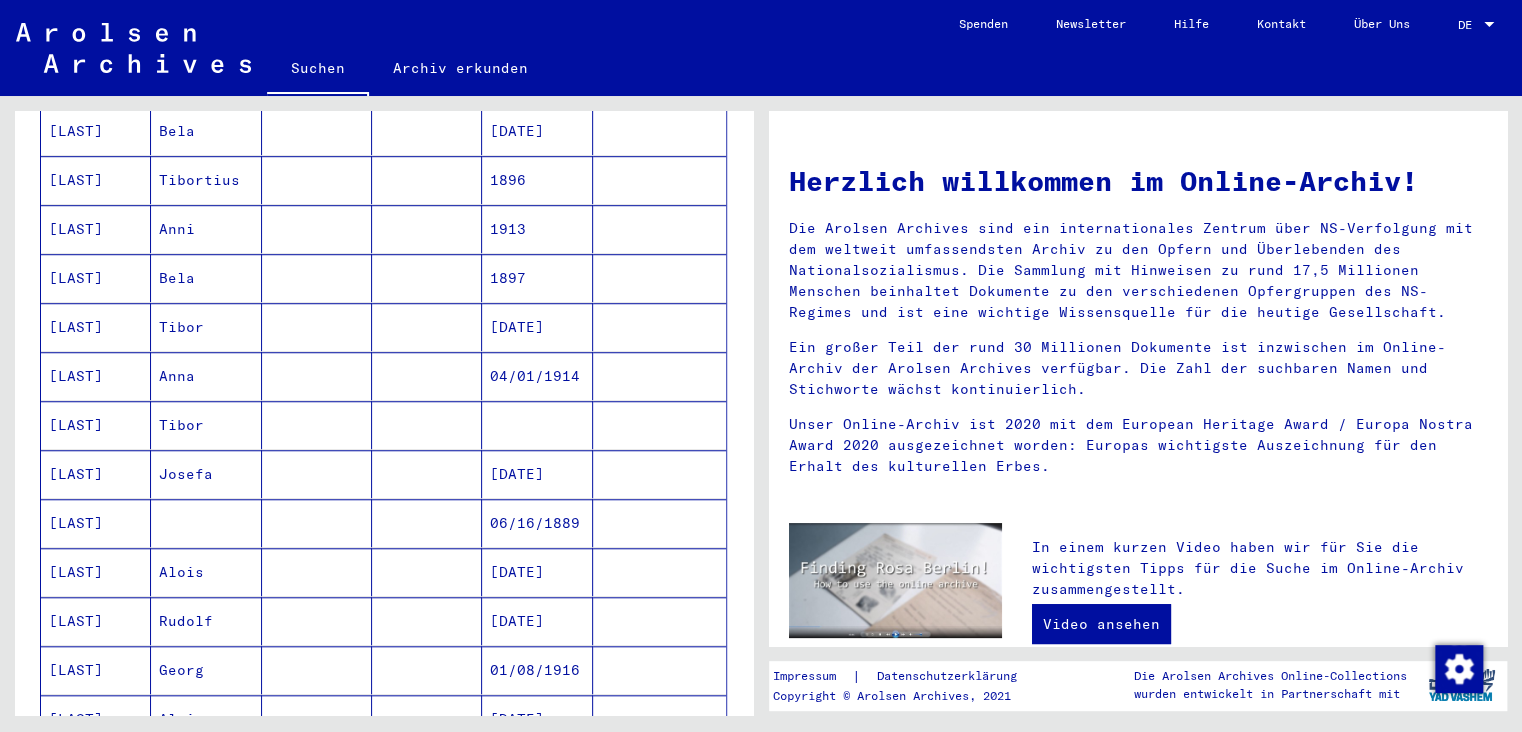 click on "[LAST]" at bounding box center [96, 572] 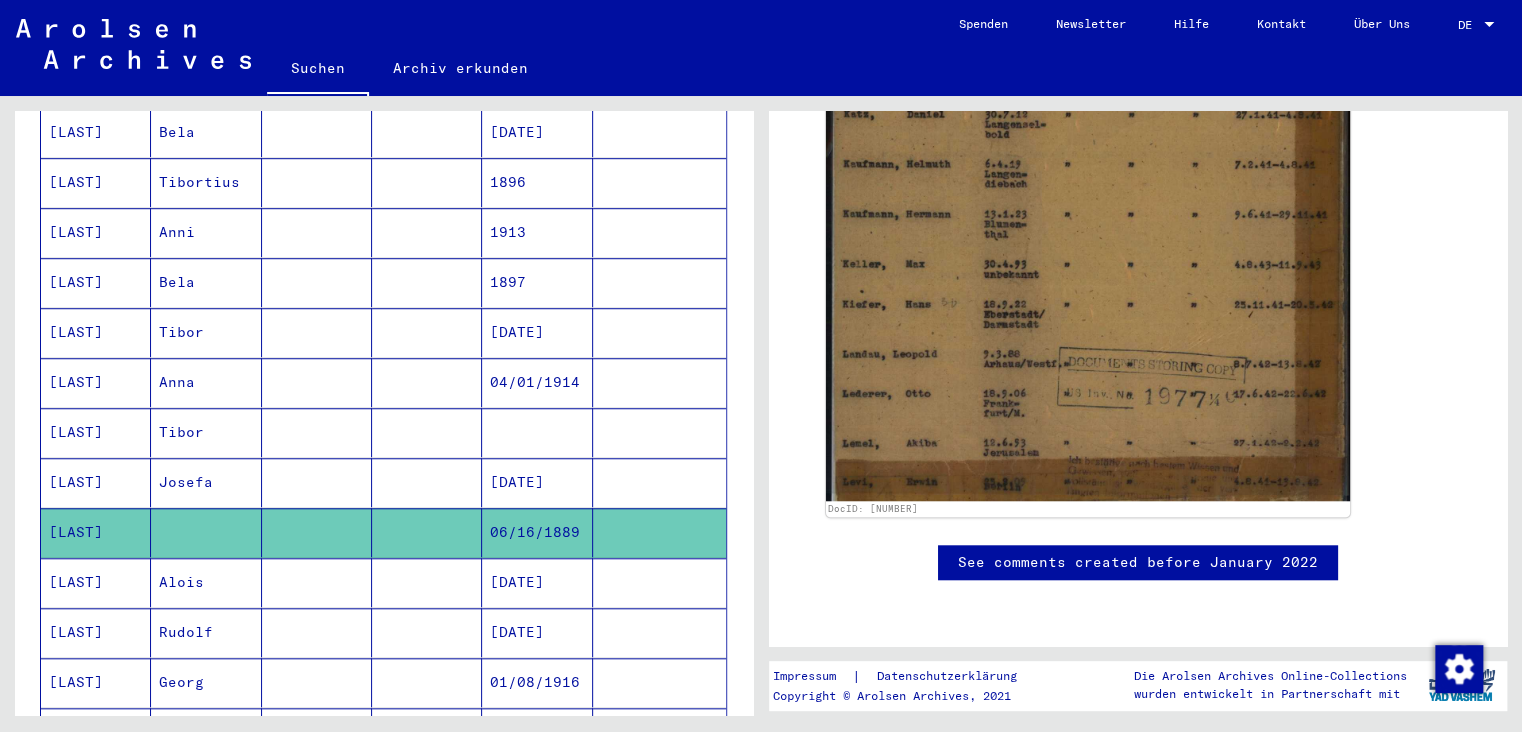 scroll, scrollTop: 331, scrollLeft: 0, axis: vertical 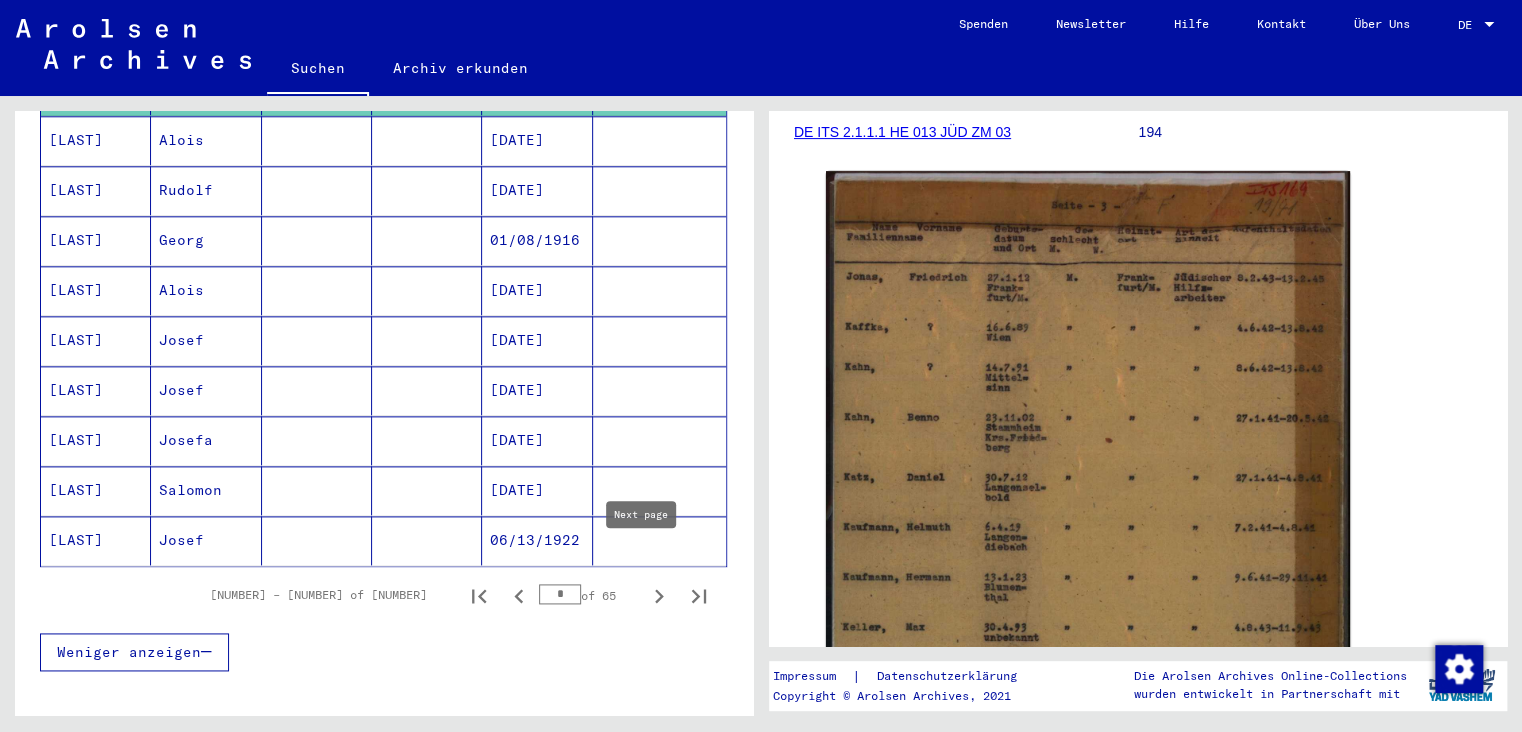 click 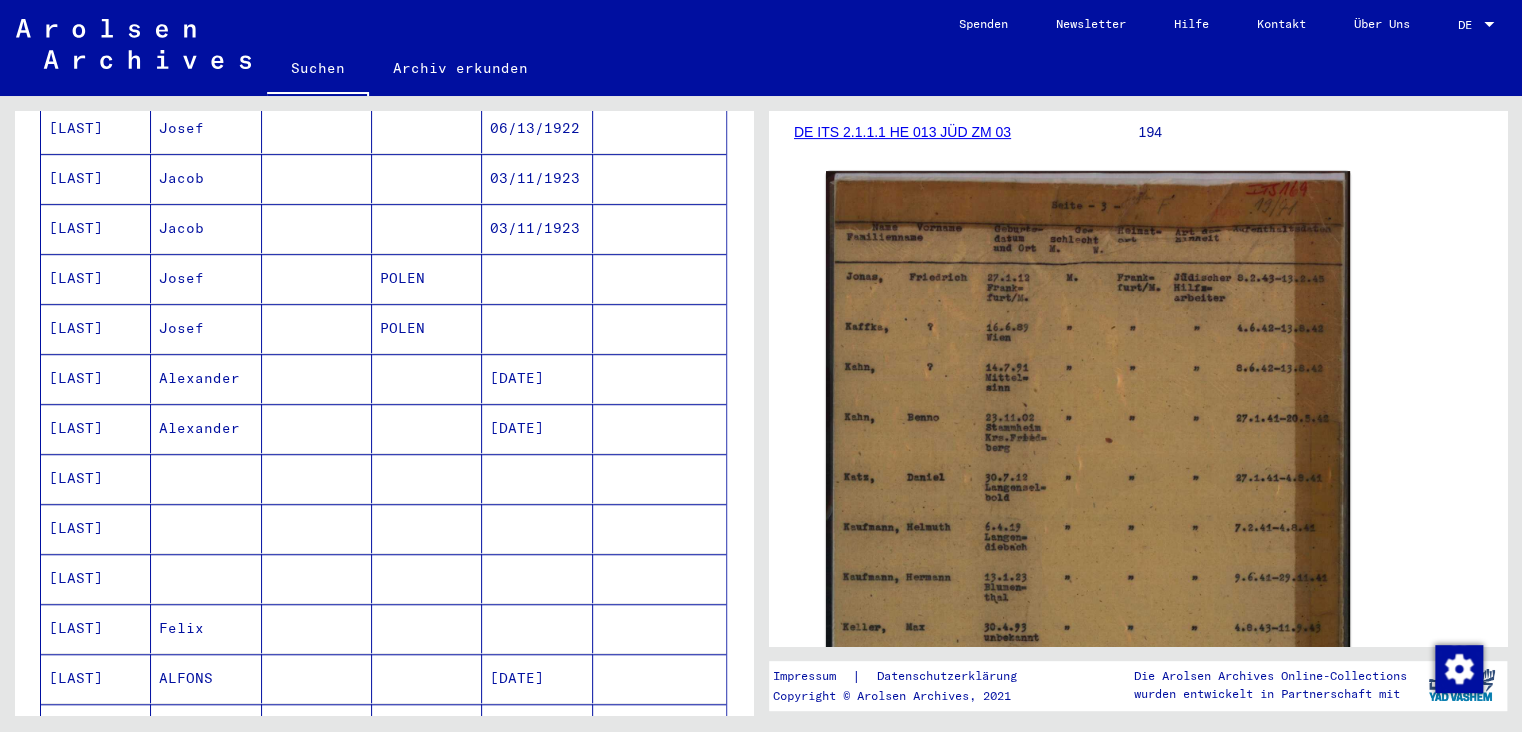 scroll, scrollTop: 558, scrollLeft: 0, axis: vertical 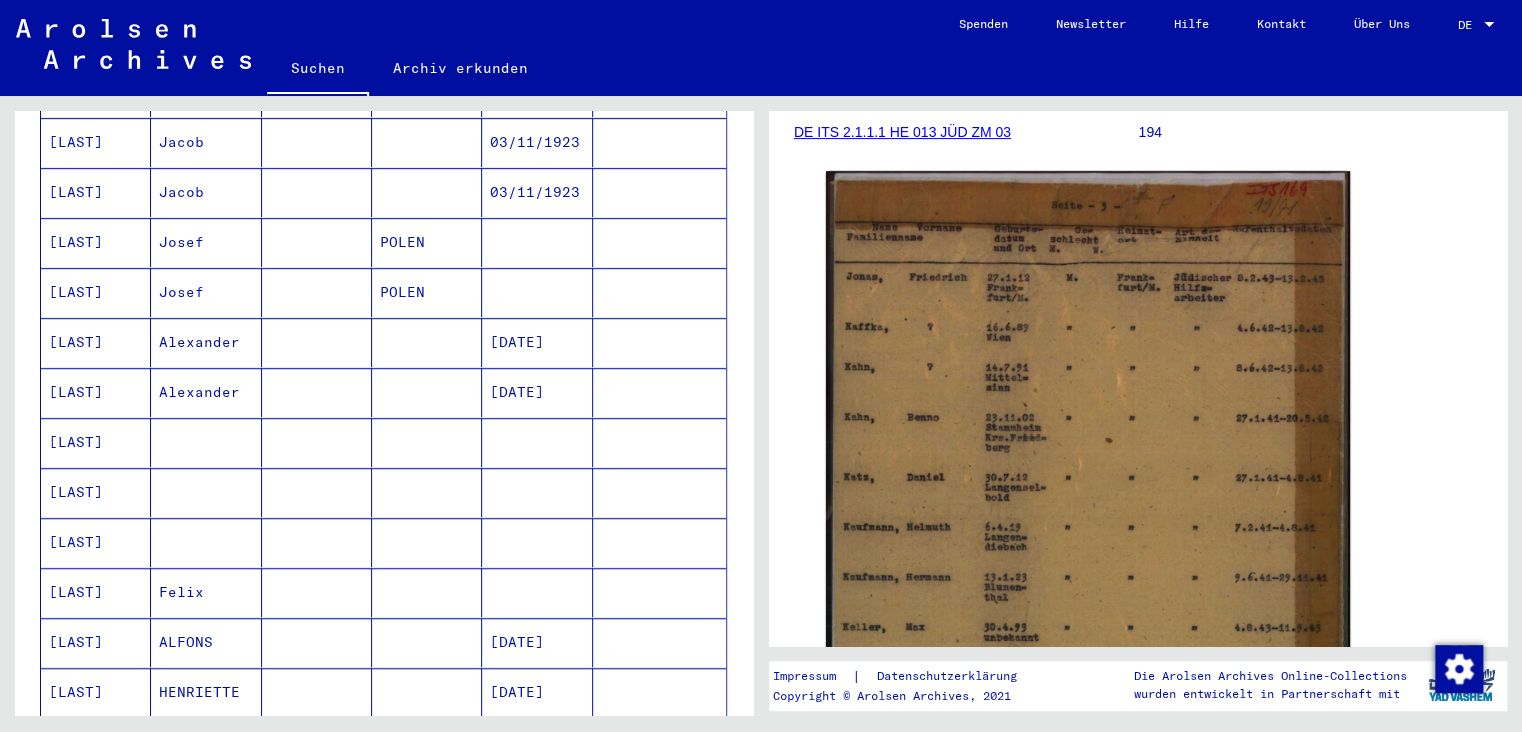 click on "[LAST]" at bounding box center [96, 492] 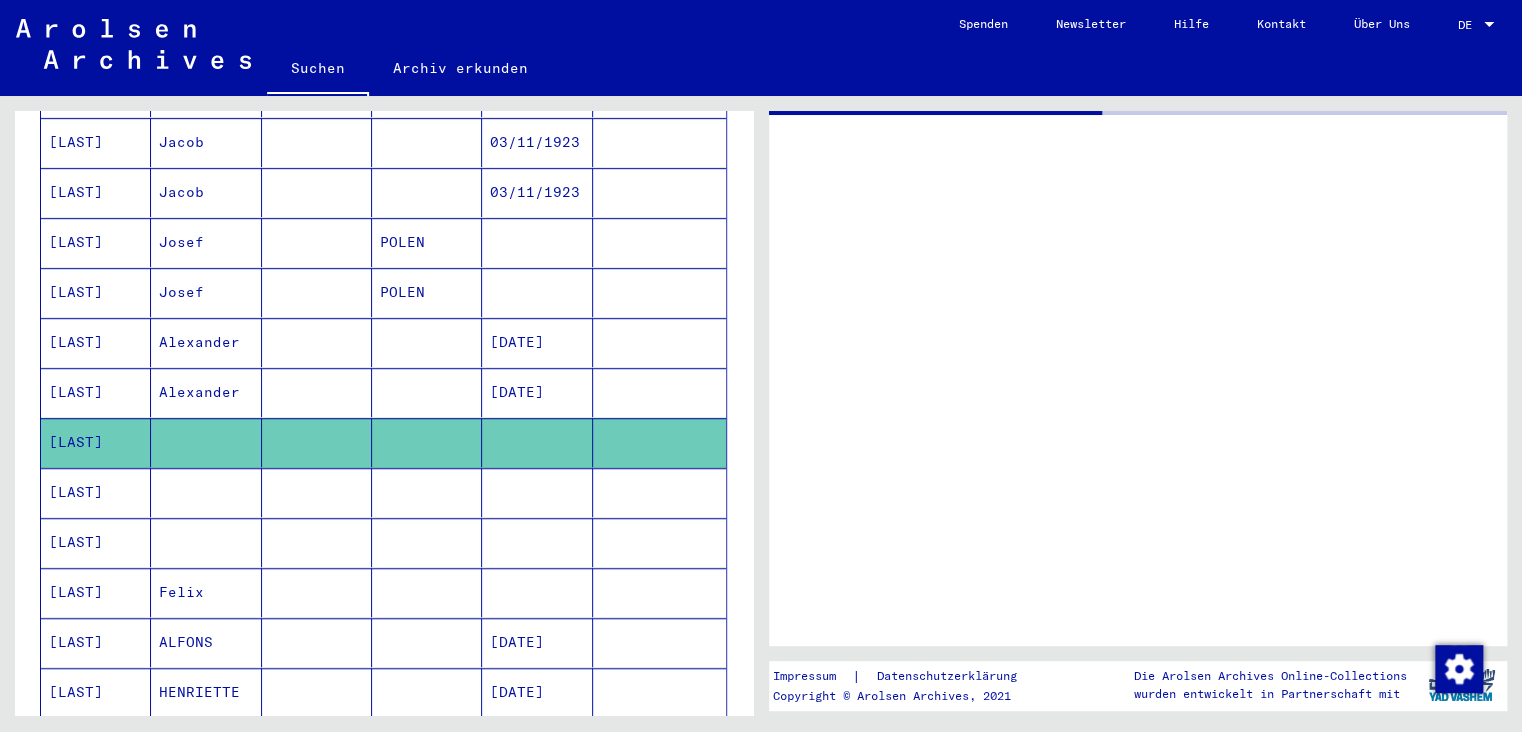 scroll, scrollTop: 0, scrollLeft: 0, axis: both 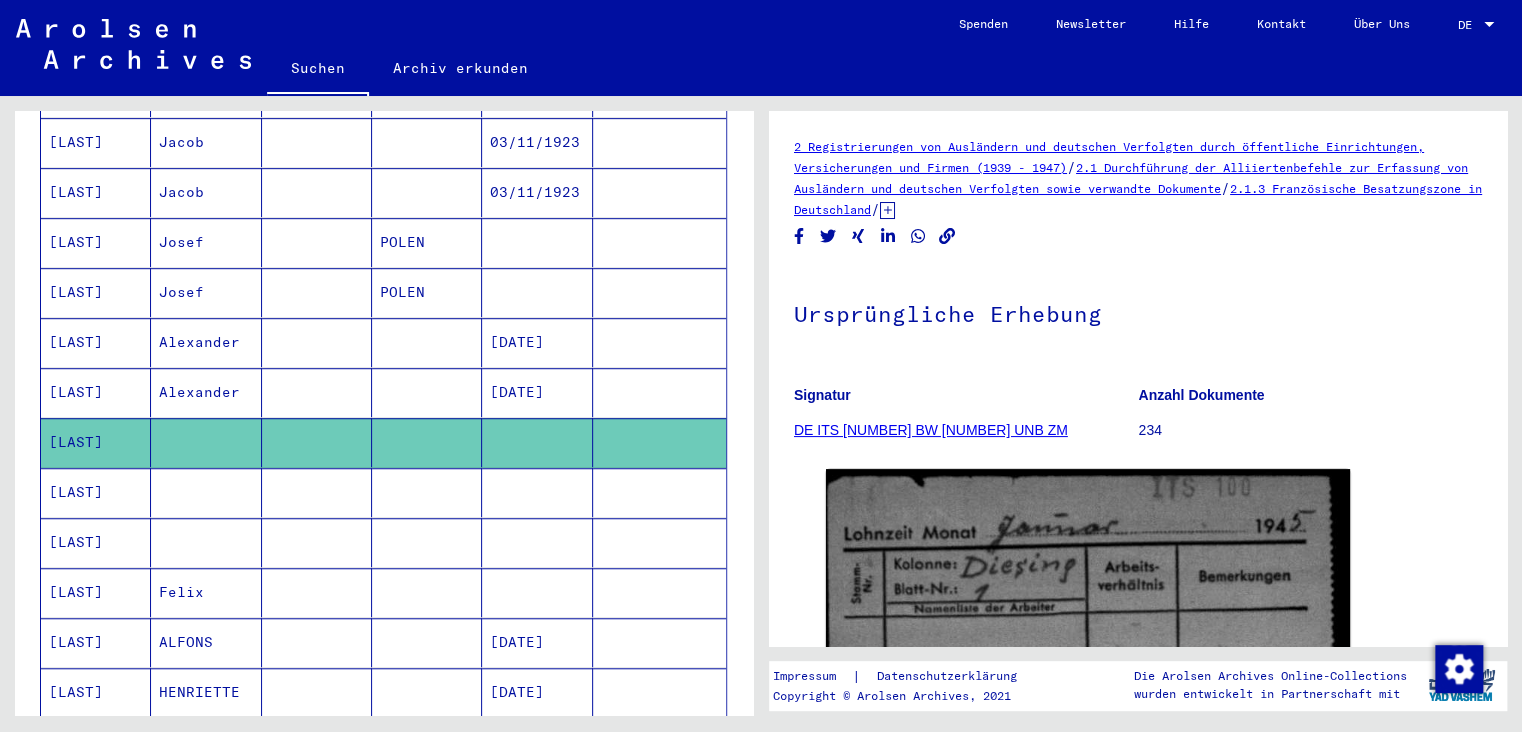 click on "[LAST]" at bounding box center [96, 542] 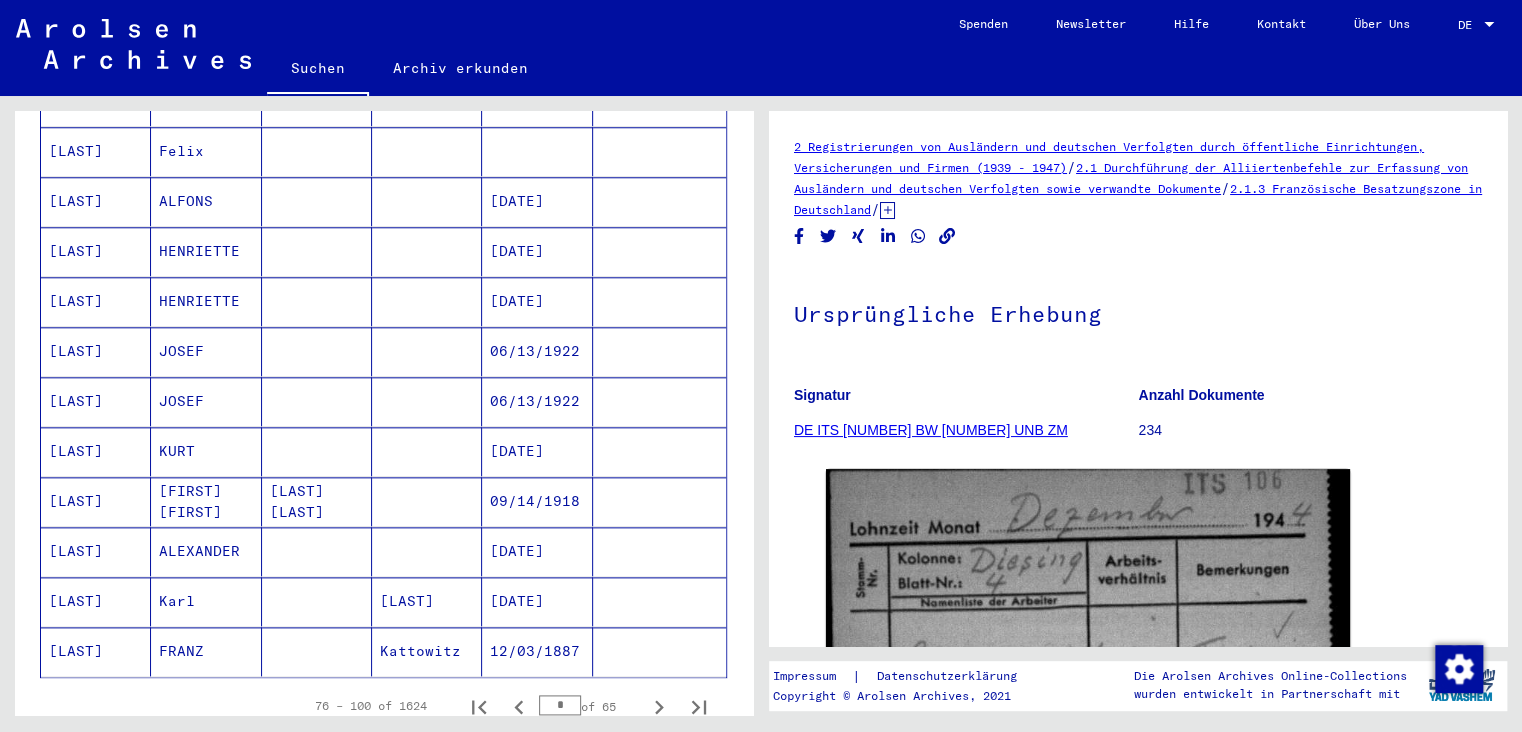scroll, scrollTop: 1110, scrollLeft: 0, axis: vertical 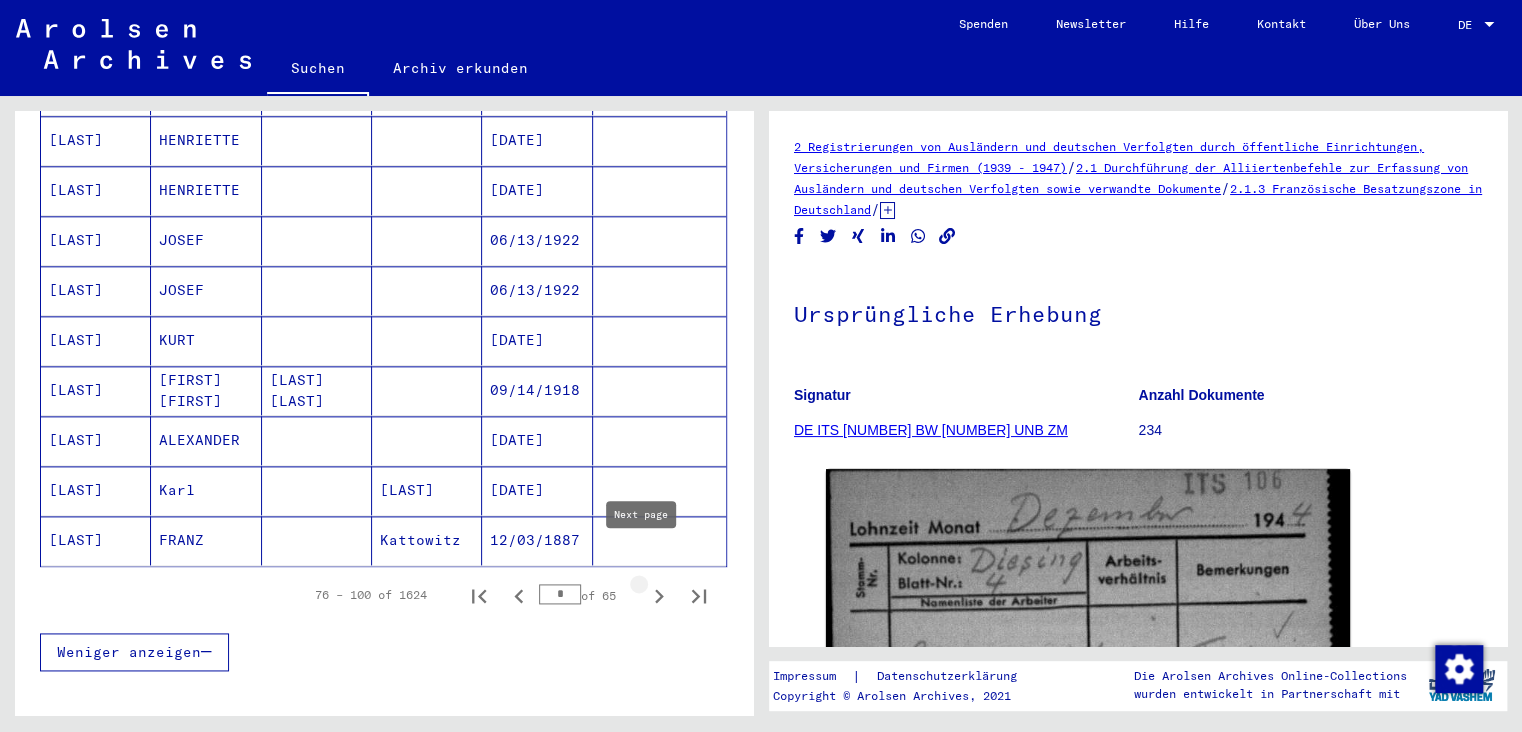 click 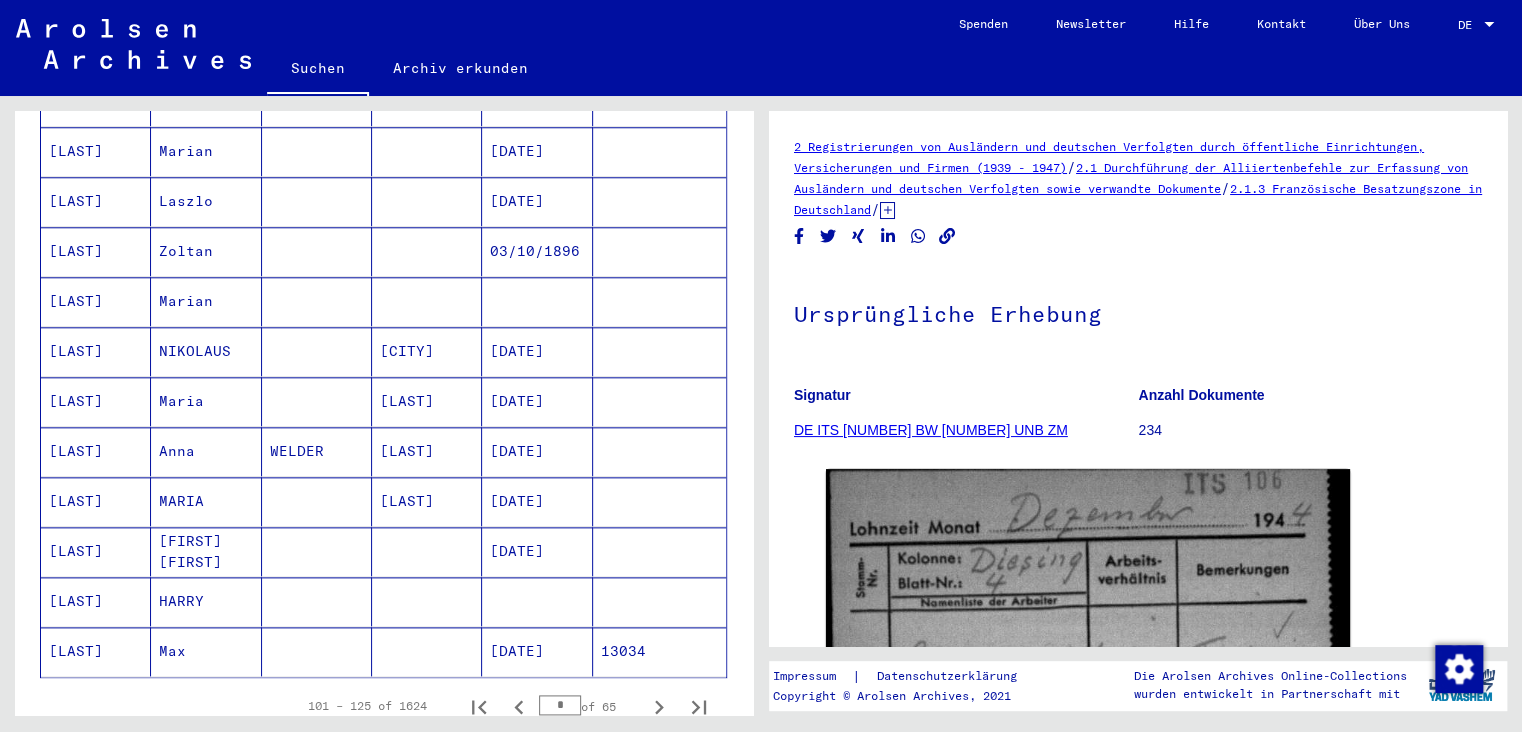 scroll, scrollTop: 1110, scrollLeft: 0, axis: vertical 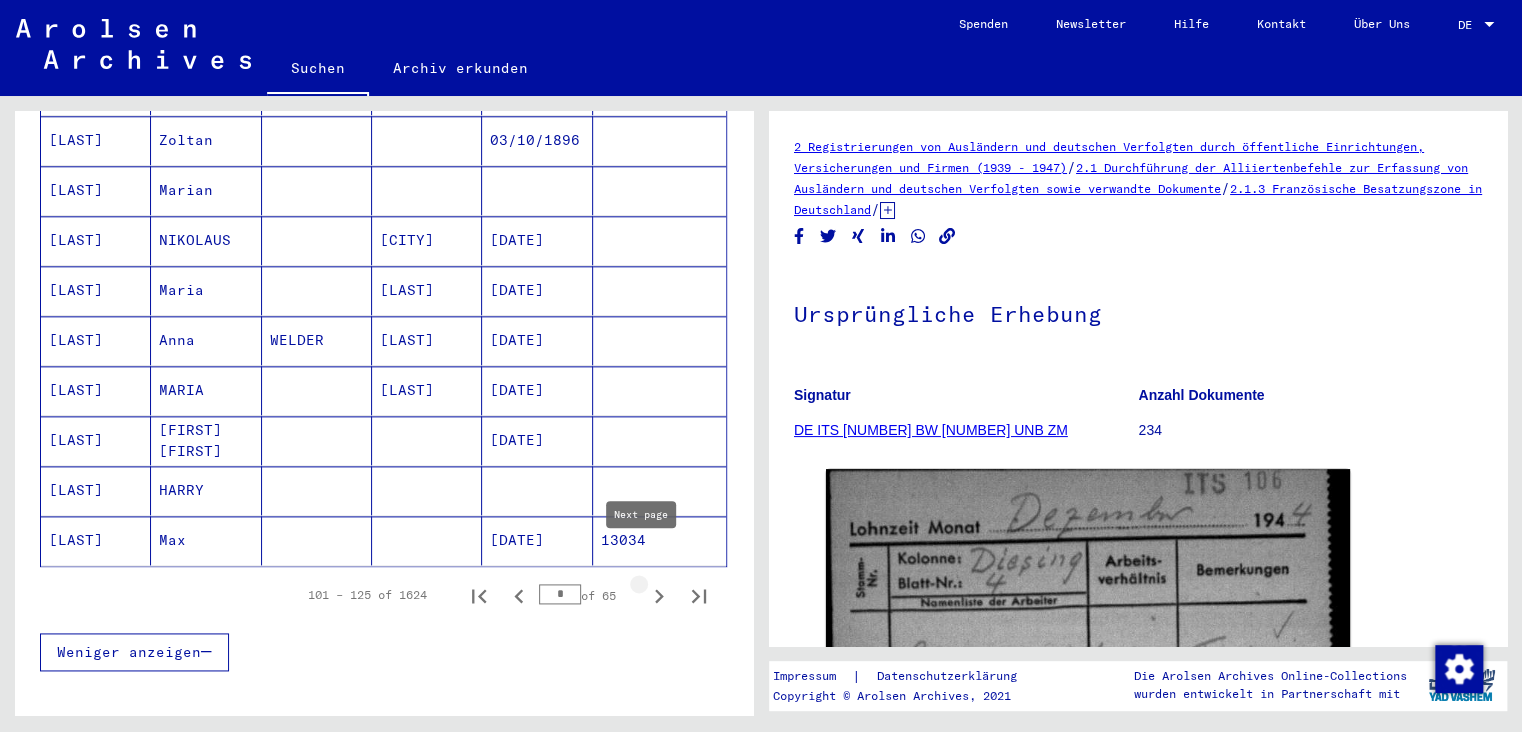 click 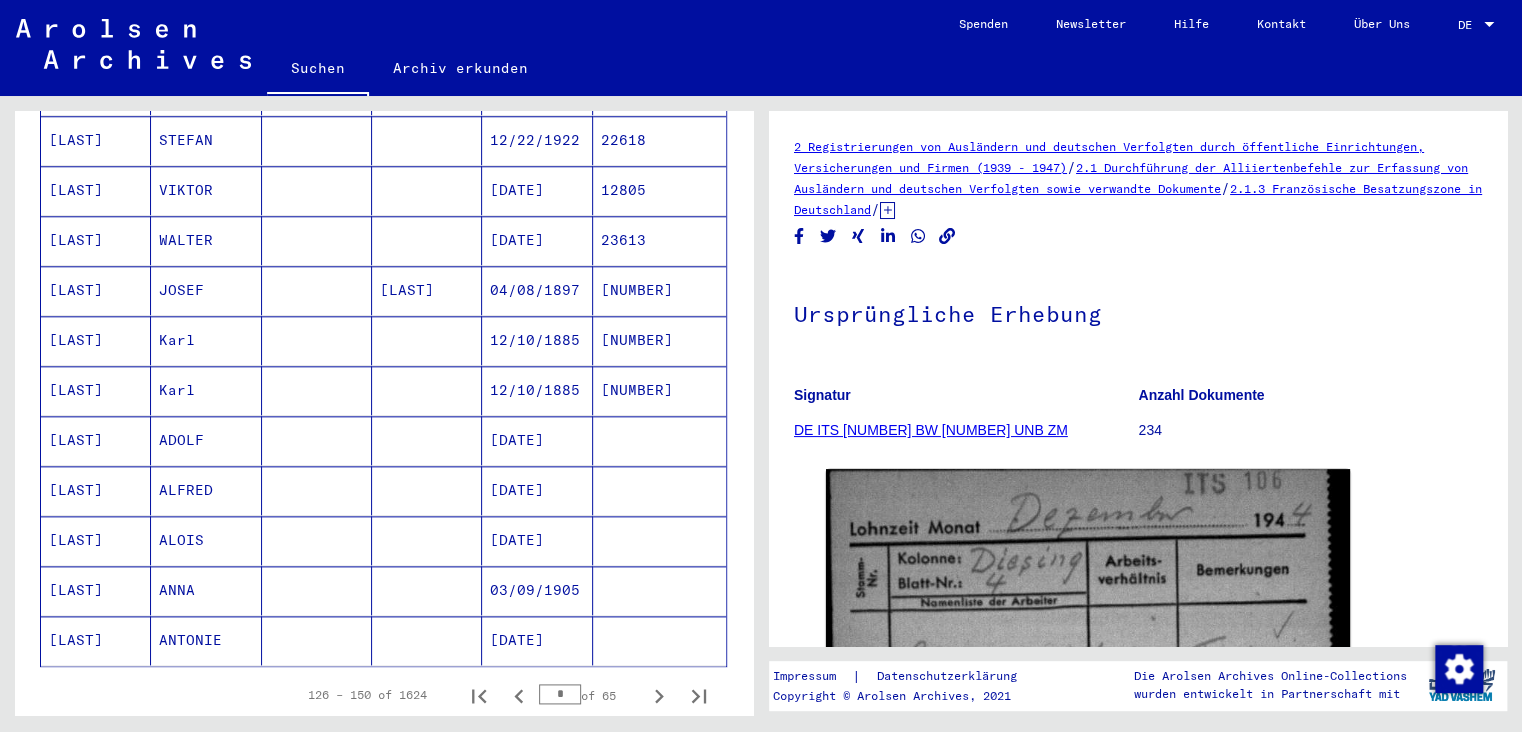 scroll, scrollTop: 1110, scrollLeft: 0, axis: vertical 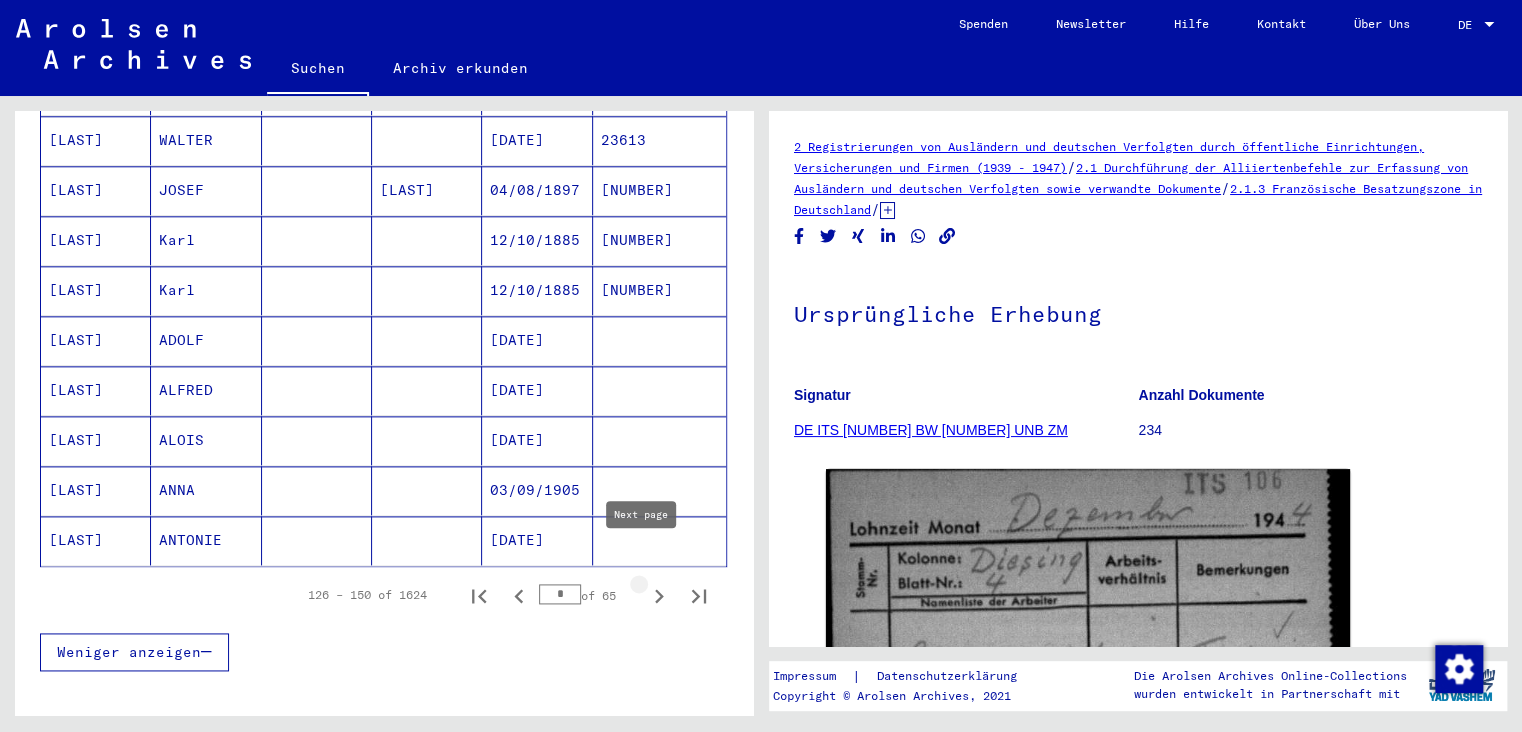 click 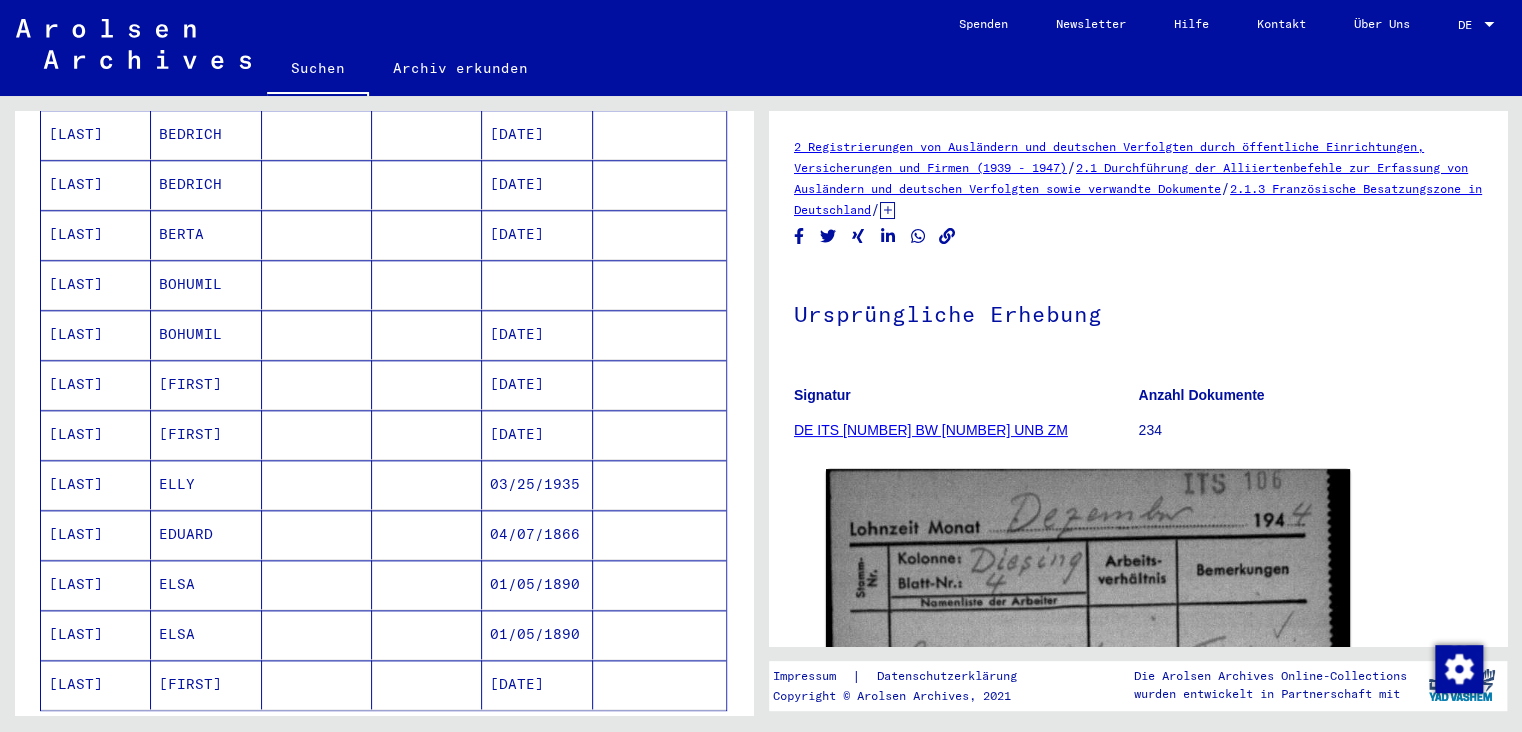 scroll, scrollTop: 999, scrollLeft: 0, axis: vertical 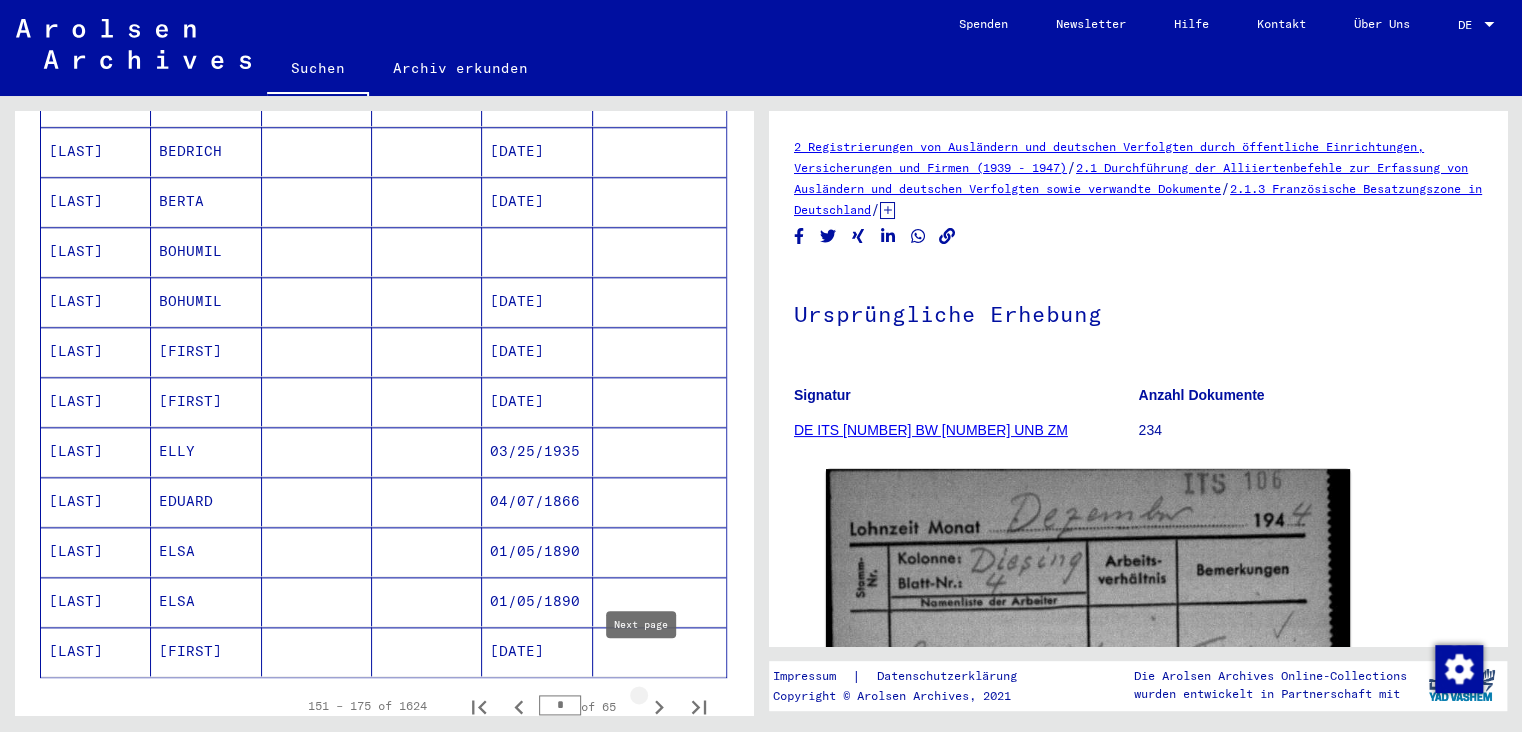 click 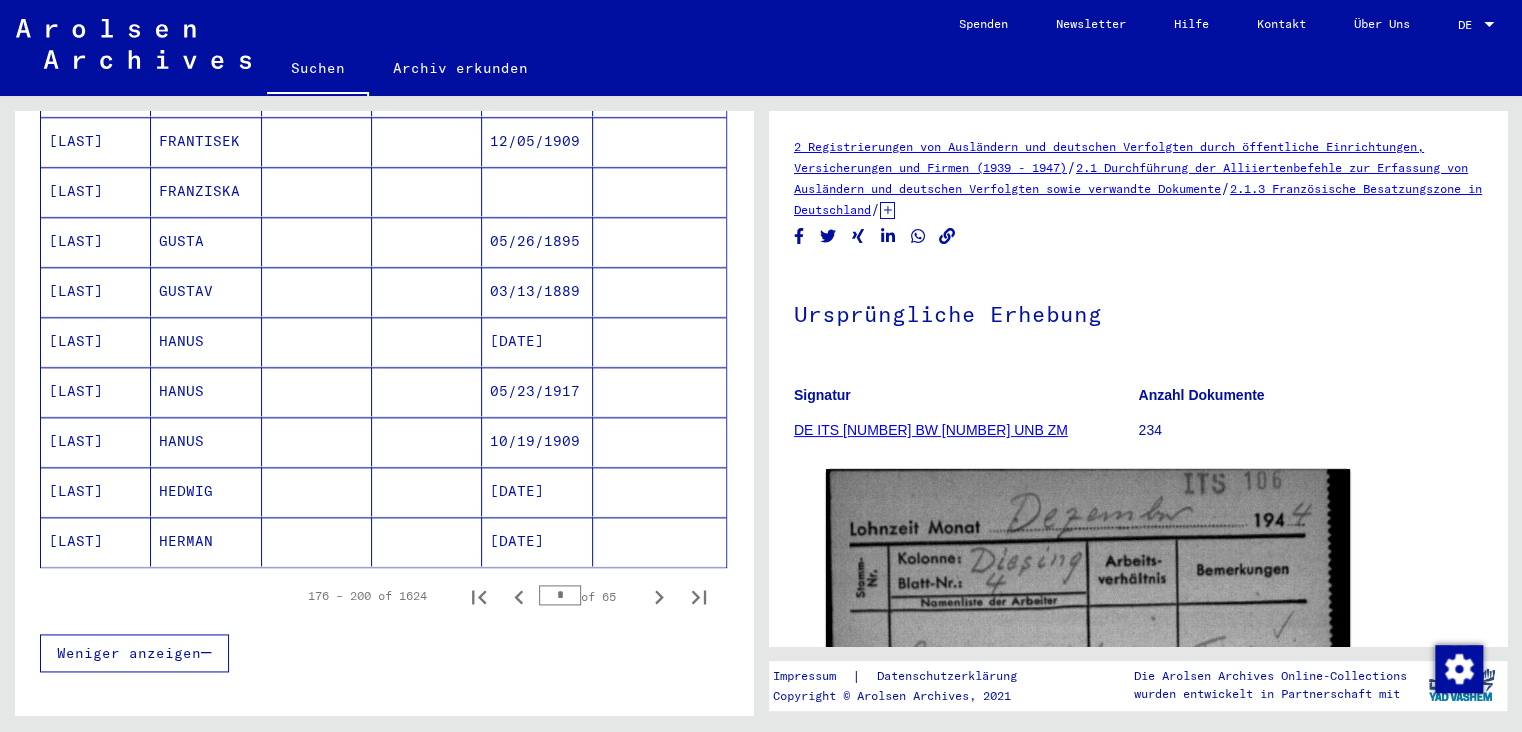 scroll, scrollTop: 1110, scrollLeft: 0, axis: vertical 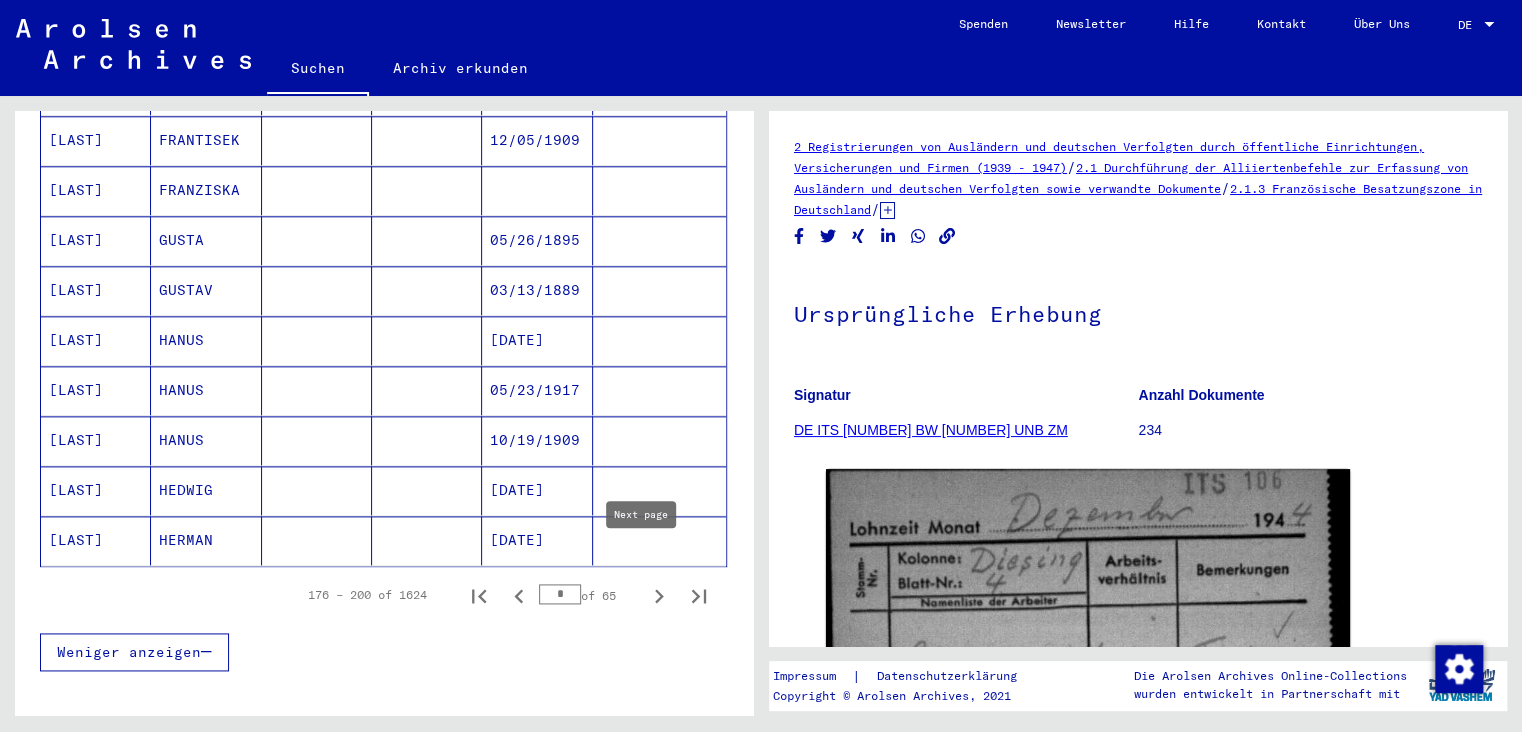 click 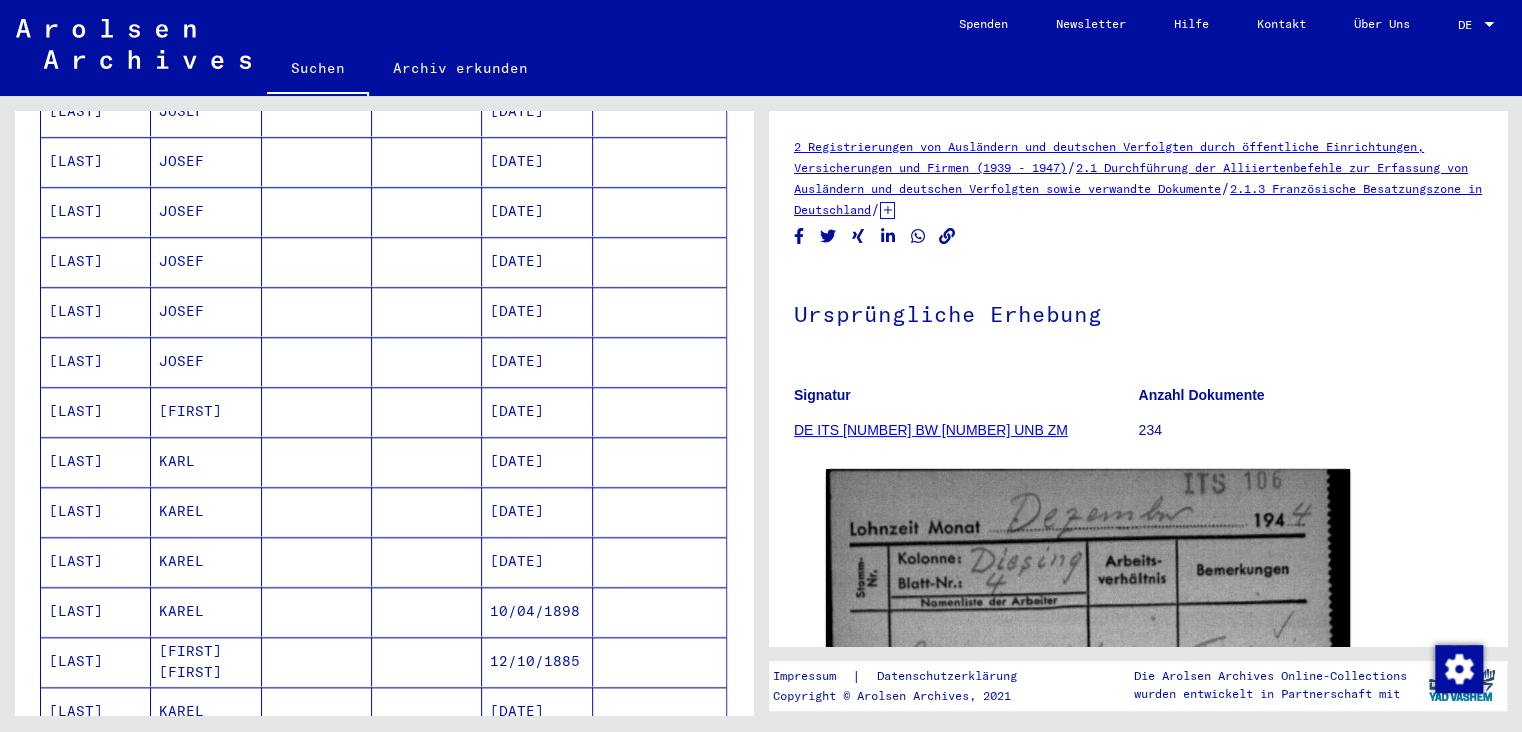 scroll, scrollTop: 1110, scrollLeft: 0, axis: vertical 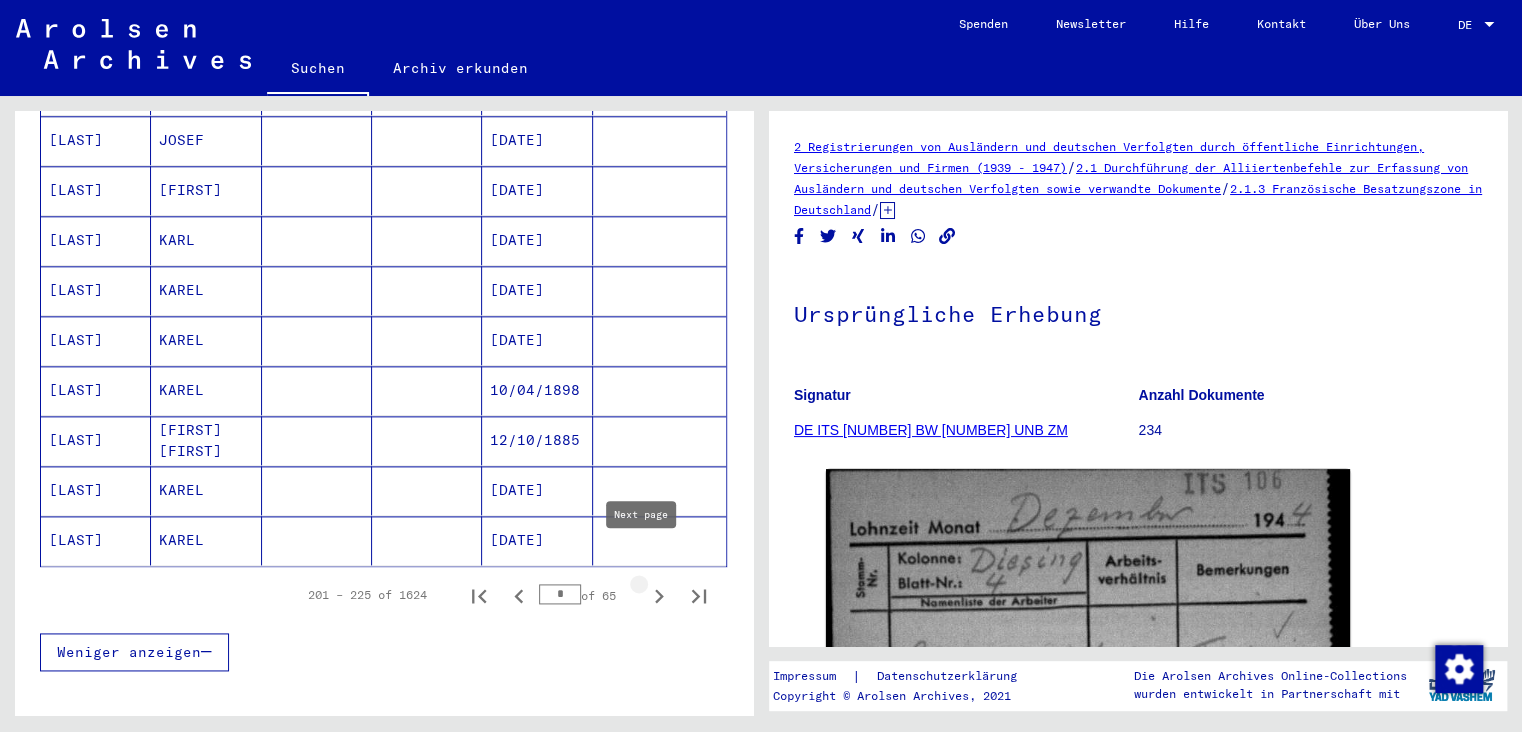 click 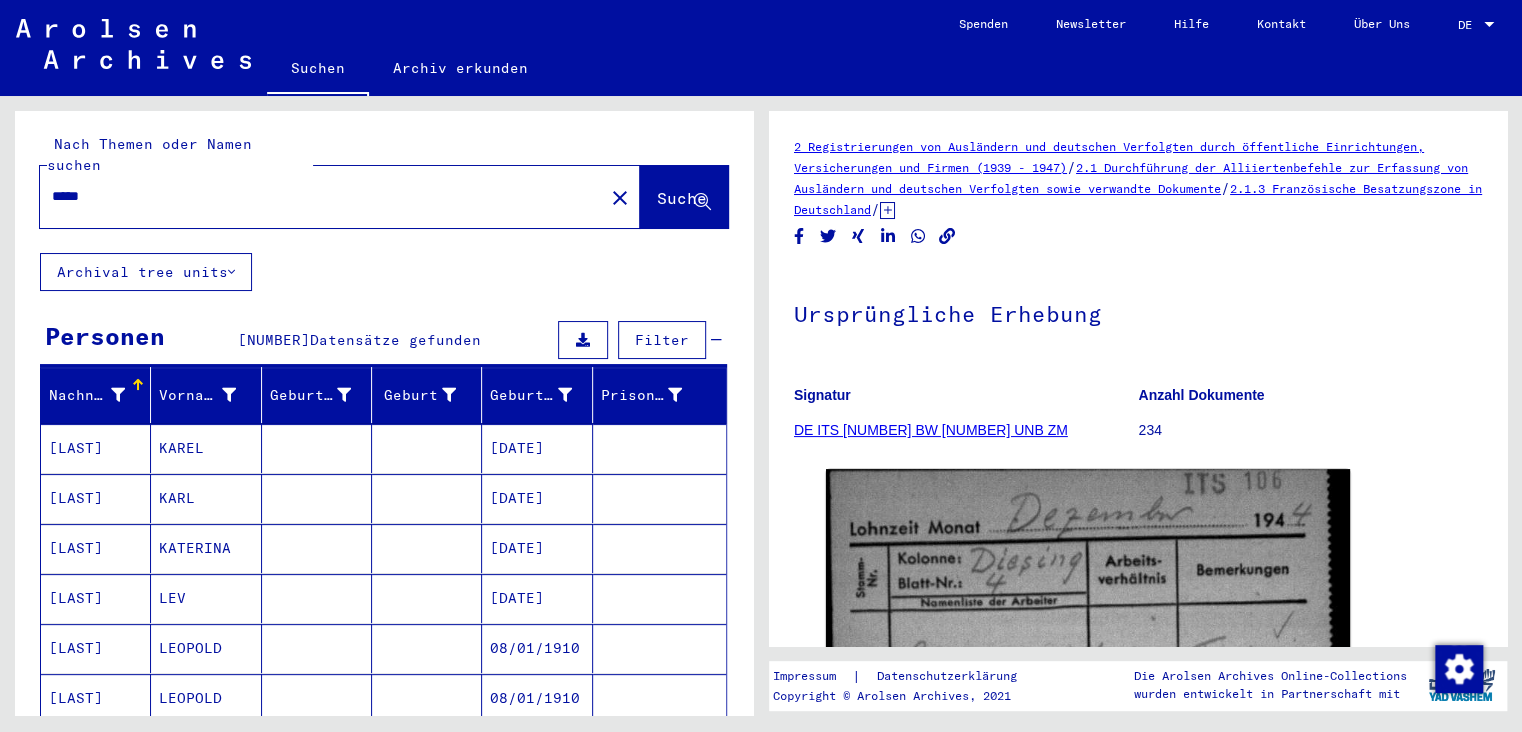scroll, scrollTop: 0, scrollLeft: 0, axis: both 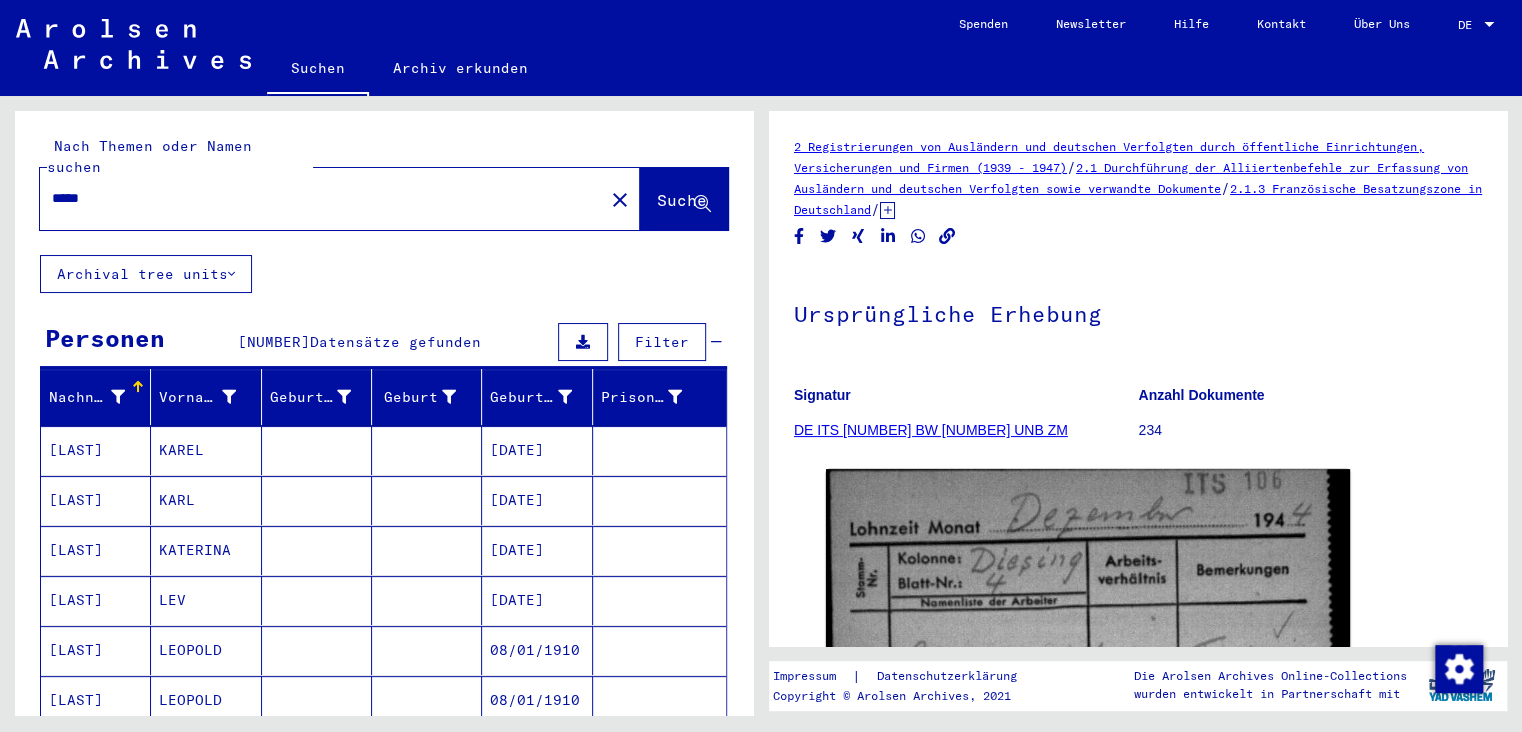 click on "*****" at bounding box center (322, 198) 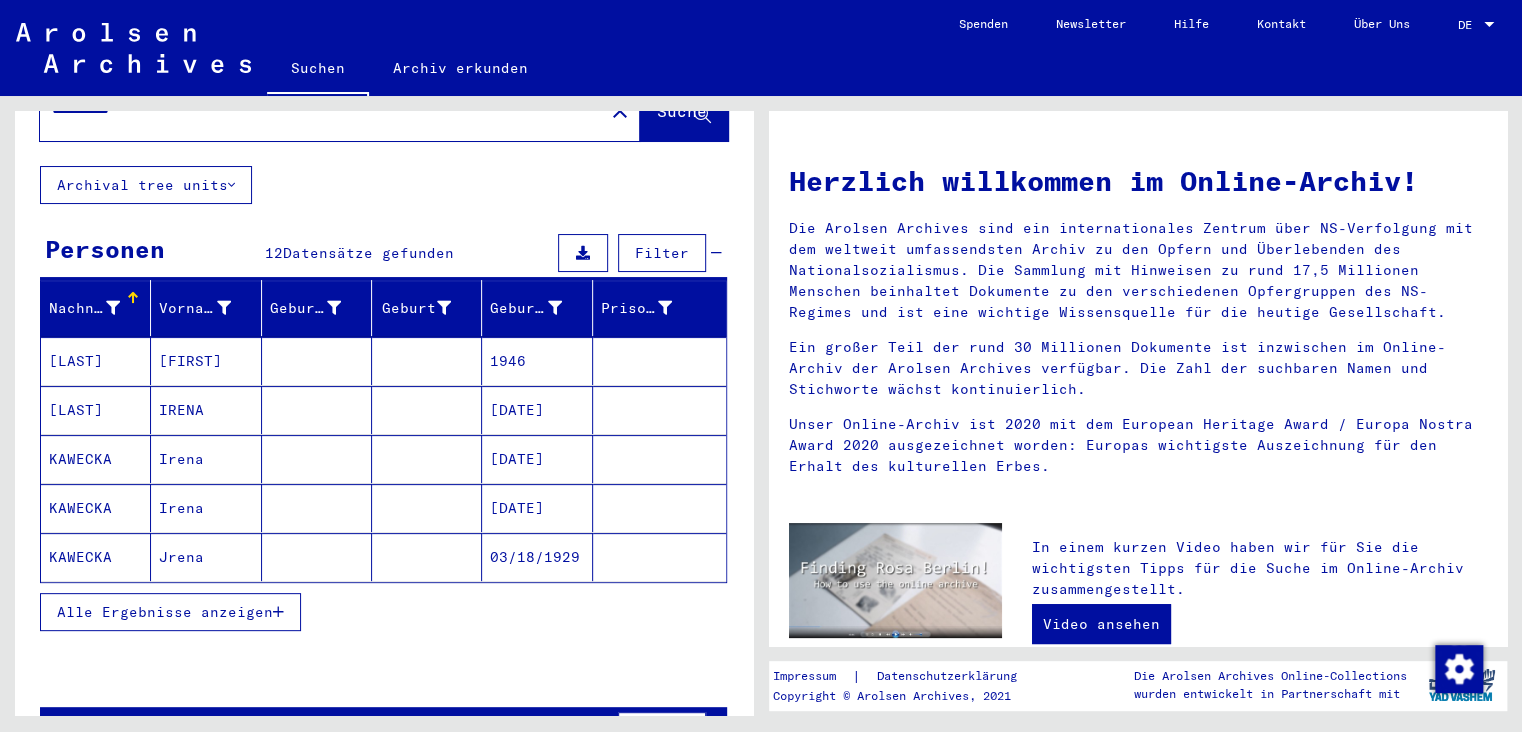 scroll, scrollTop: 110, scrollLeft: 0, axis: vertical 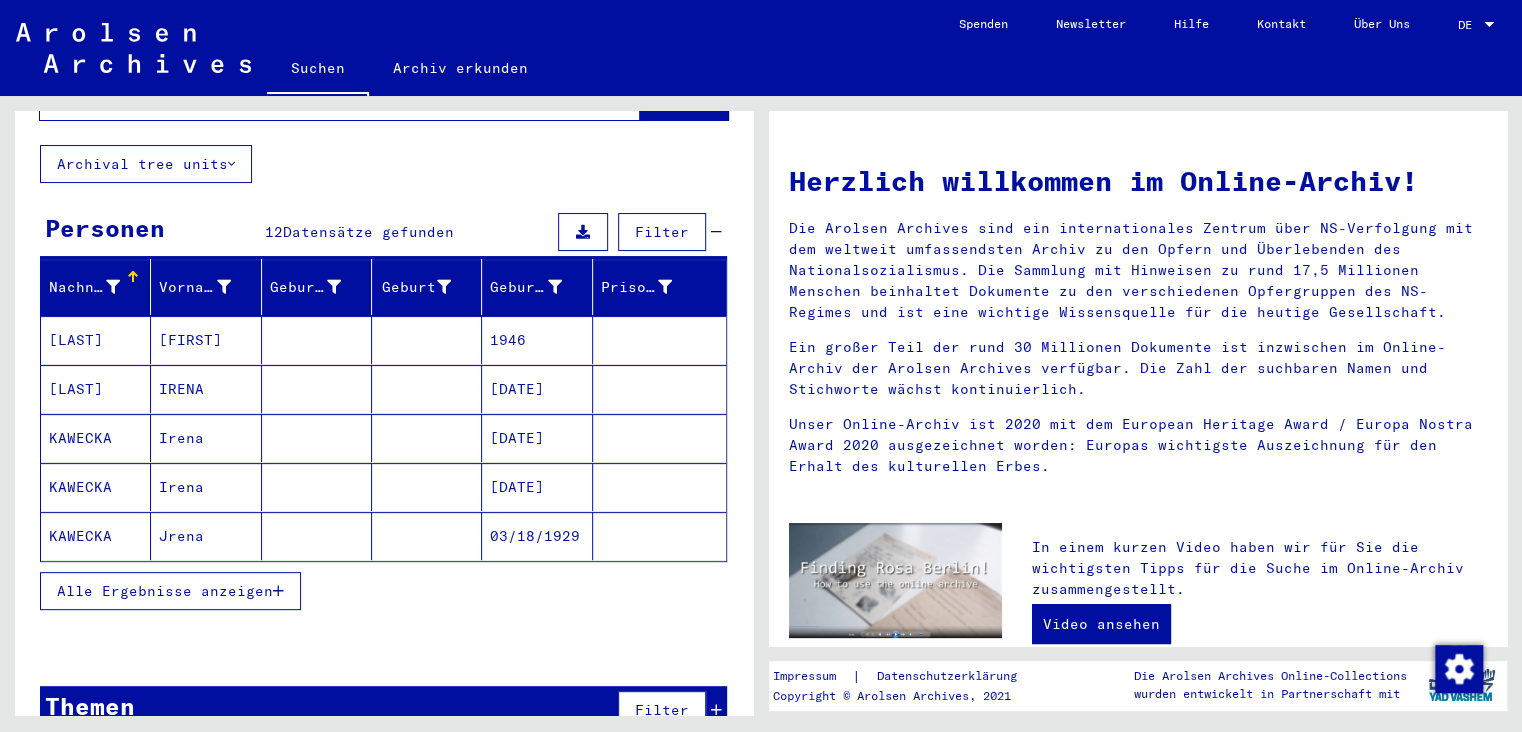 click on "Alle Ergebnisse anzeigen" at bounding box center [165, 591] 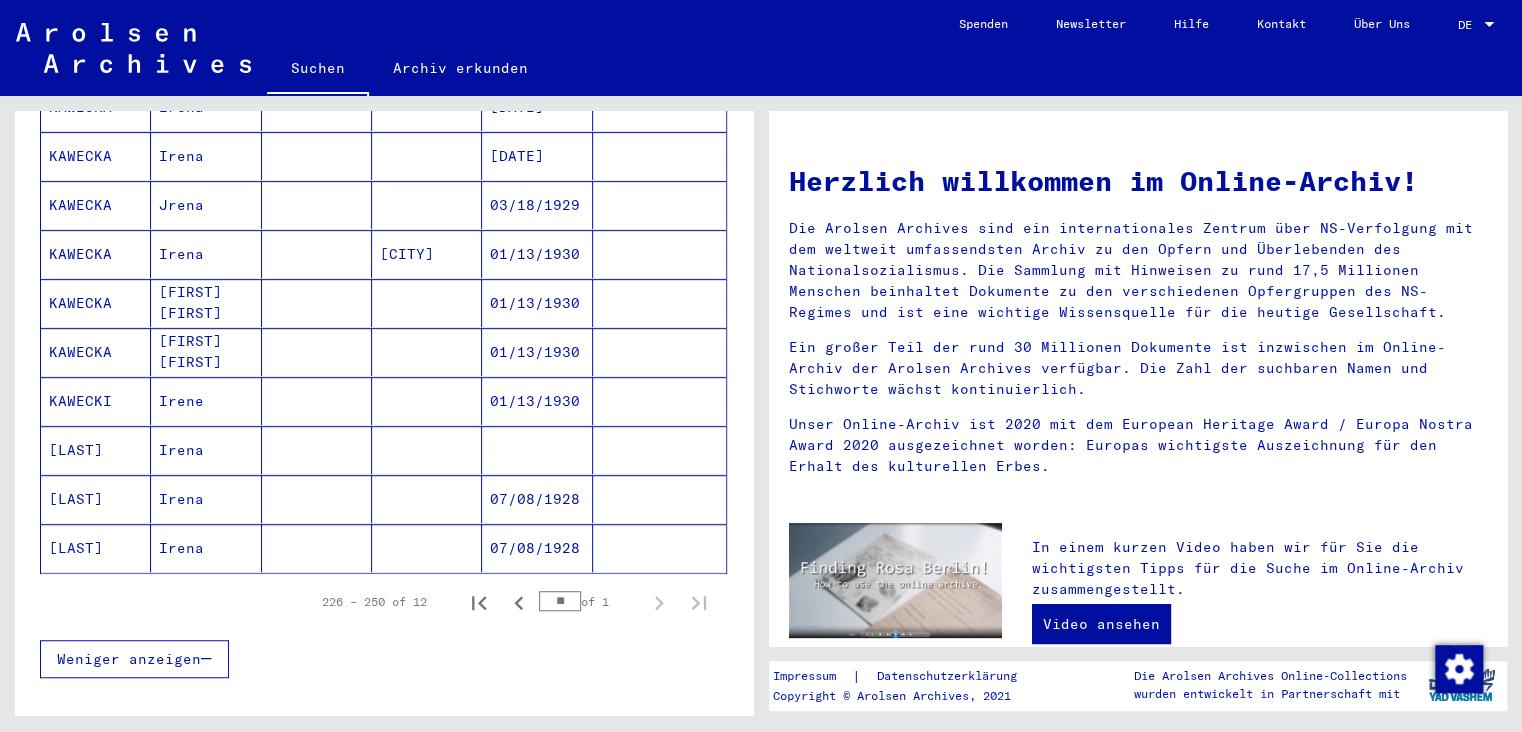 scroll, scrollTop: 0, scrollLeft: 0, axis: both 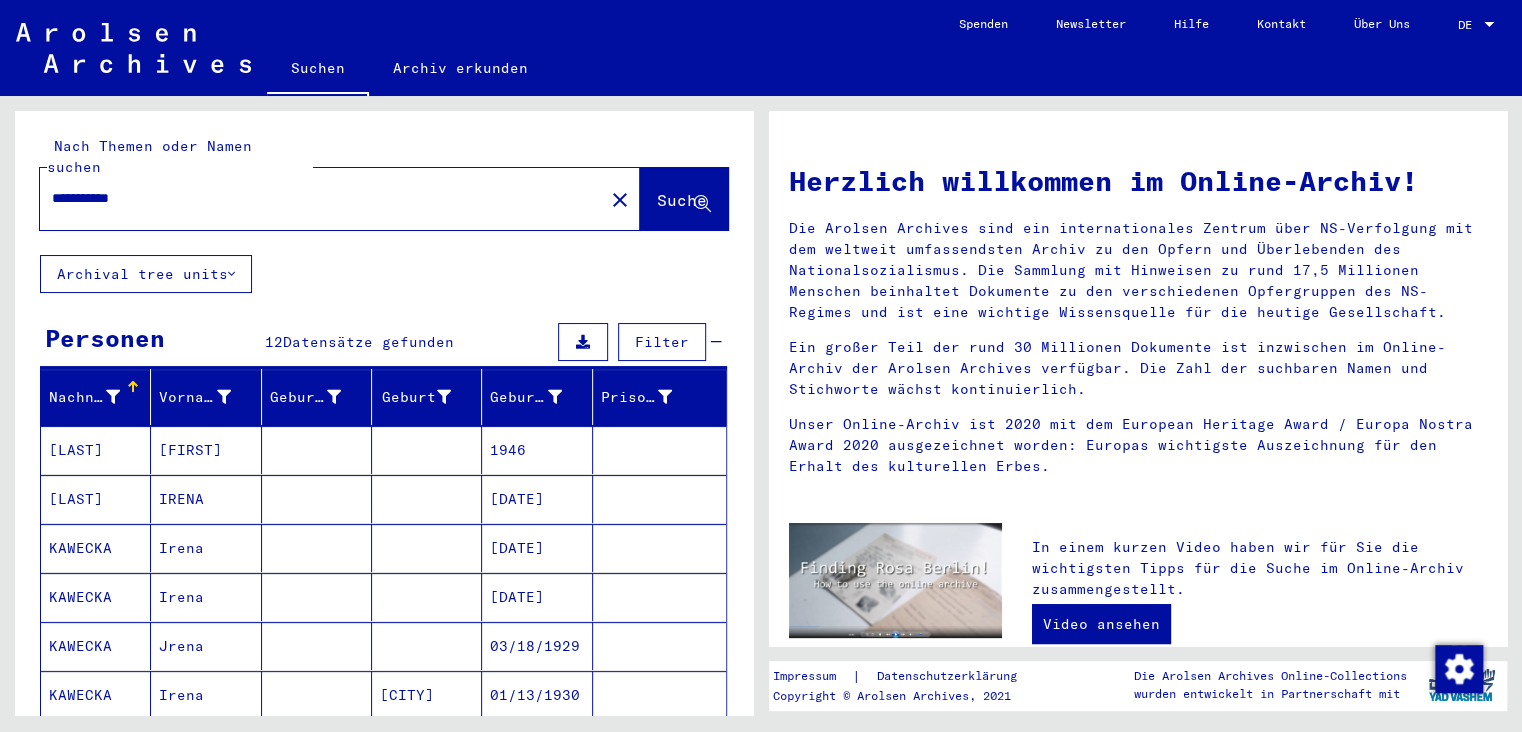 drag, startPoint x: 104, startPoint y: 173, endPoint x: 283, endPoint y: 173, distance: 179 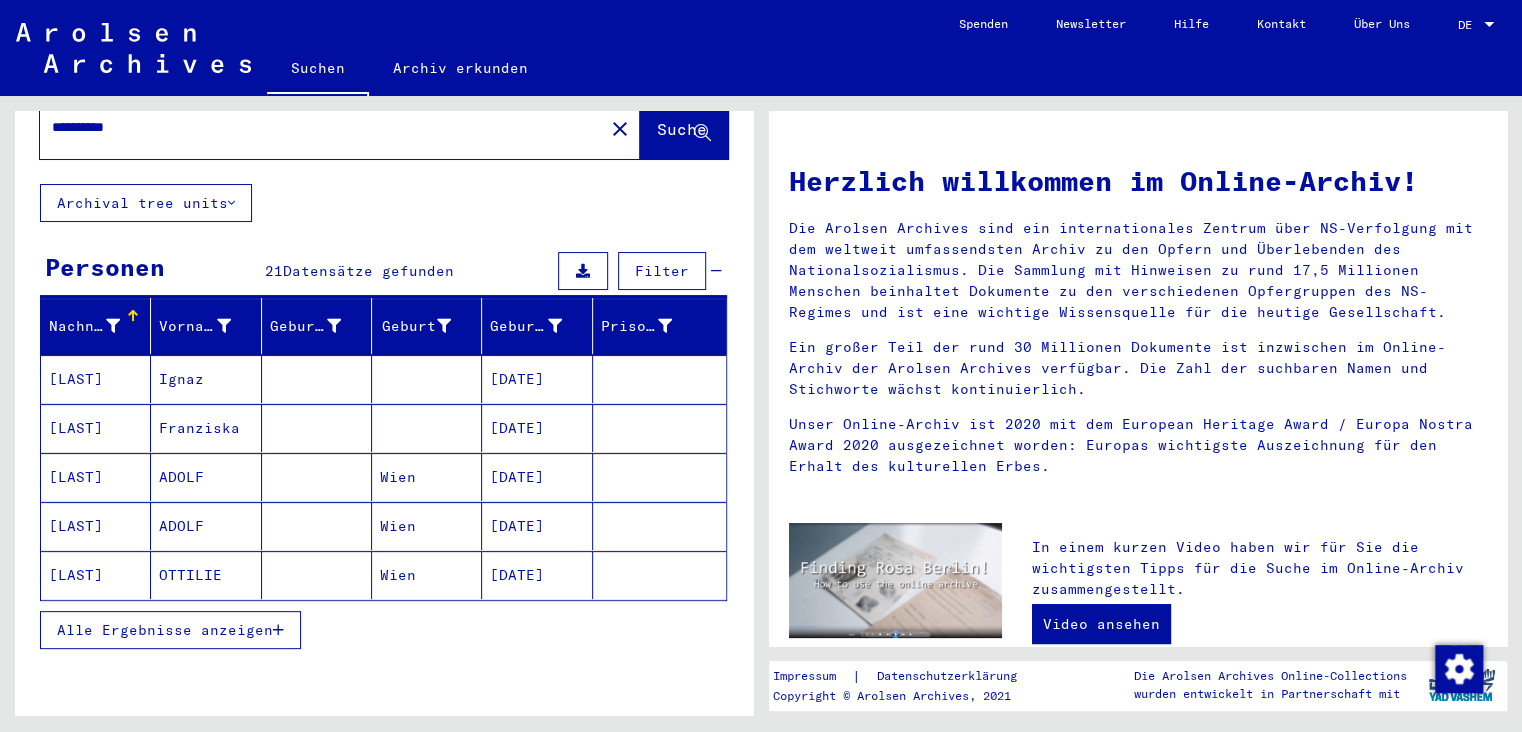 scroll, scrollTop: 110, scrollLeft: 0, axis: vertical 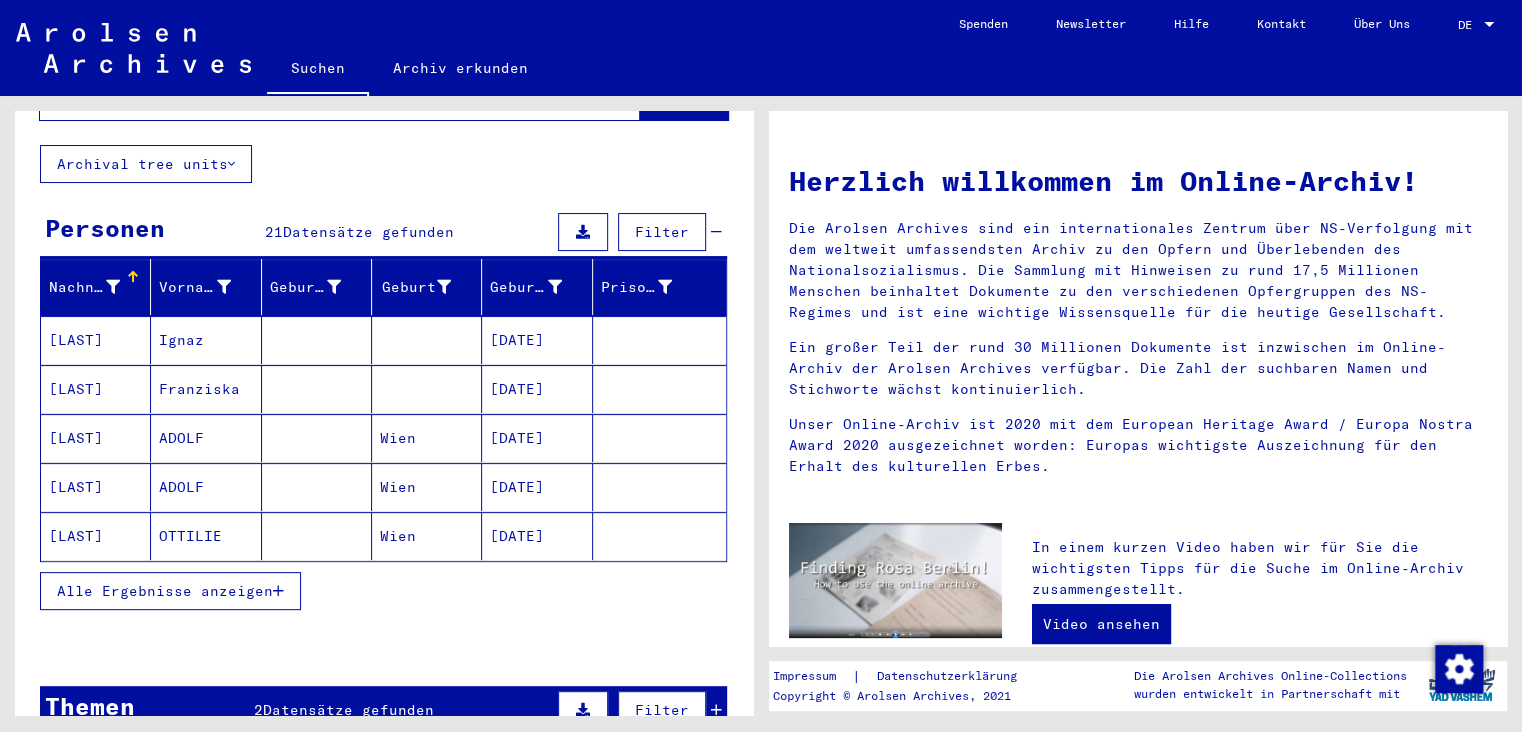 click on "Alle Ergebnisse anzeigen" at bounding box center (165, 591) 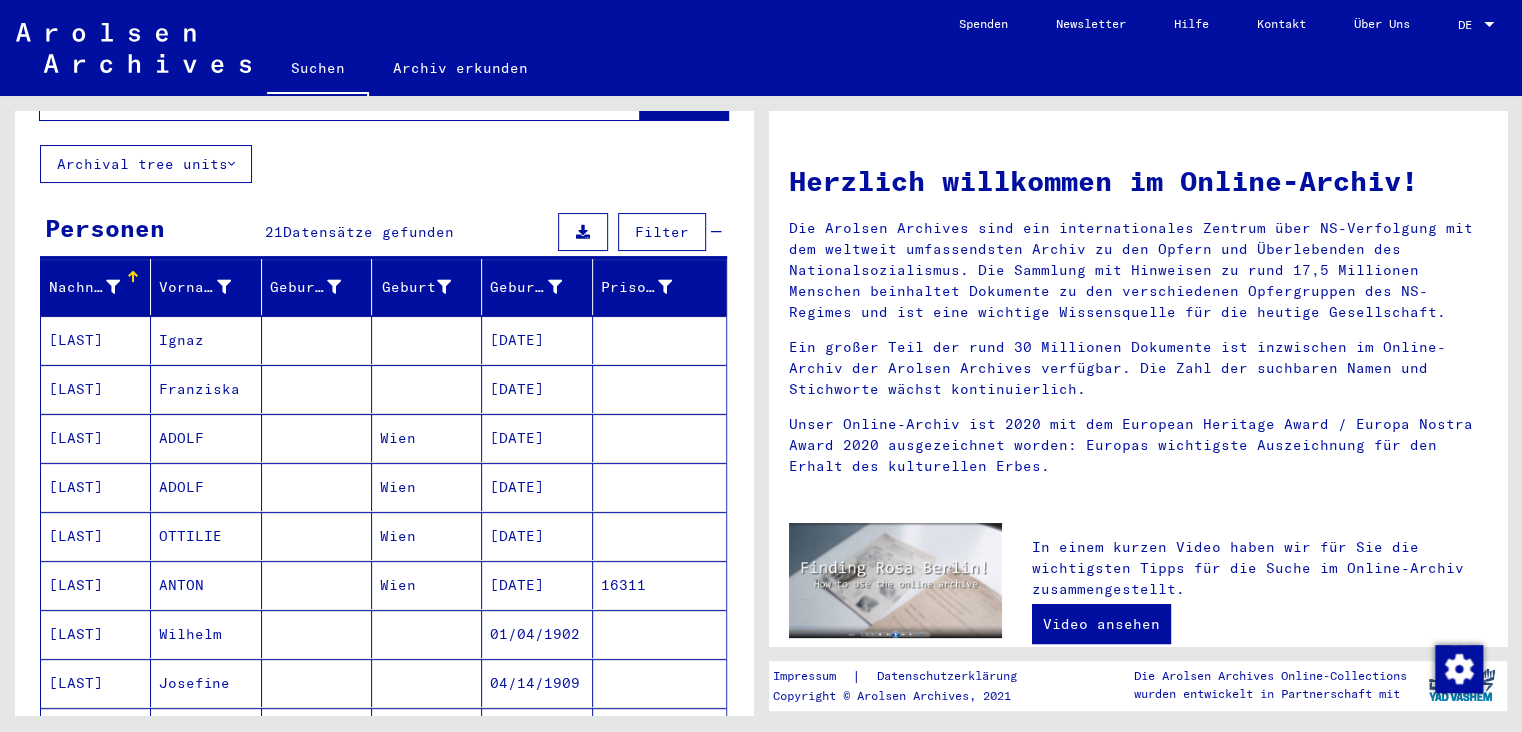 scroll, scrollTop: 0, scrollLeft: 0, axis: both 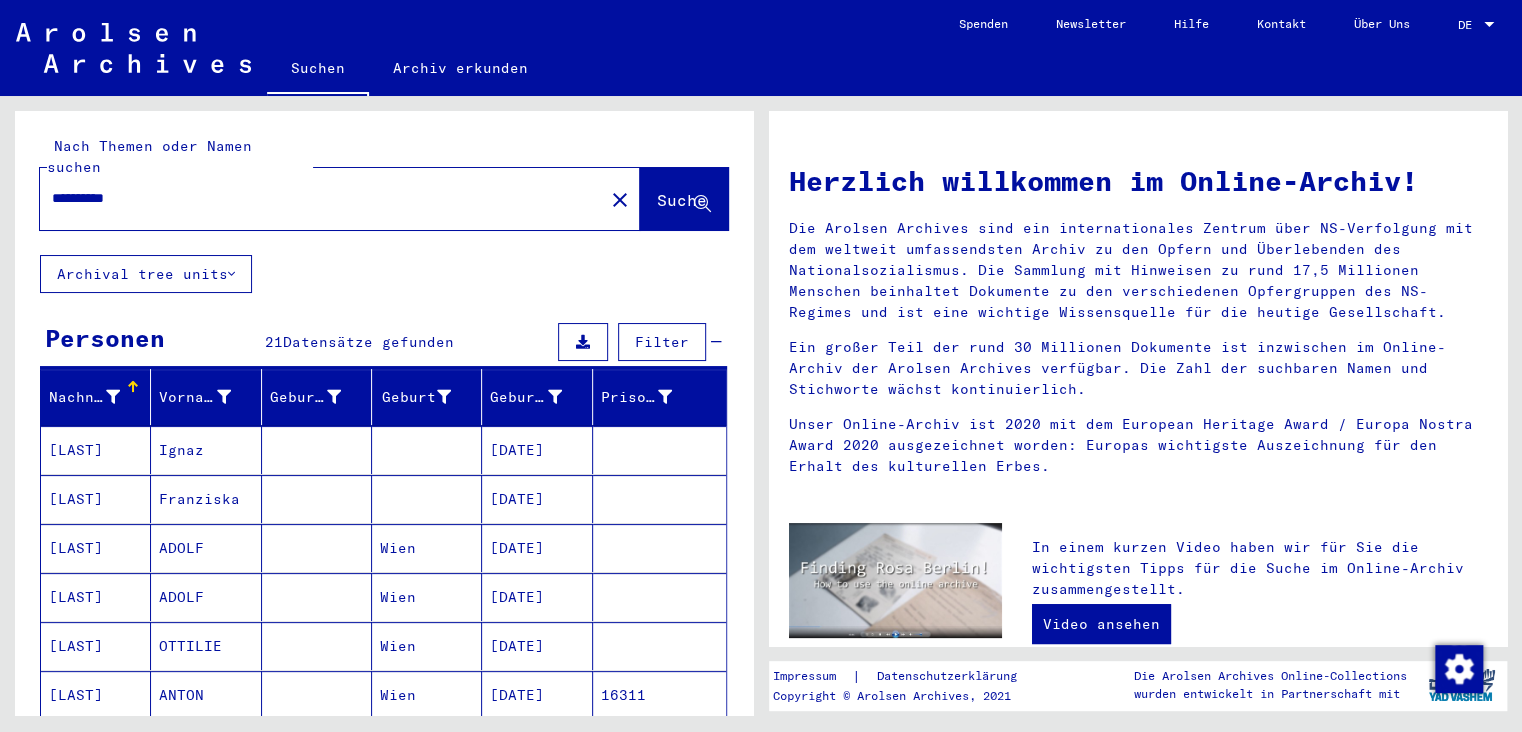 drag, startPoint x: 99, startPoint y: 175, endPoint x: 238, endPoint y: 182, distance: 139.17615 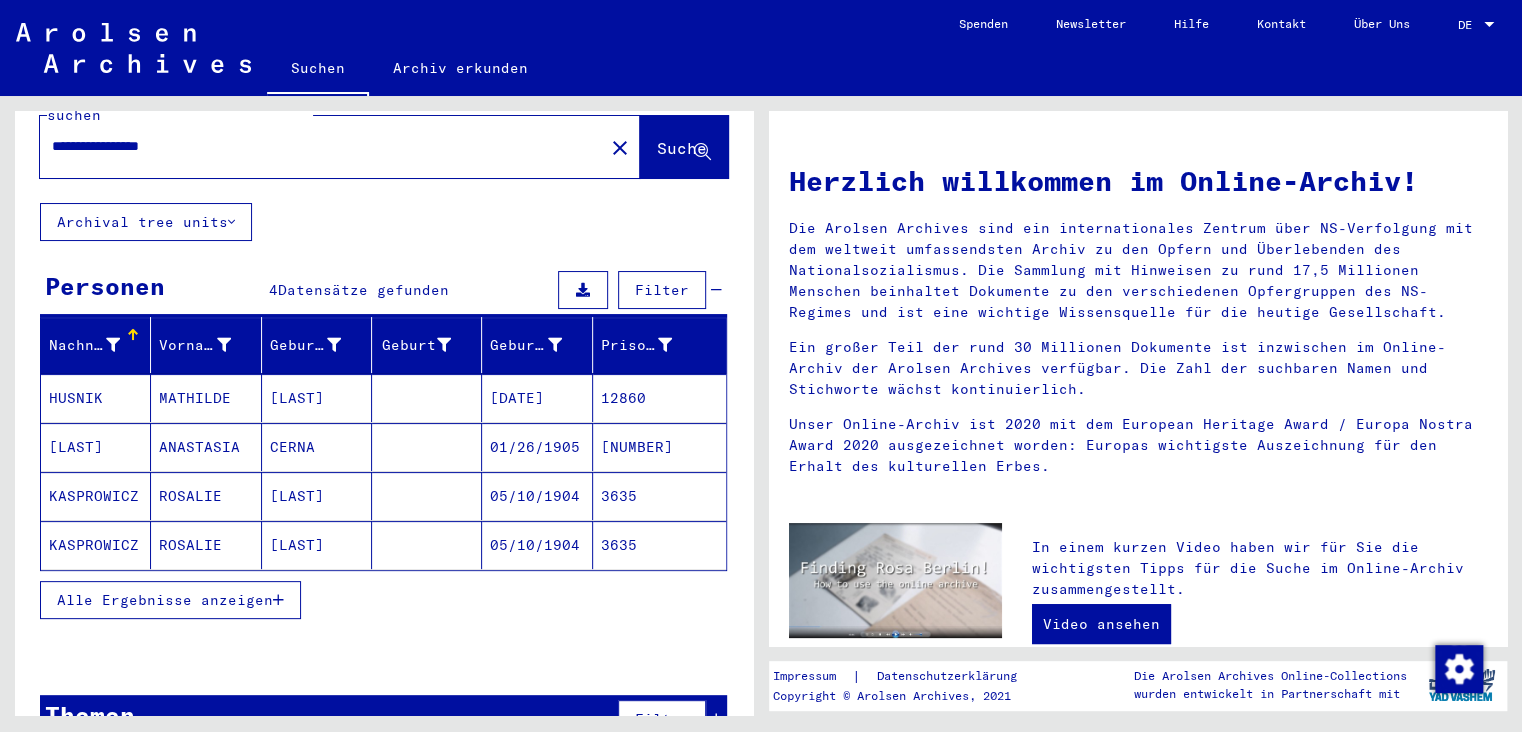 scroll, scrollTop: 78, scrollLeft: 0, axis: vertical 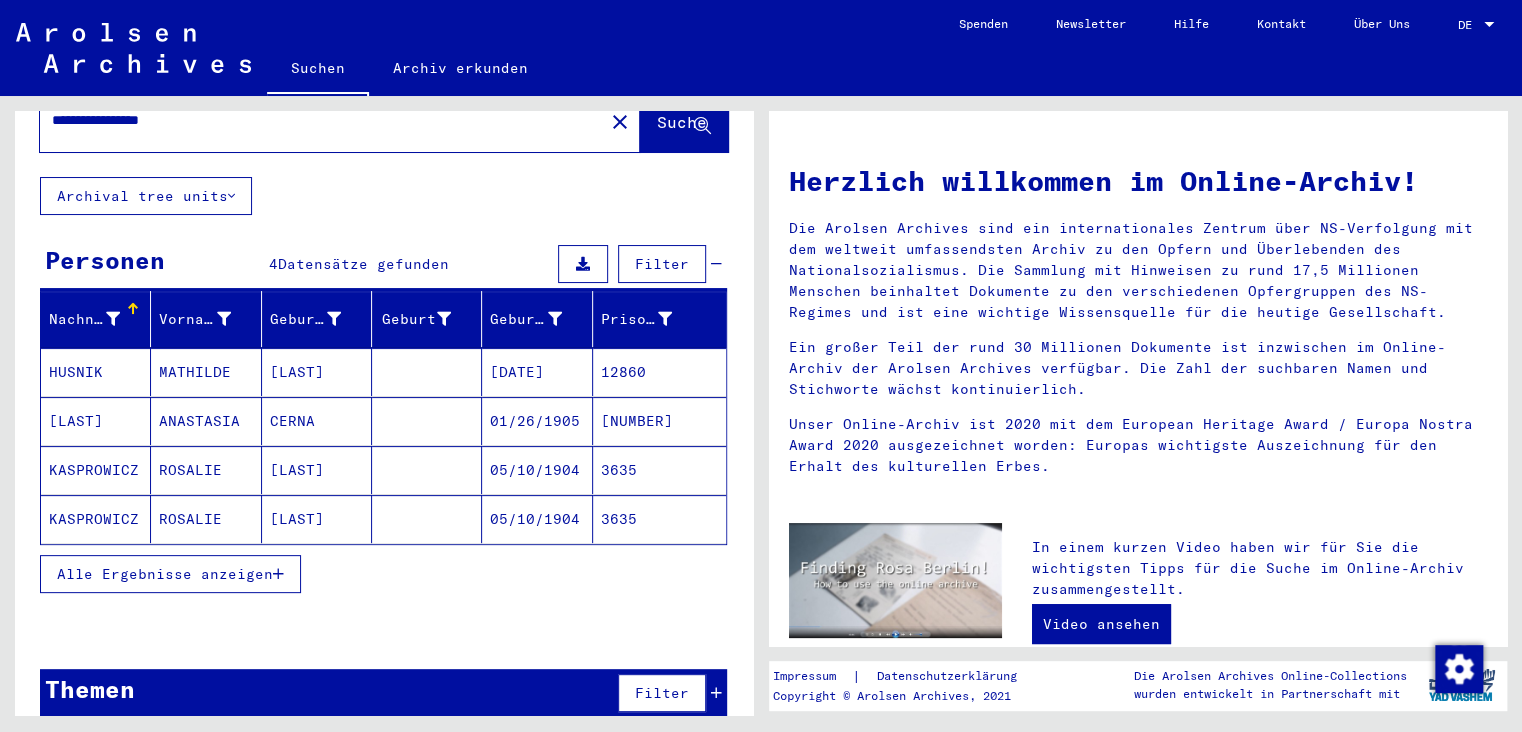 click on "Alle Ergebnisse anzeigen" at bounding box center (165, 574) 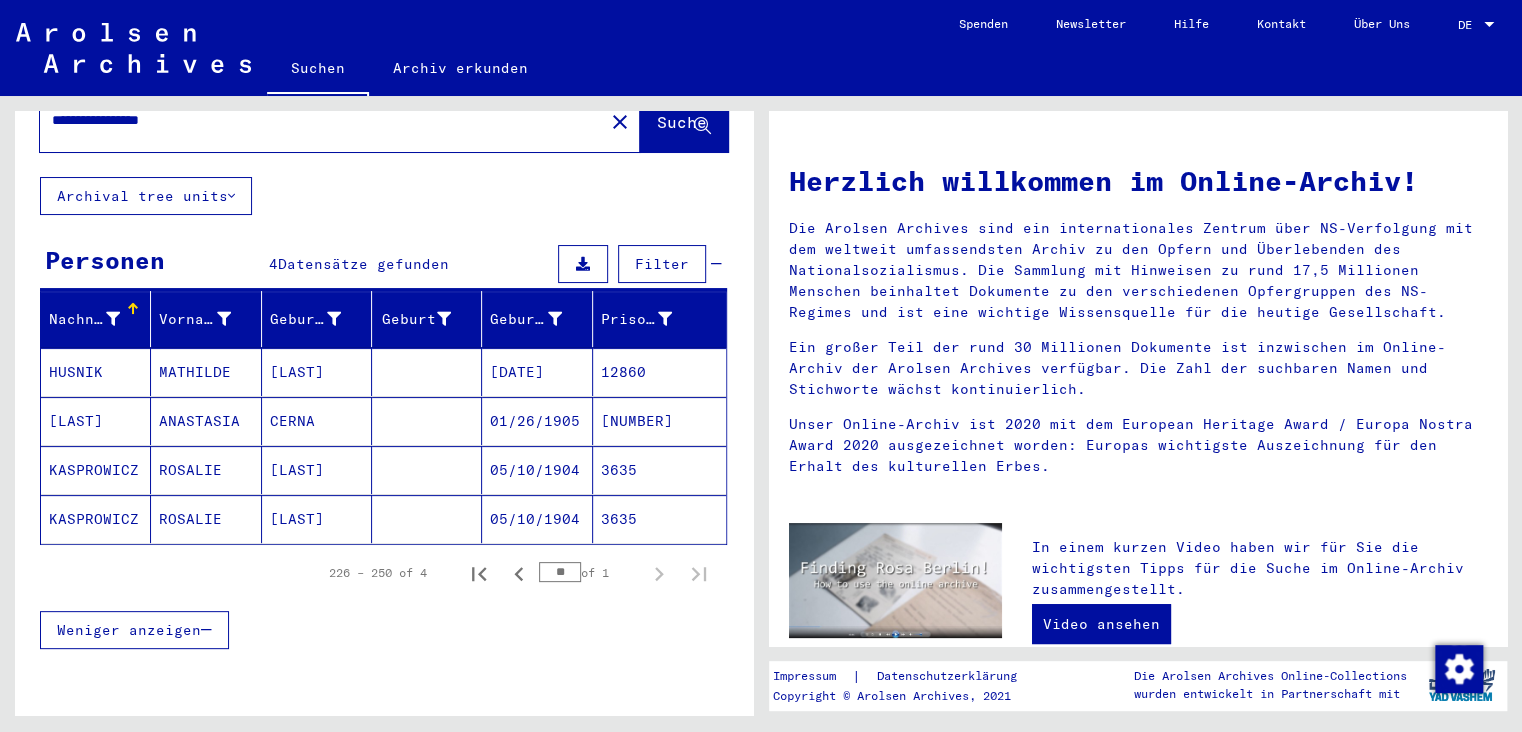 click on "KASPROWICZ" at bounding box center (96, 519) 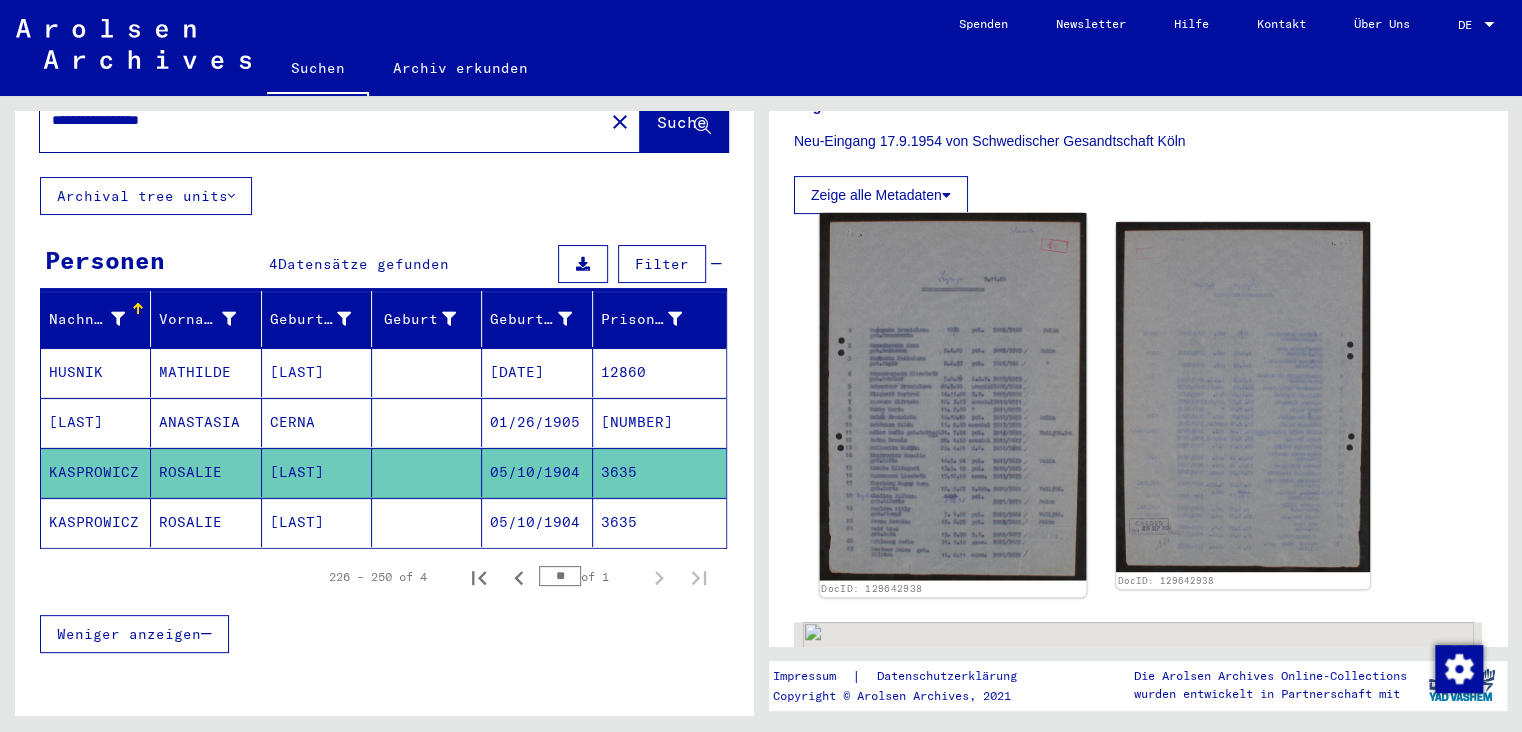 scroll, scrollTop: 331, scrollLeft: 0, axis: vertical 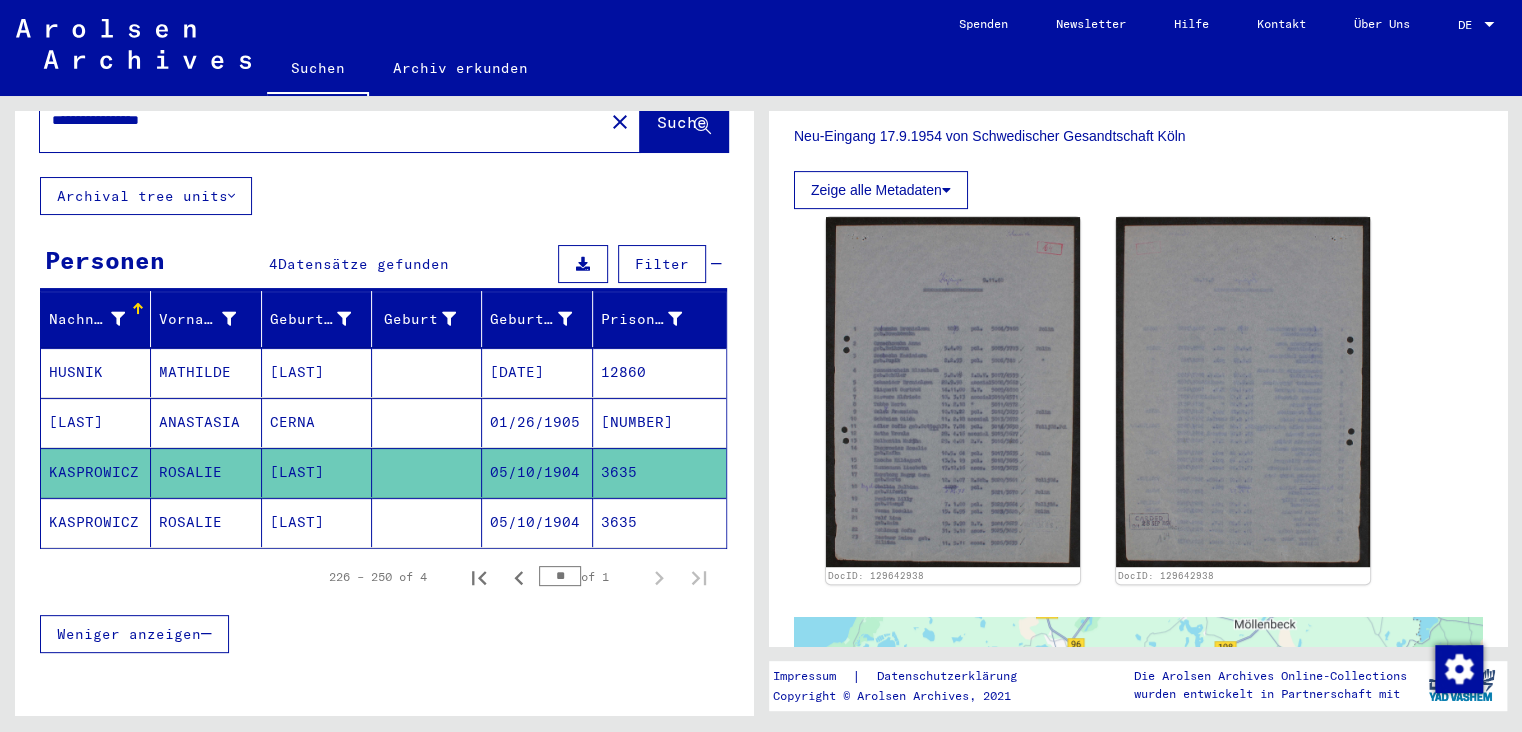 click on "HUSNIK" at bounding box center (96, 422) 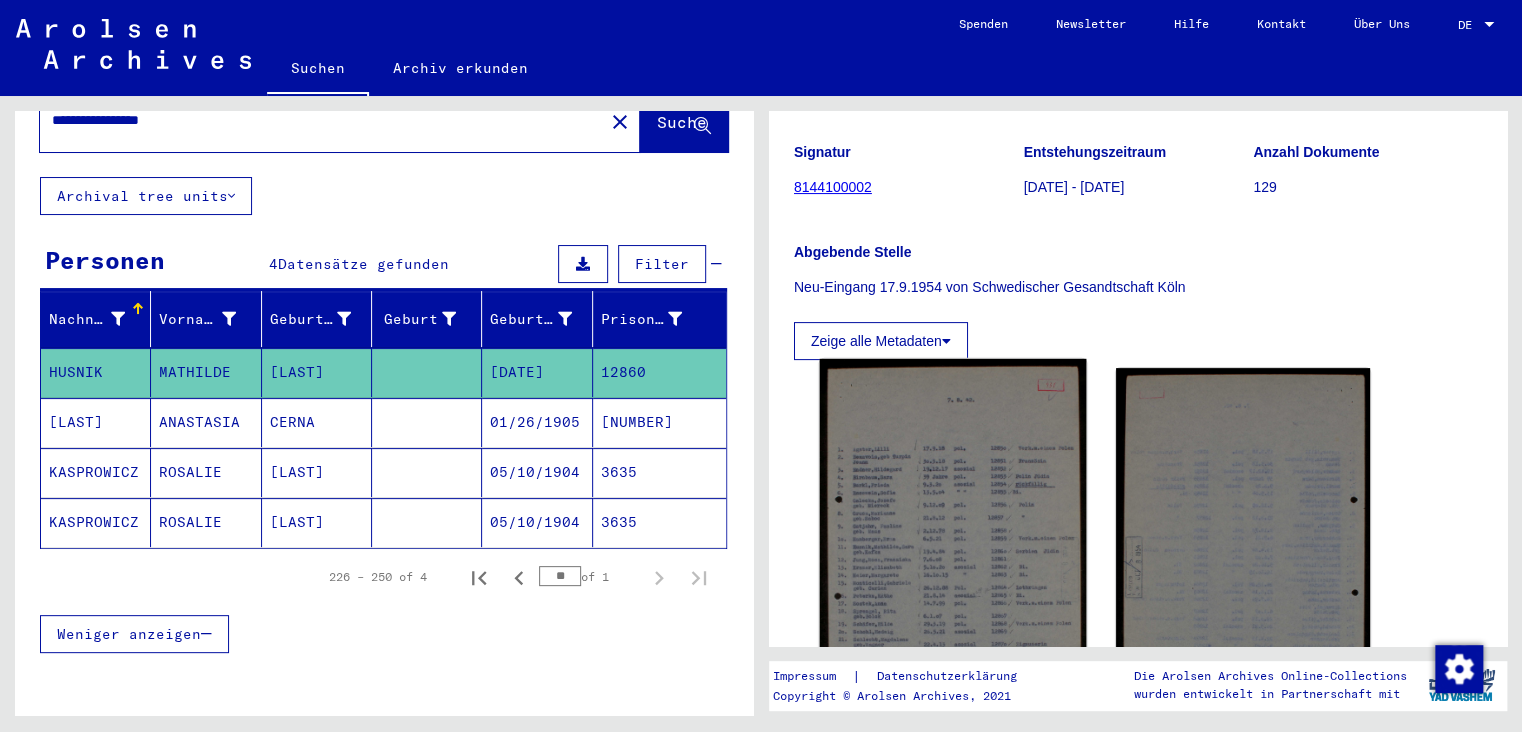 scroll, scrollTop: 331, scrollLeft: 0, axis: vertical 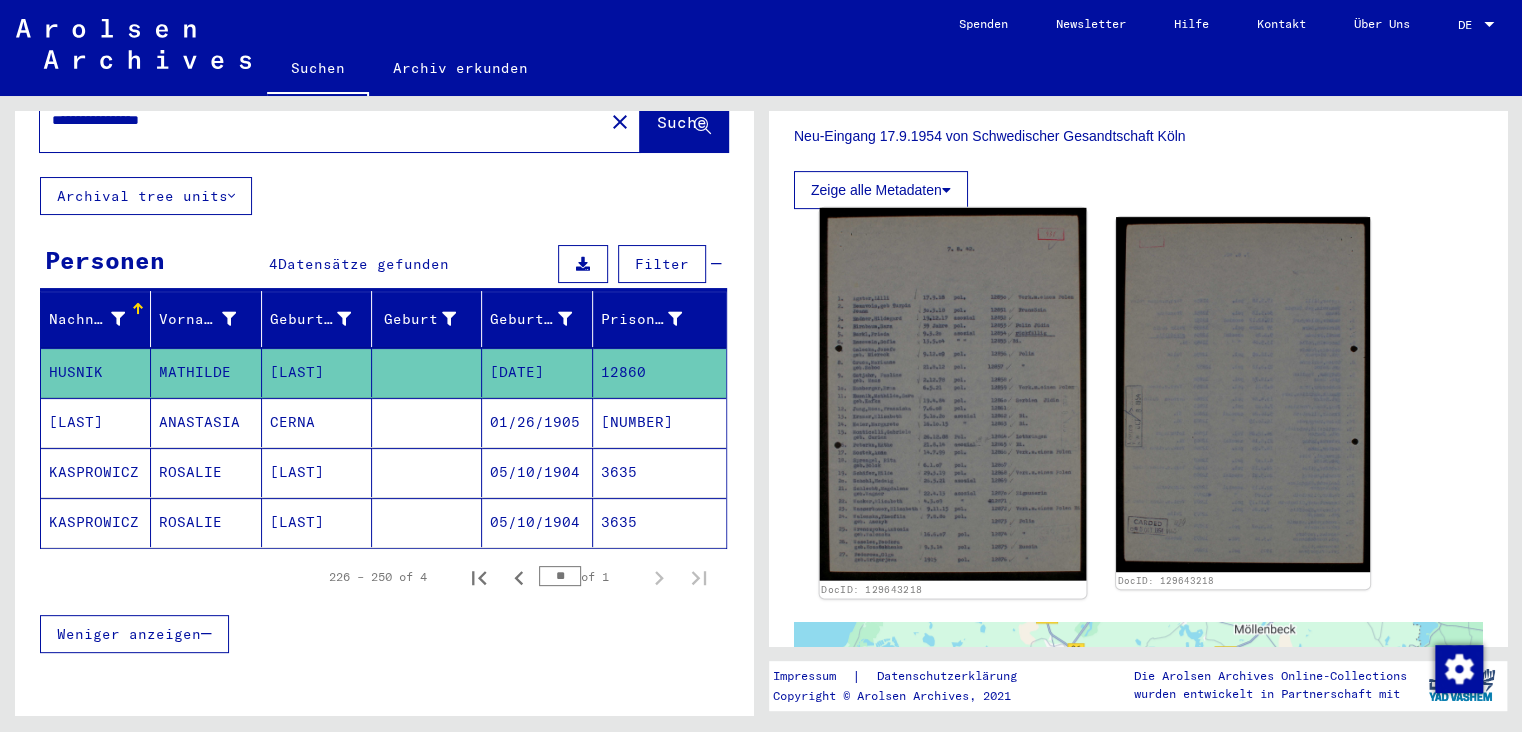 click 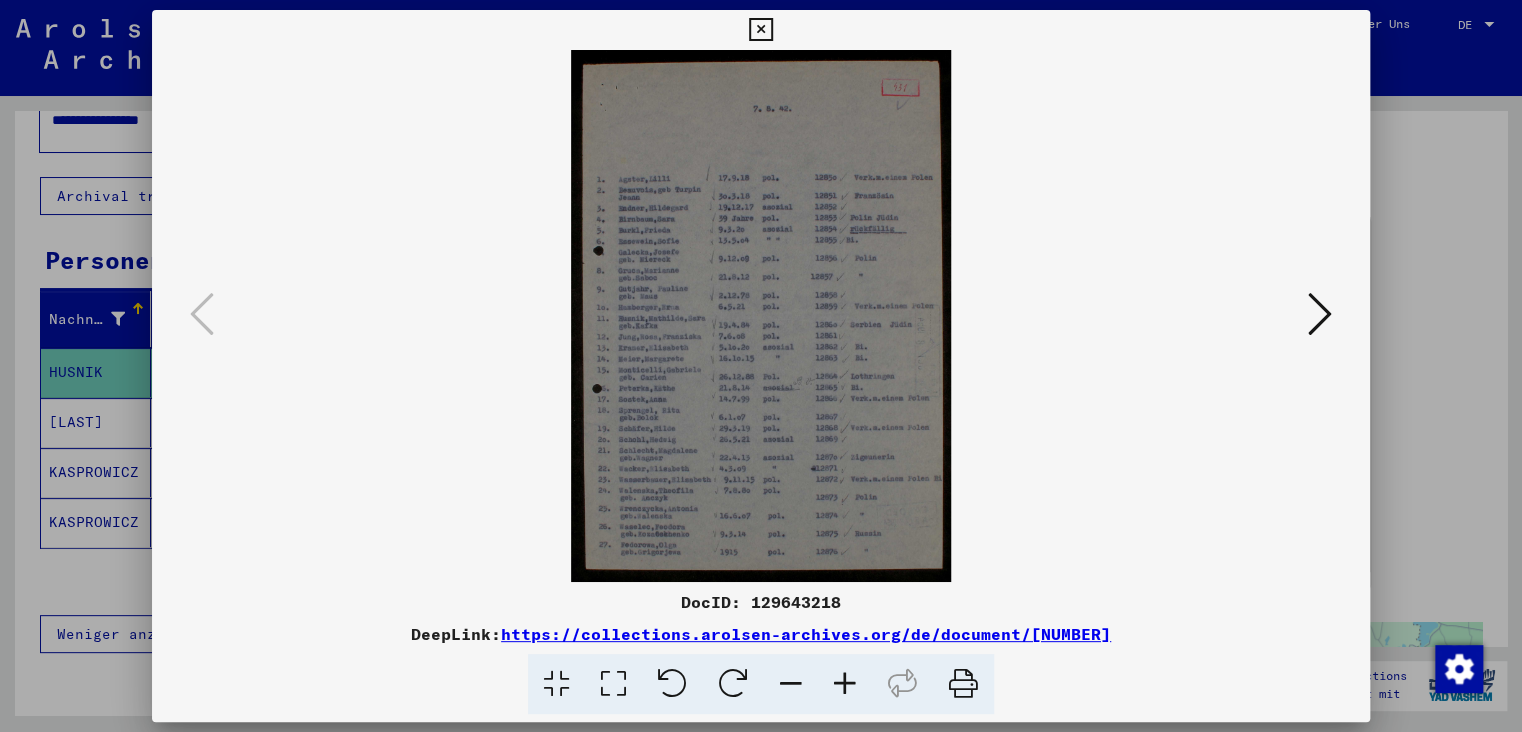 click at bounding box center [845, 684] 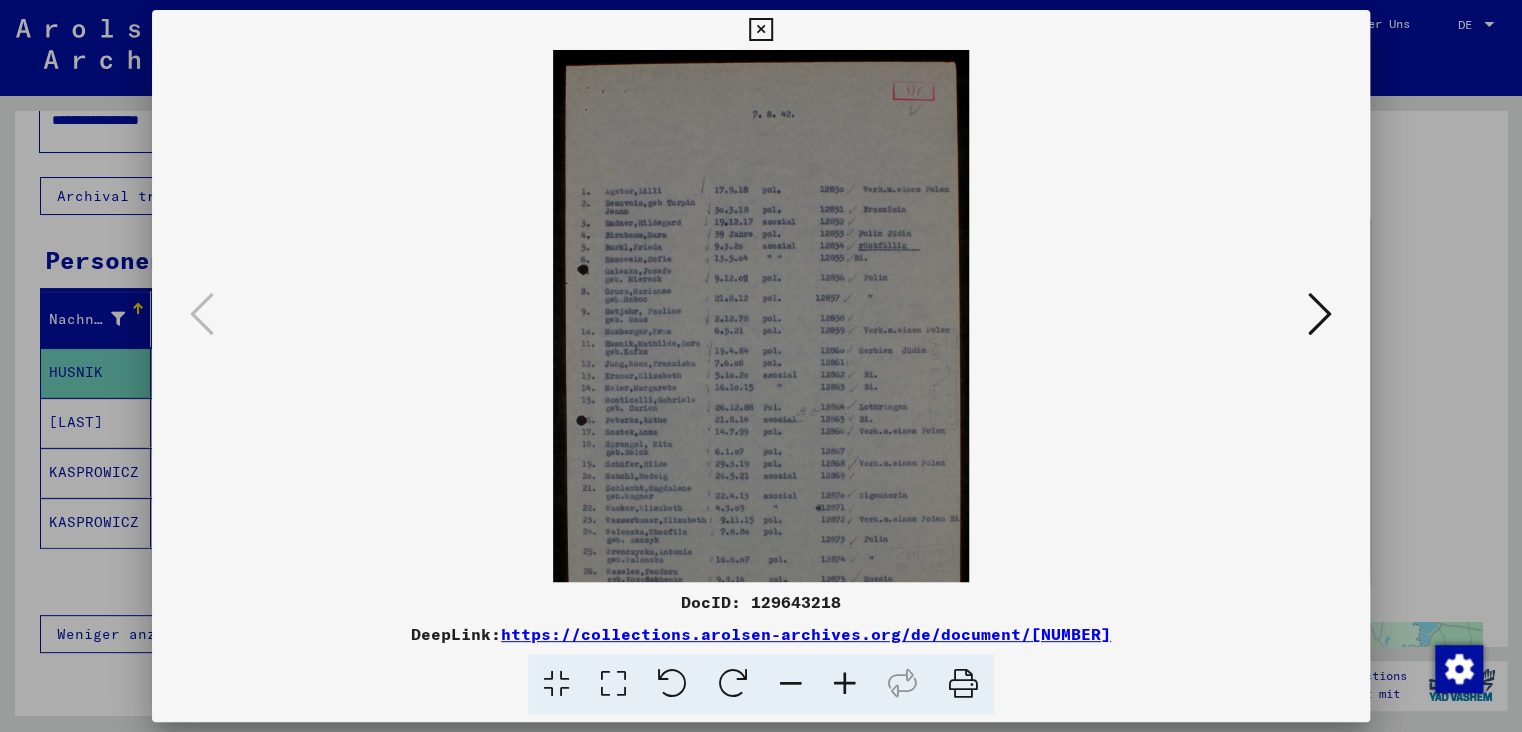 click at bounding box center [845, 684] 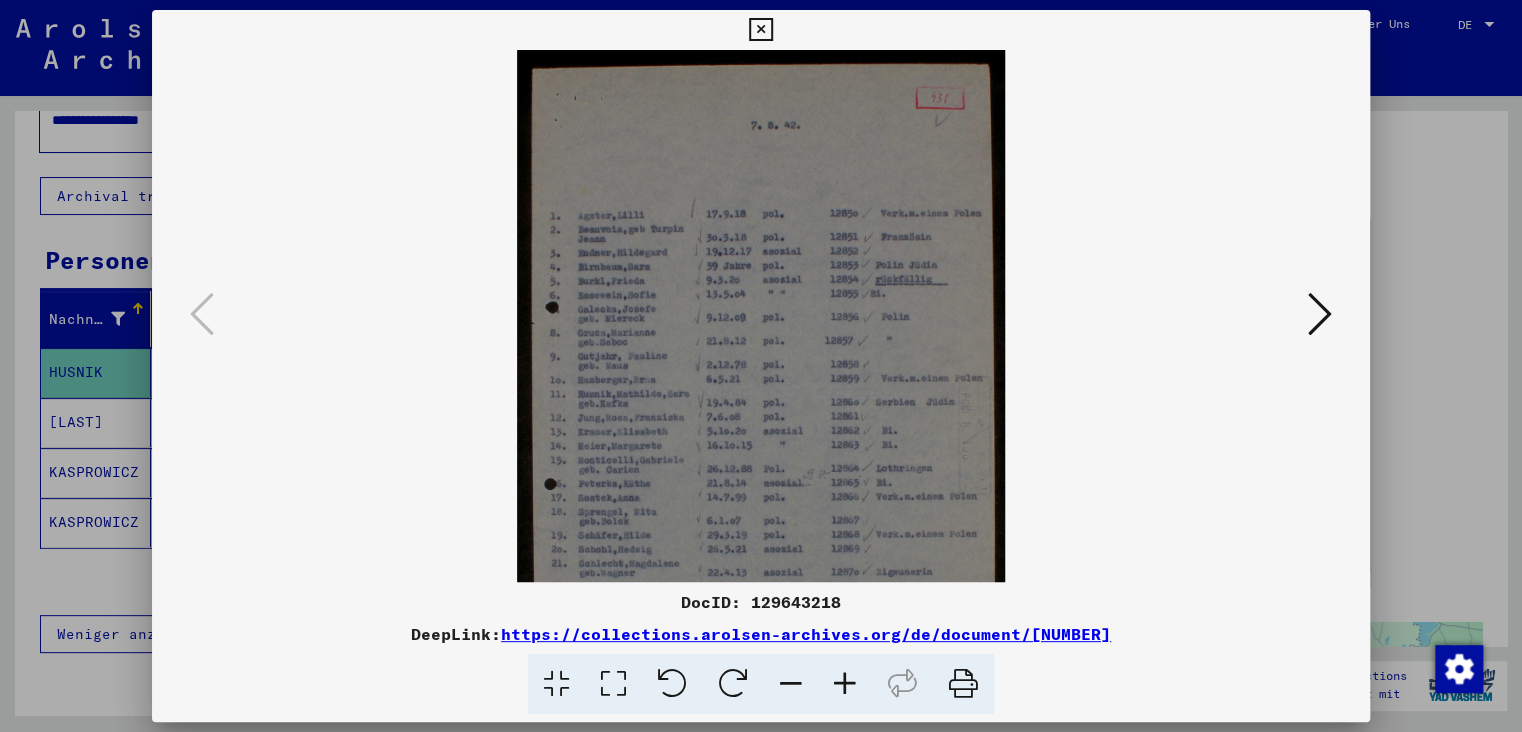 click at bounding box center (845, 684) 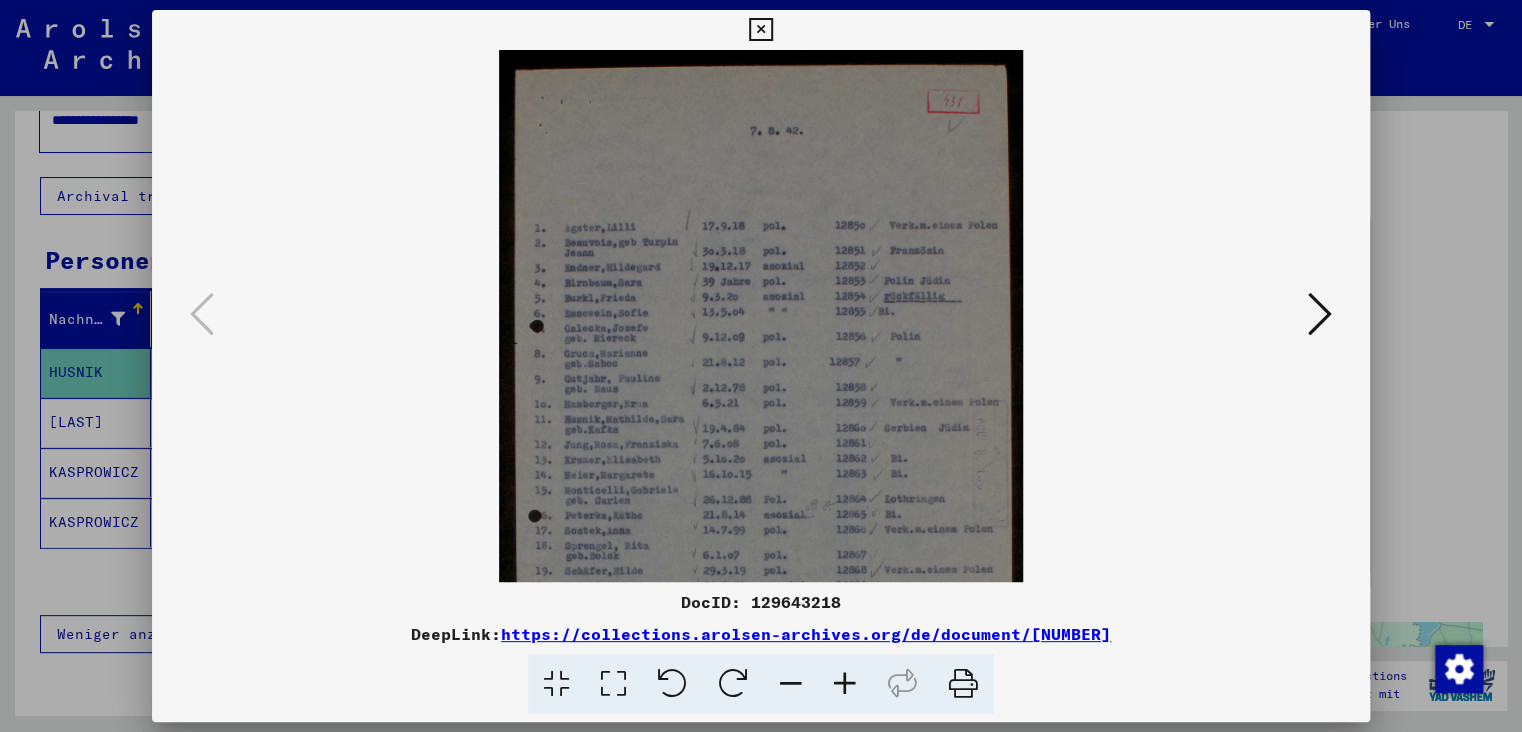 click at bounding box center [845, 684] 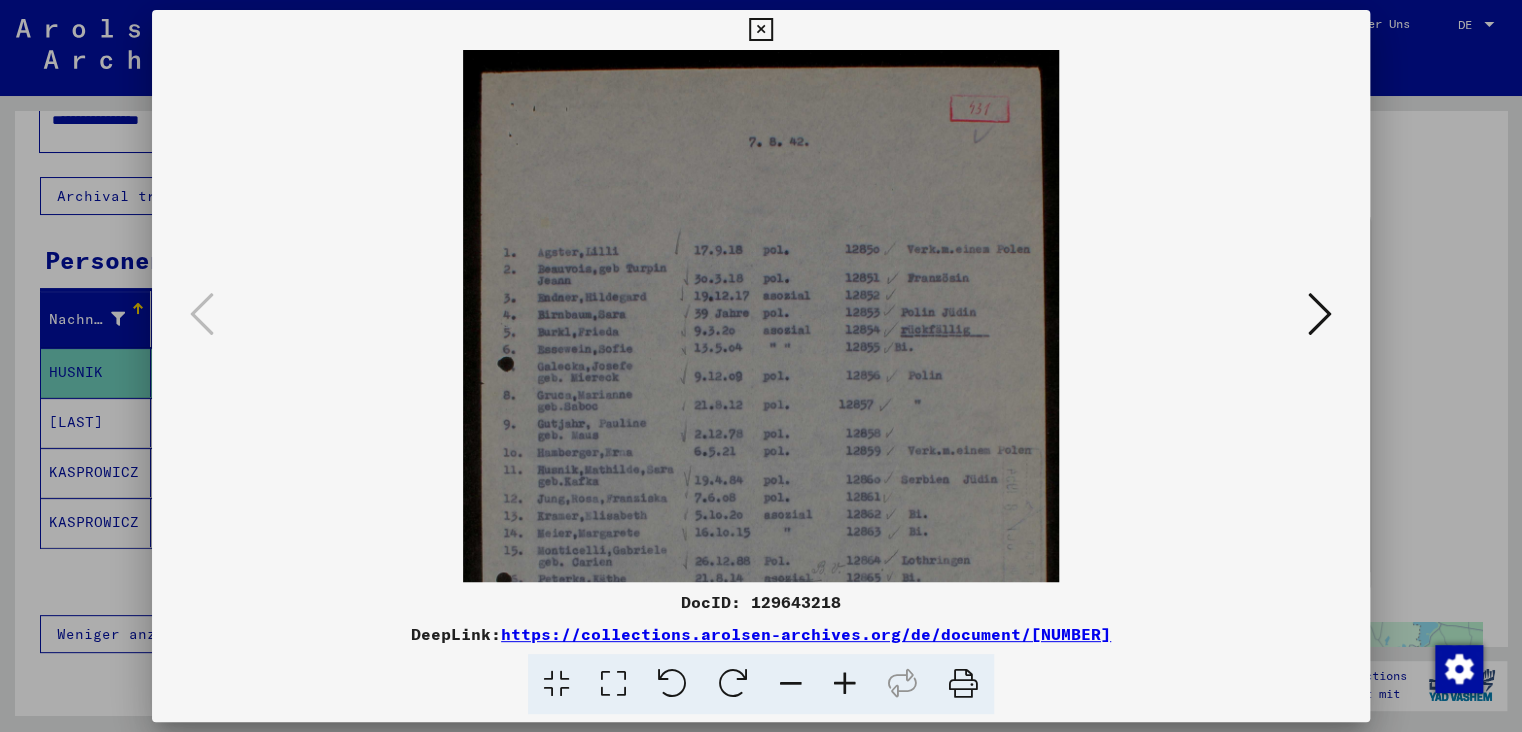 click at bounding box center [845, 684] 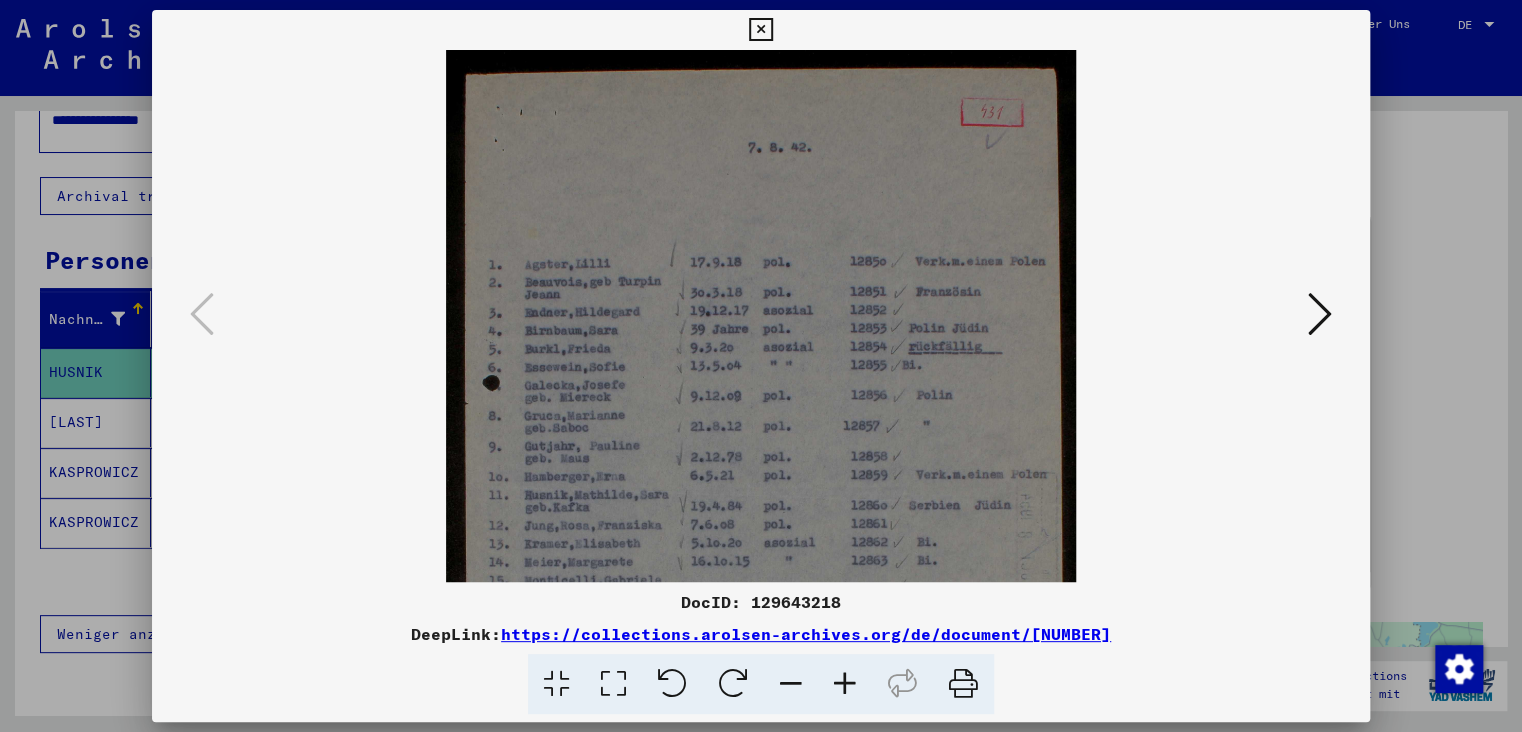 click at bounding box center [845, 684] 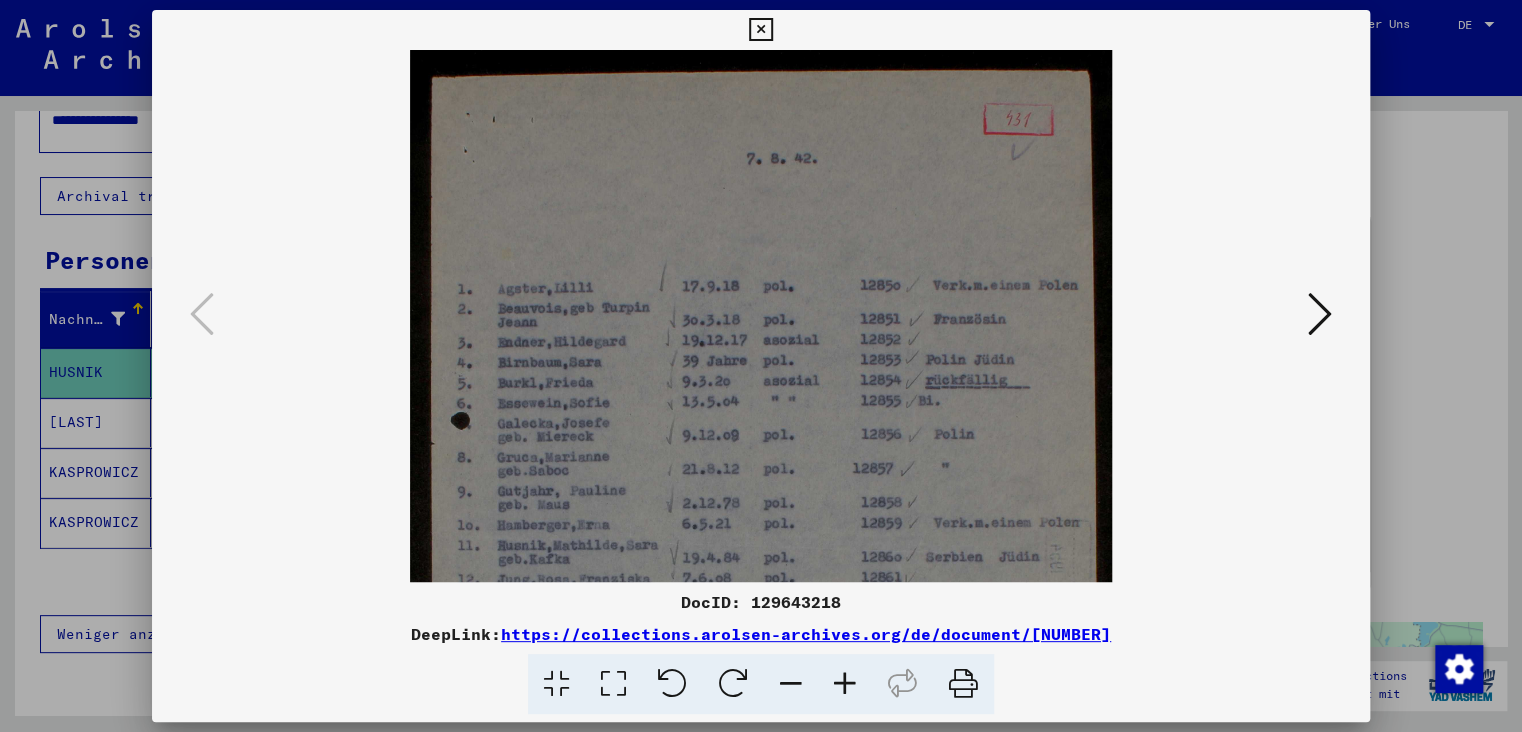 click at bounding box center (845, 684) 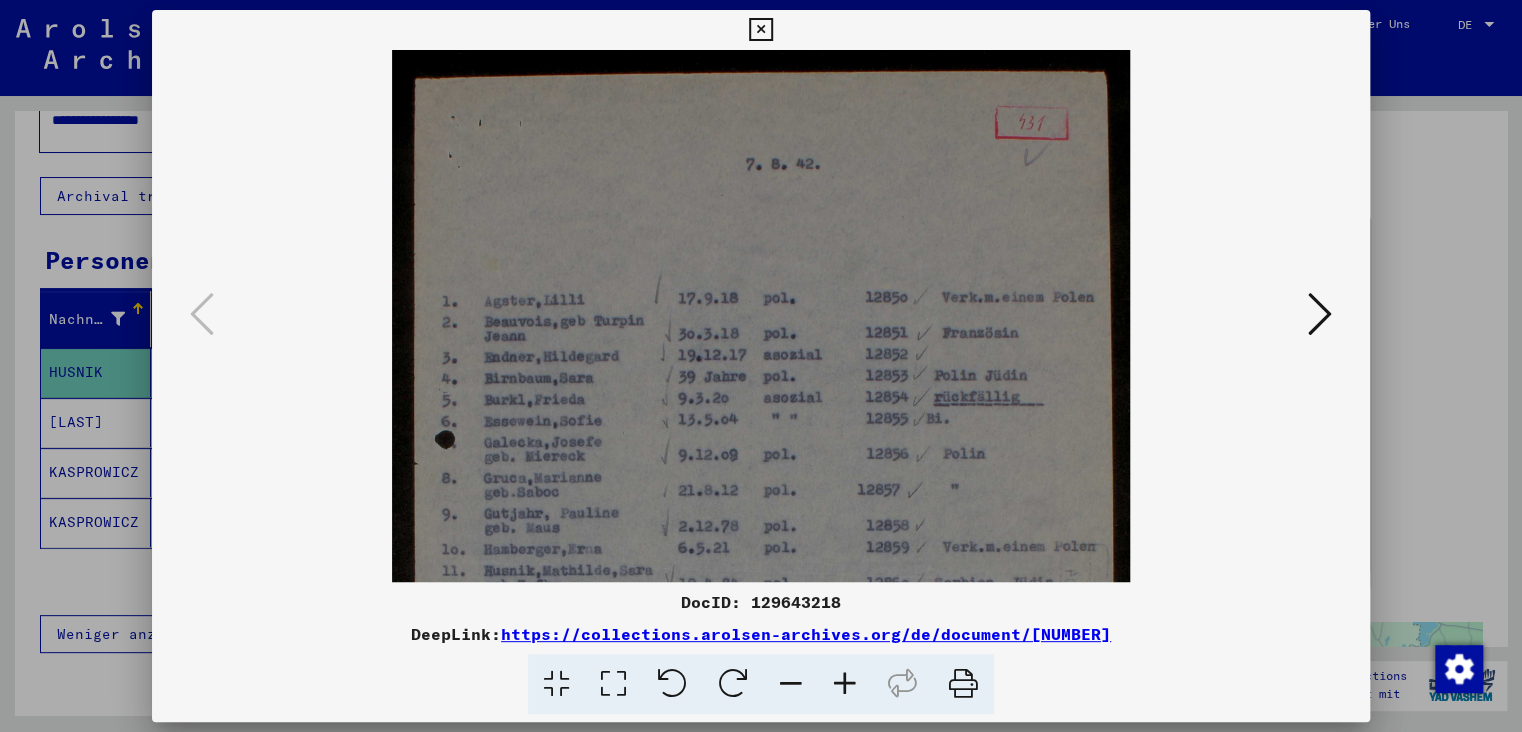 click at bounding box center [845, 684] 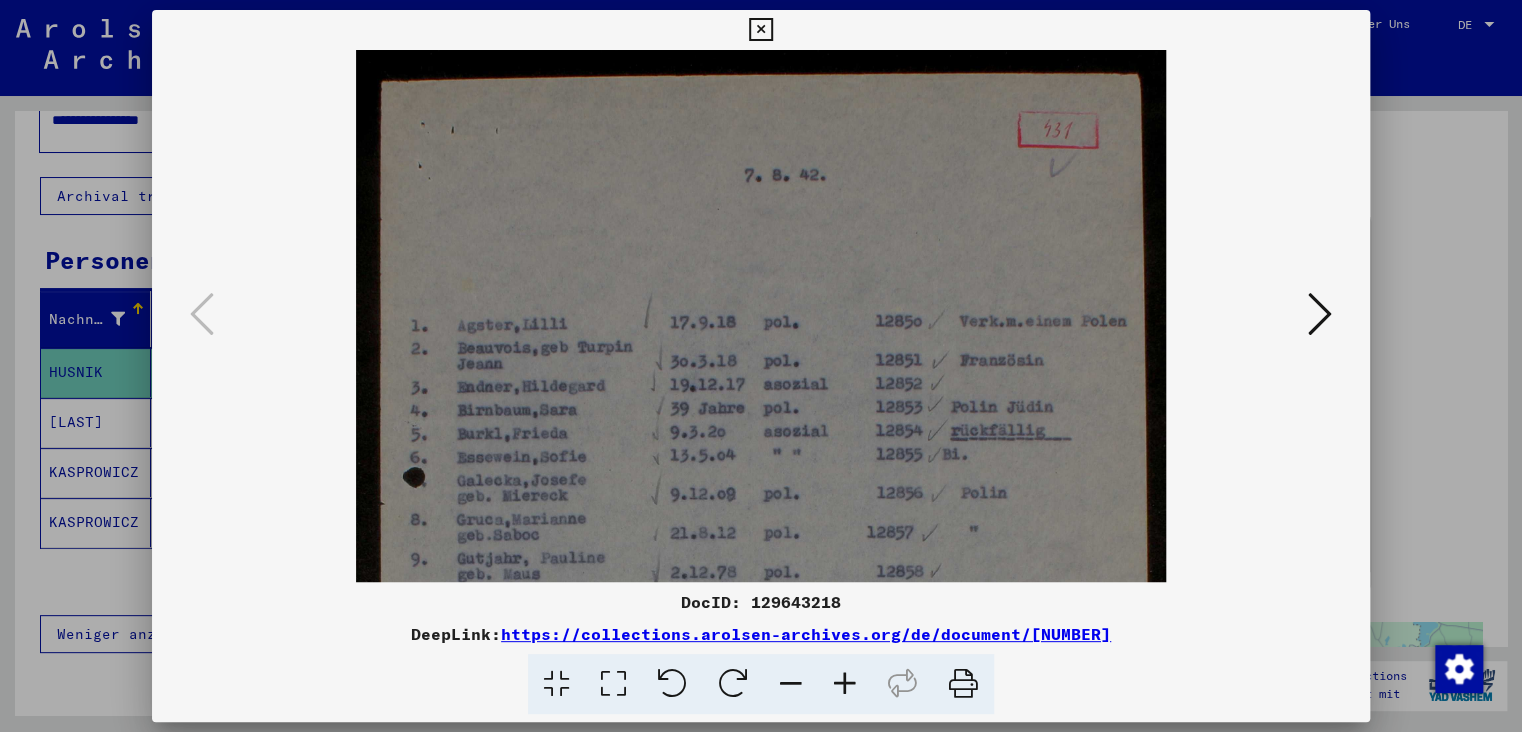 click at bounding box center (845, 684) 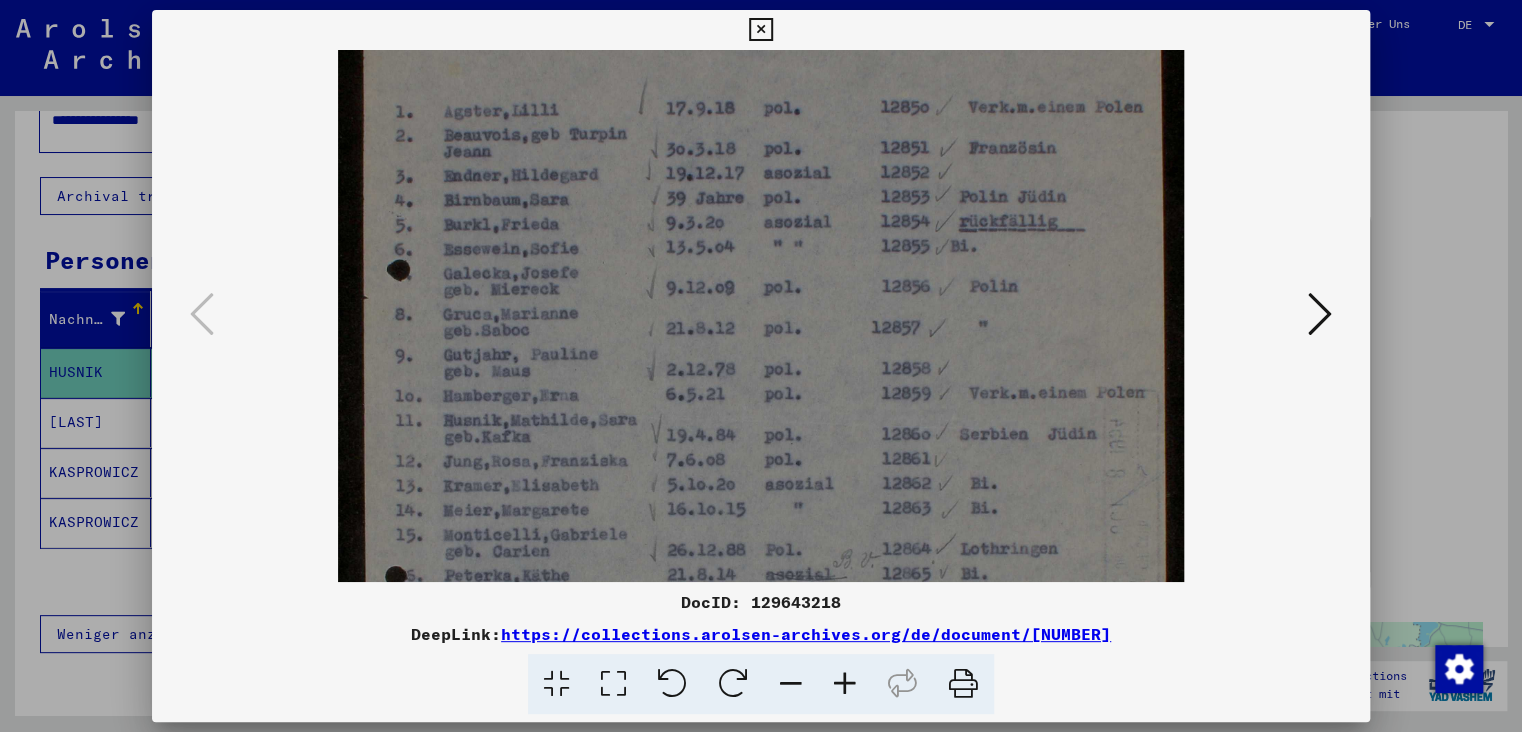 scroll, scrollTop: 227, scrollLeft: 0, axis: vertical 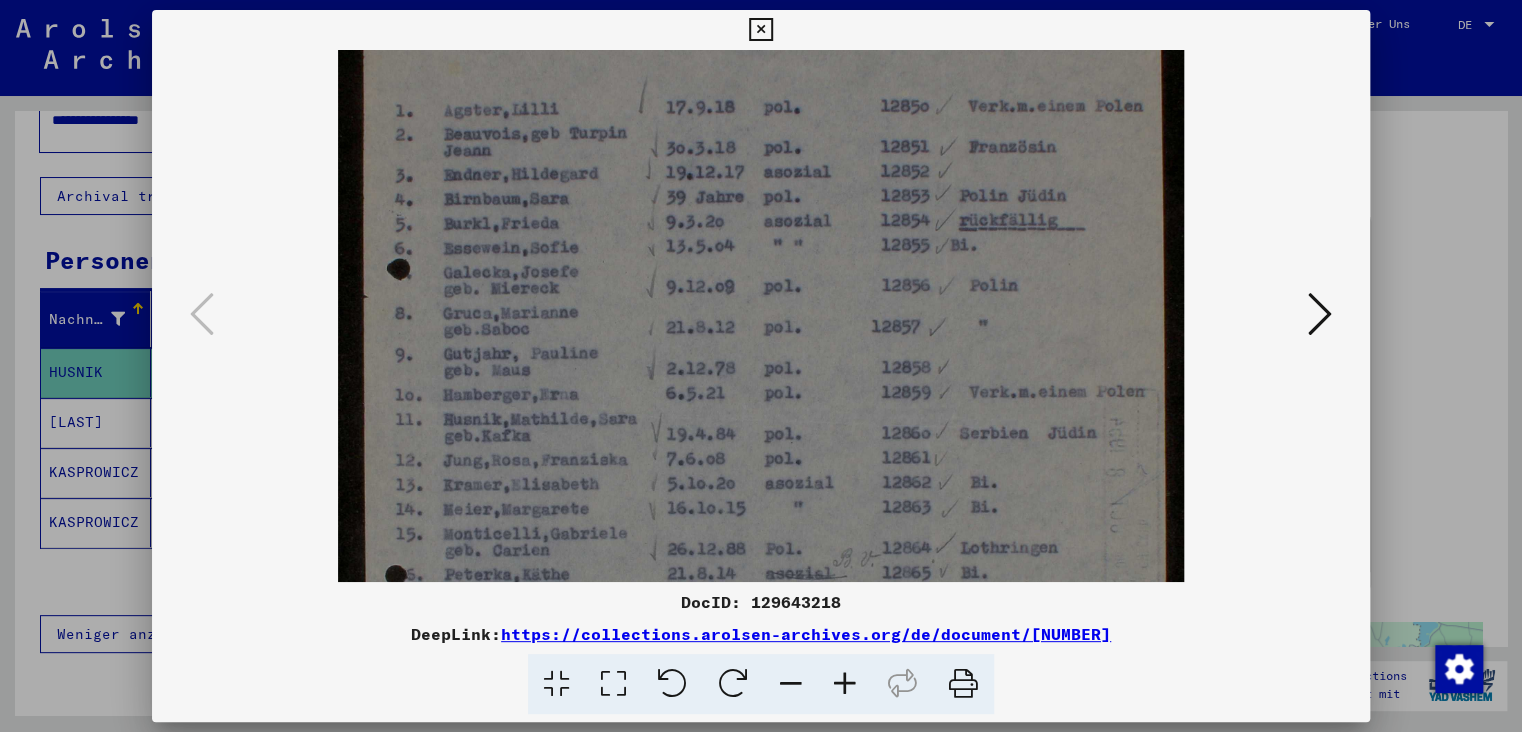 drag, startPoint x: 842, startPoint y: 454, endPoint x: 840, endPoint y: 257, distance: 197.01015 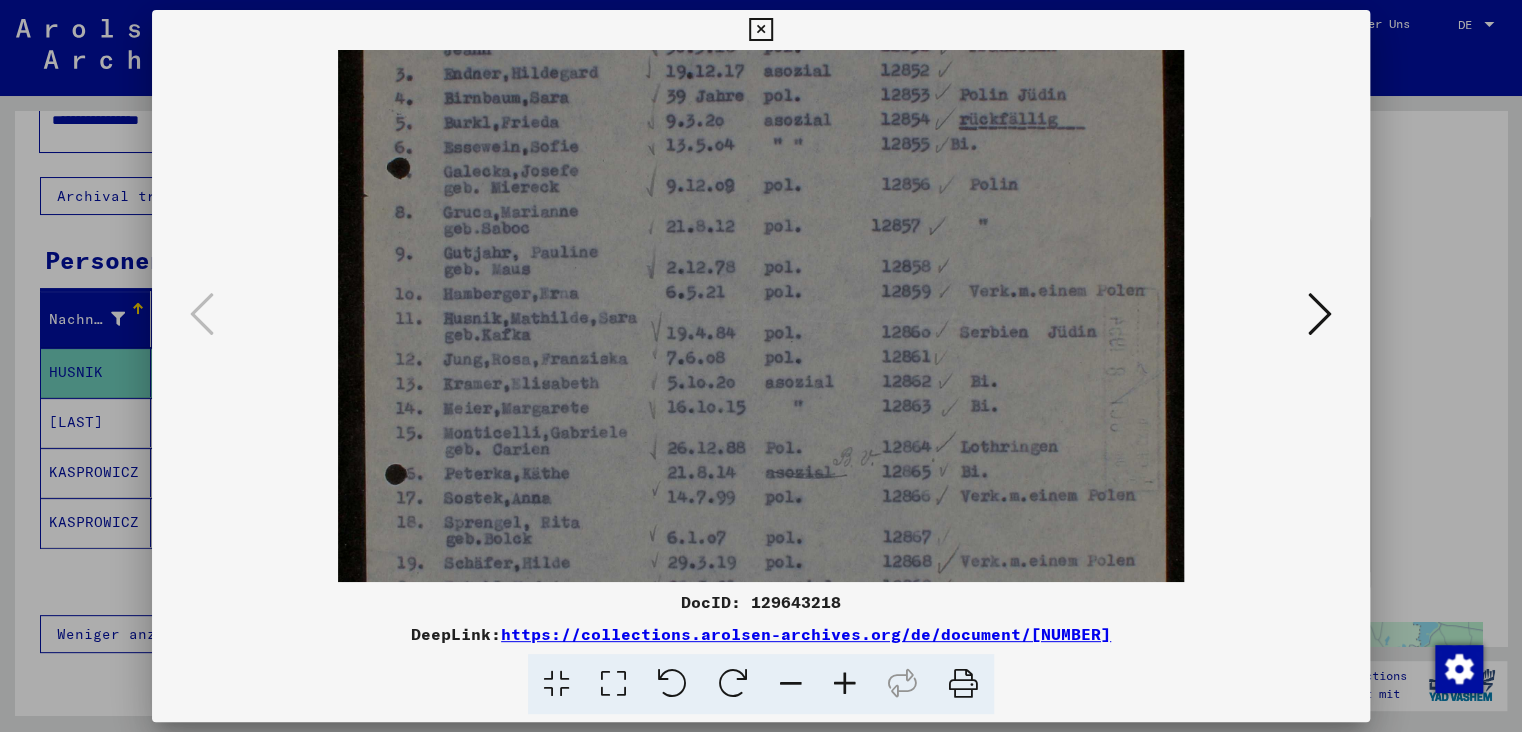 drag, startPoint x: 826, startPoint y: 358, endPoint x: 818, endPoint y: 257, distance: 101.31634 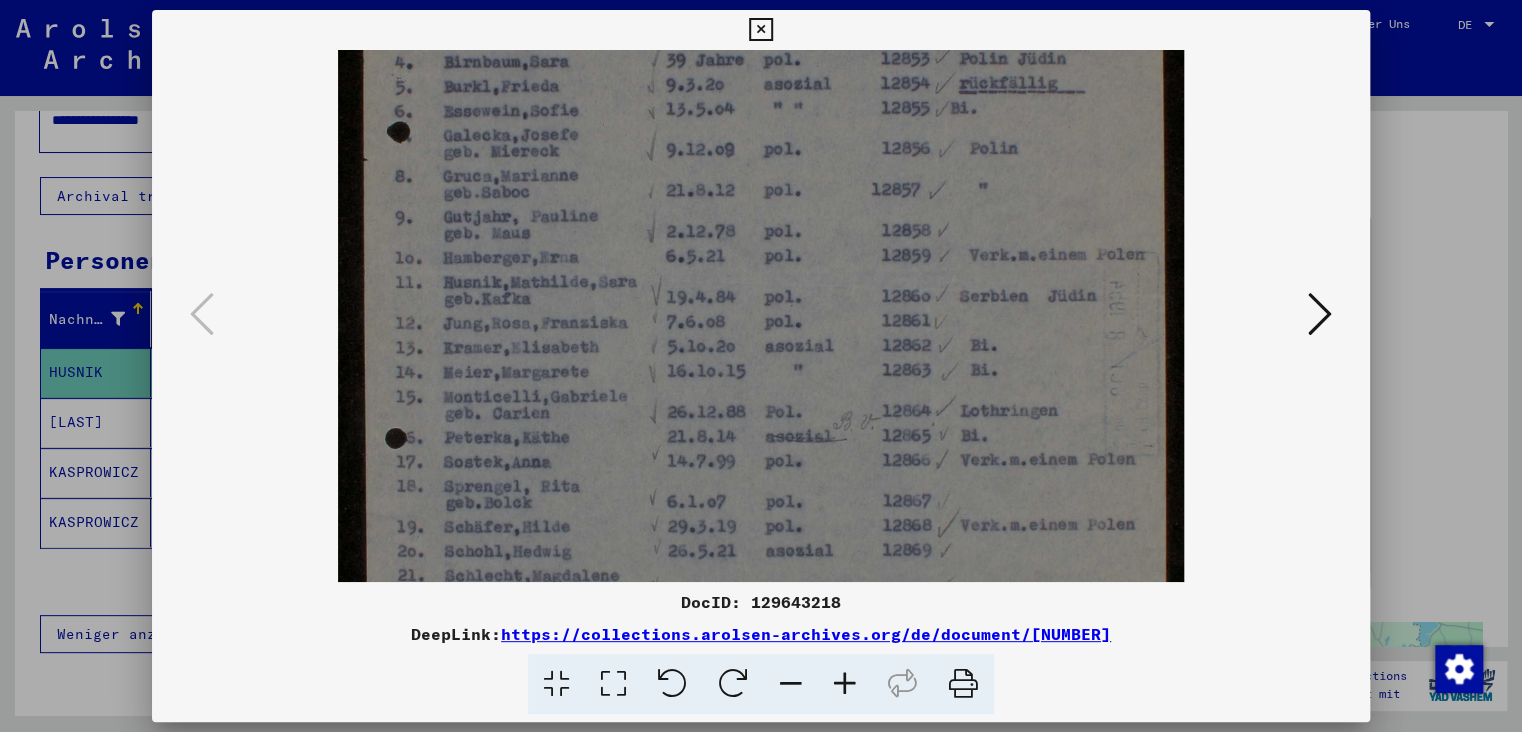 scroll, scrollTop: 411, scrollLeft: 0, axis: vertical 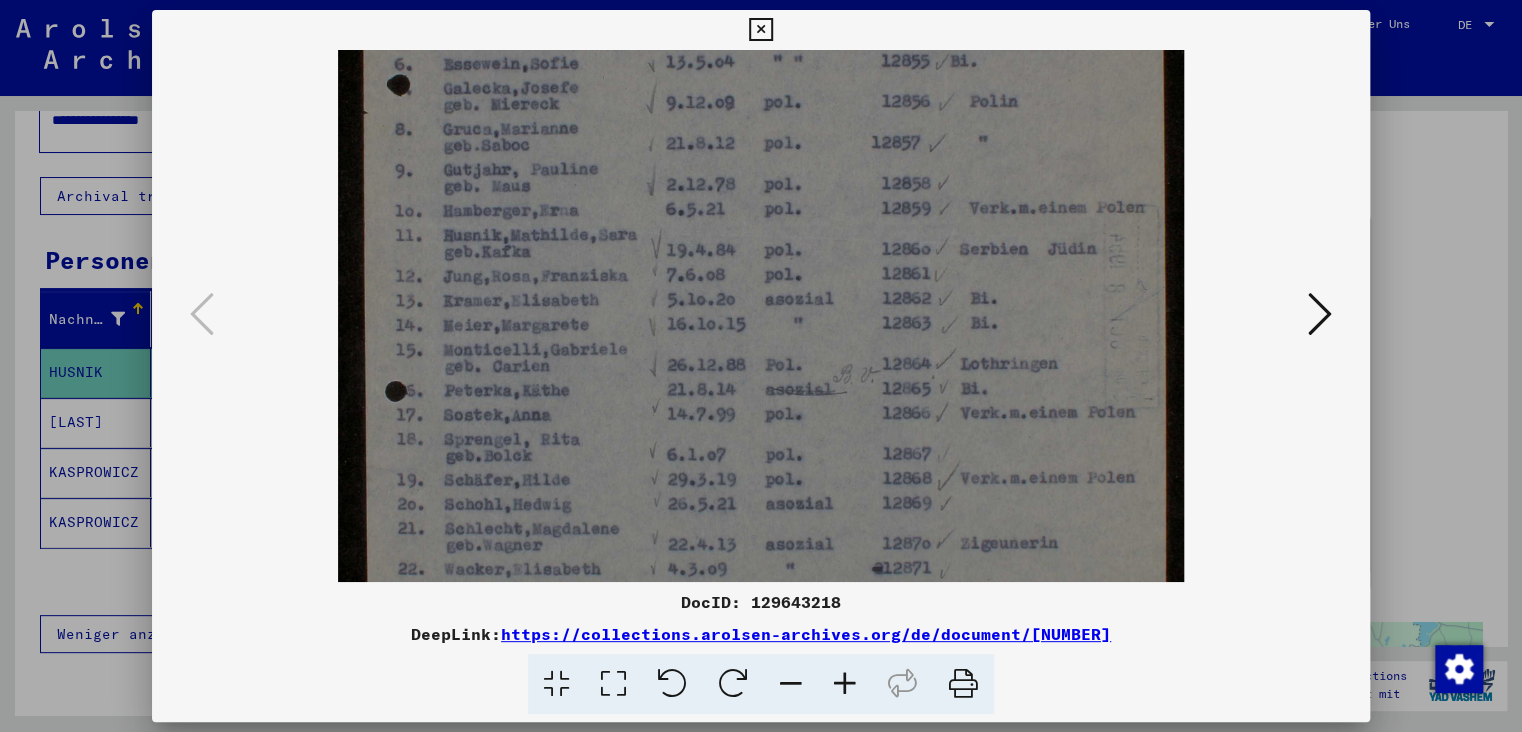 drag, startPoint x: 827, startPoint y: 370, endPoint x: 821, endPoint y: 289, distance: 81.22192 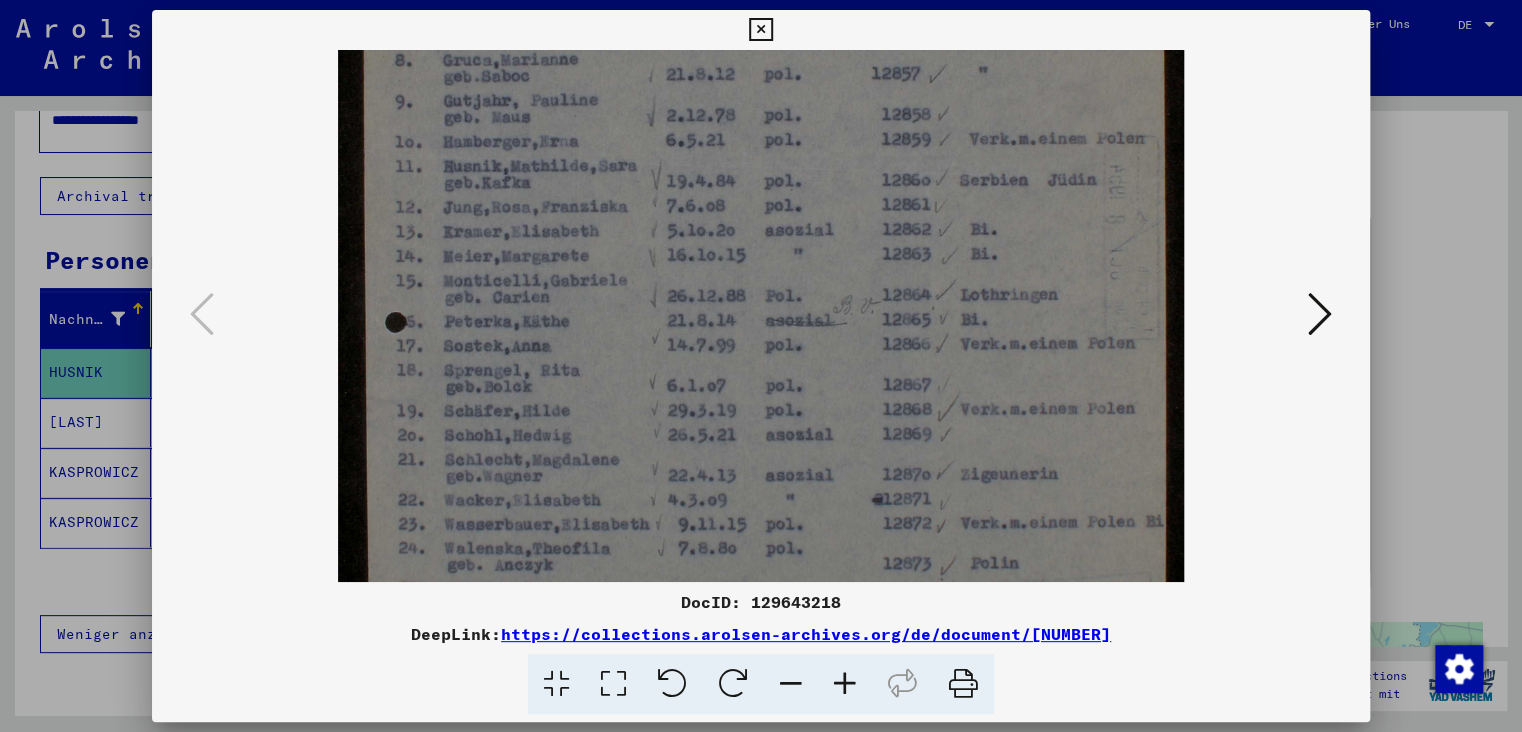 scroll, scrollTop: 481, scrollLeft: 0, axis: vertical 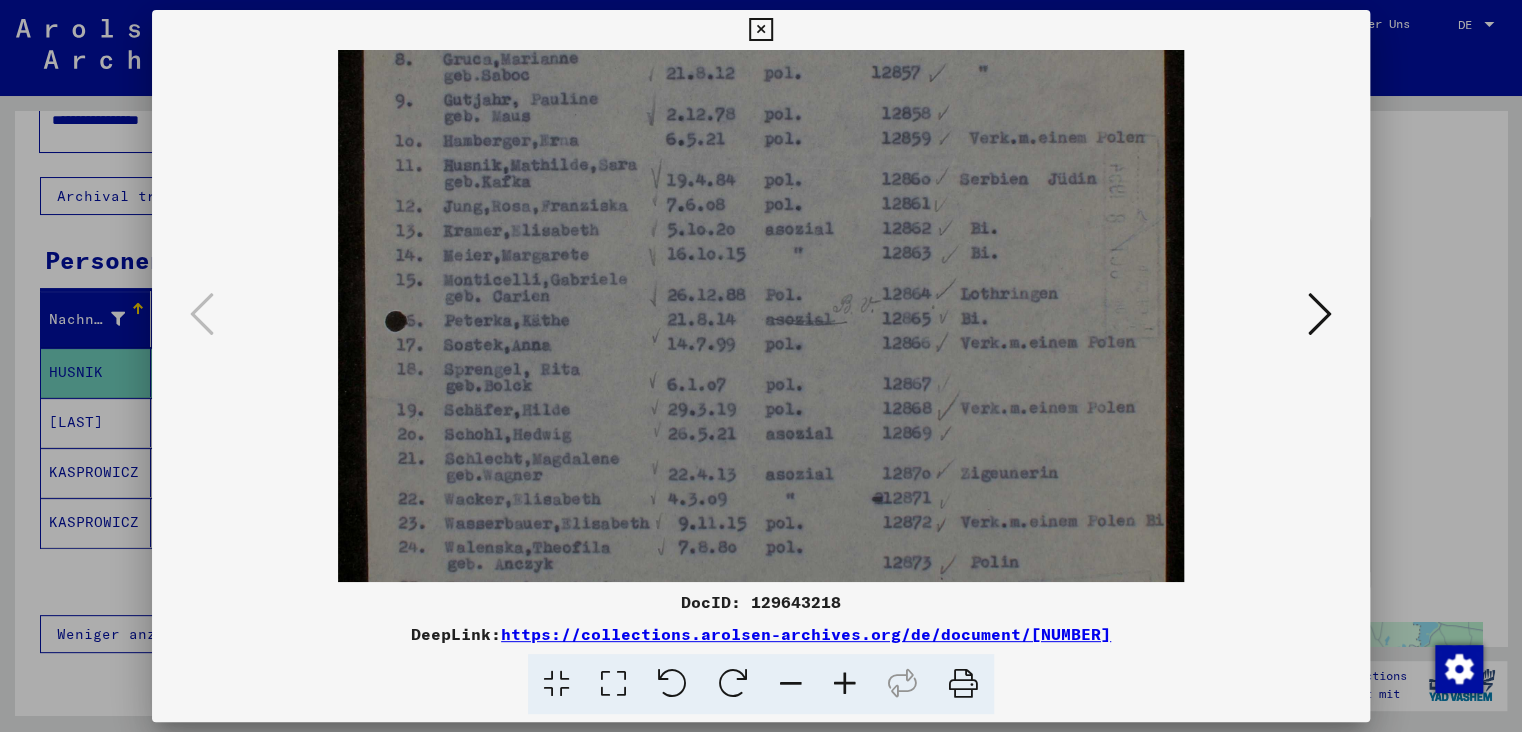 drag, startPoint x: 781, startPoint y: 427, endPoint x: 774, endPoint y: 358, distance: 69.354164 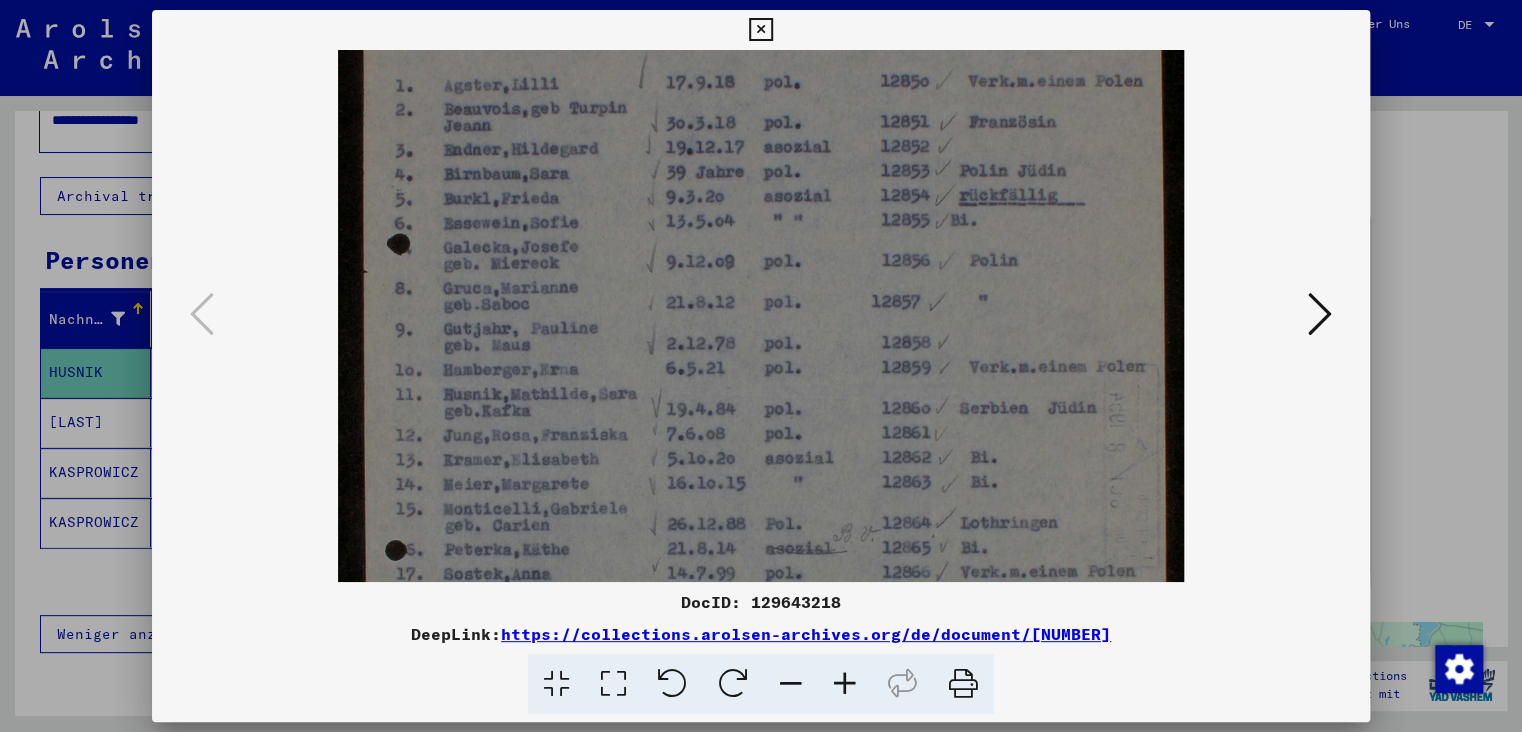 scroll, scrollTop: 214, scrollLeft: 0, axis: vertical 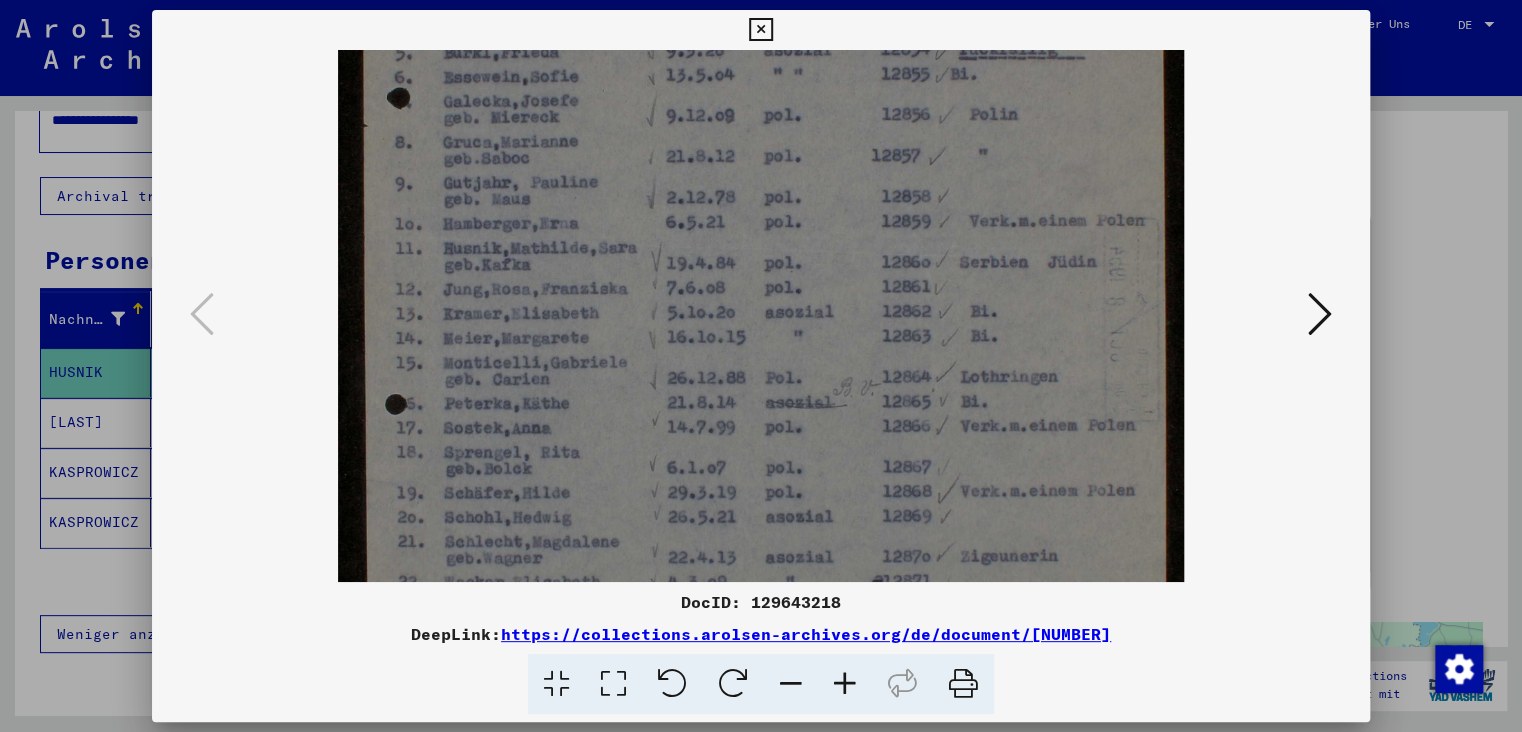 drag, startPoint x: 812, startPoint y: 240, endPoint x: 802, endPoint y: 324, distance: 84.59315 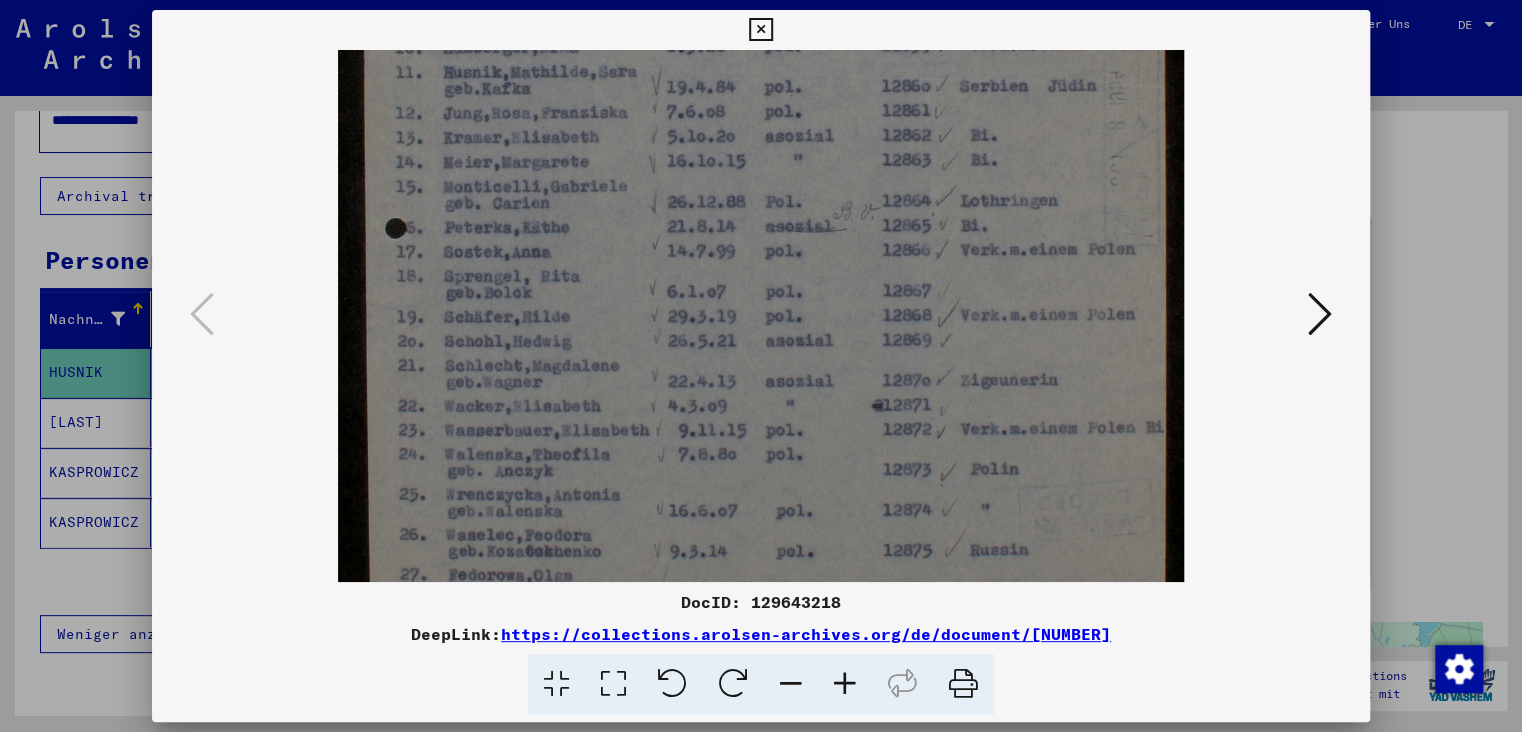 drag, startPoint x: 818, startPoint y: 454, endPoint x: 813, endPoint y: 276, distance: 178.0702 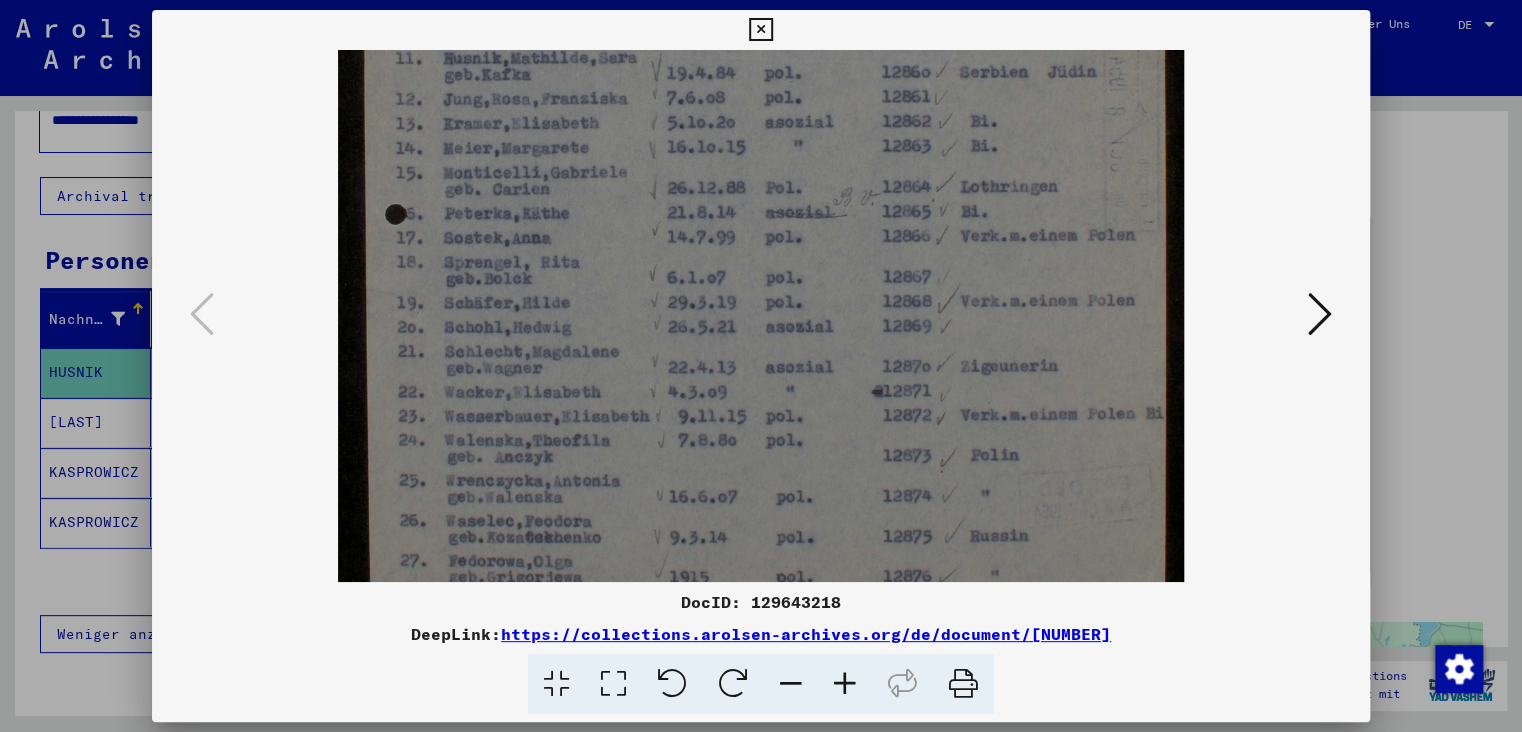 scroll, scrollTop: 650, scrollLeft: 0, axis: vertical 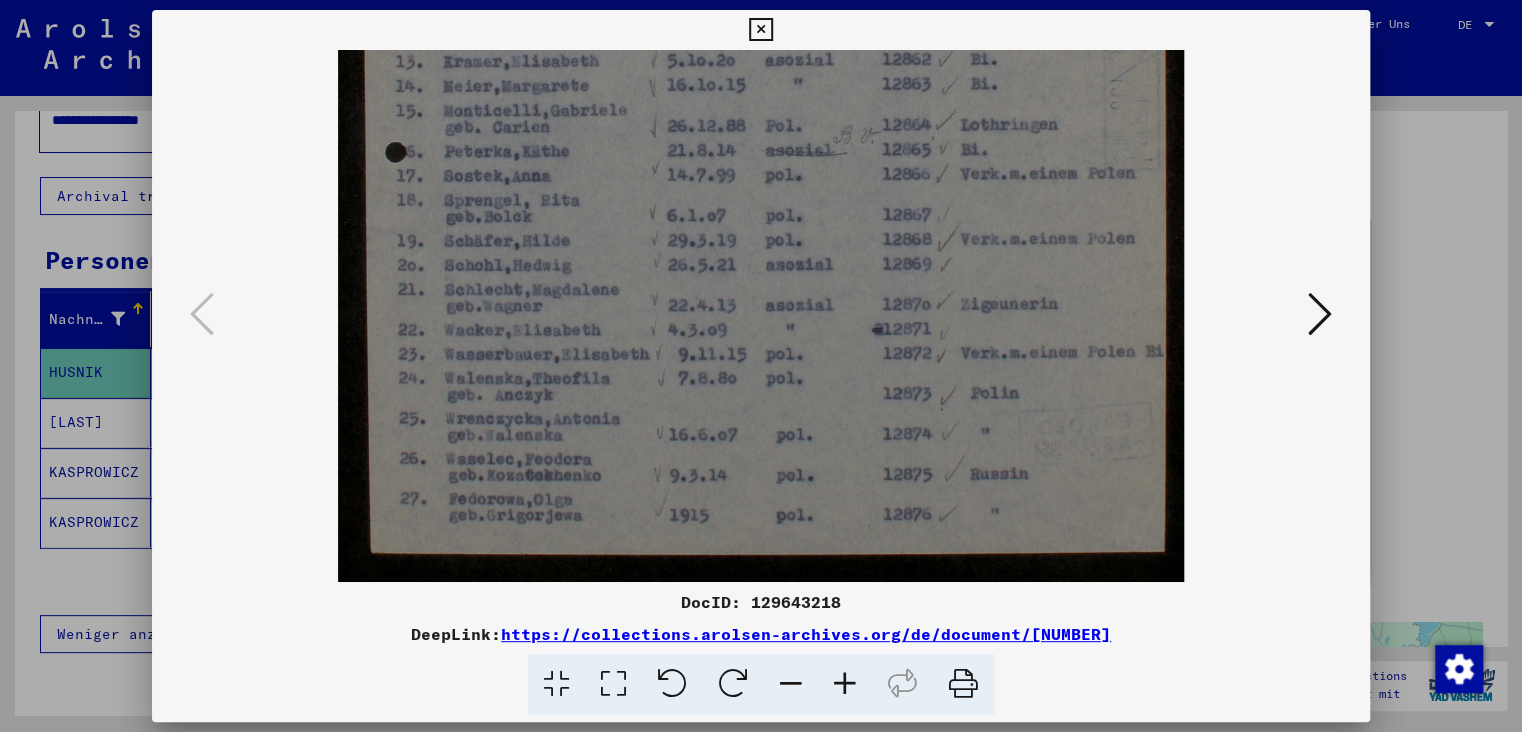 drag, startPoint x: 815, startPoint y: 450, endPoint x: 806, endPoint y: 293, distance: 157.25775 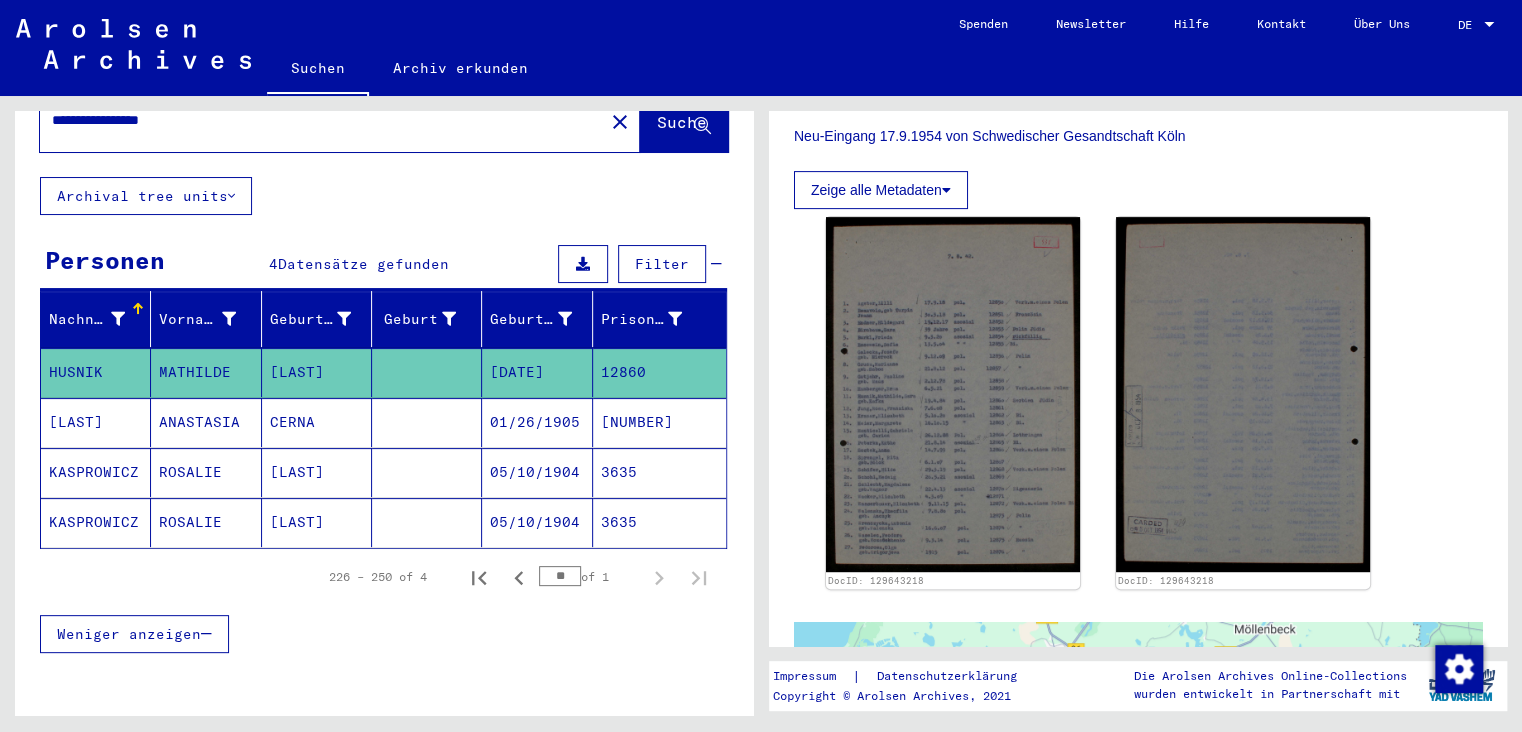 click on "KASPROWICZ" at bounding box center [96, 522] 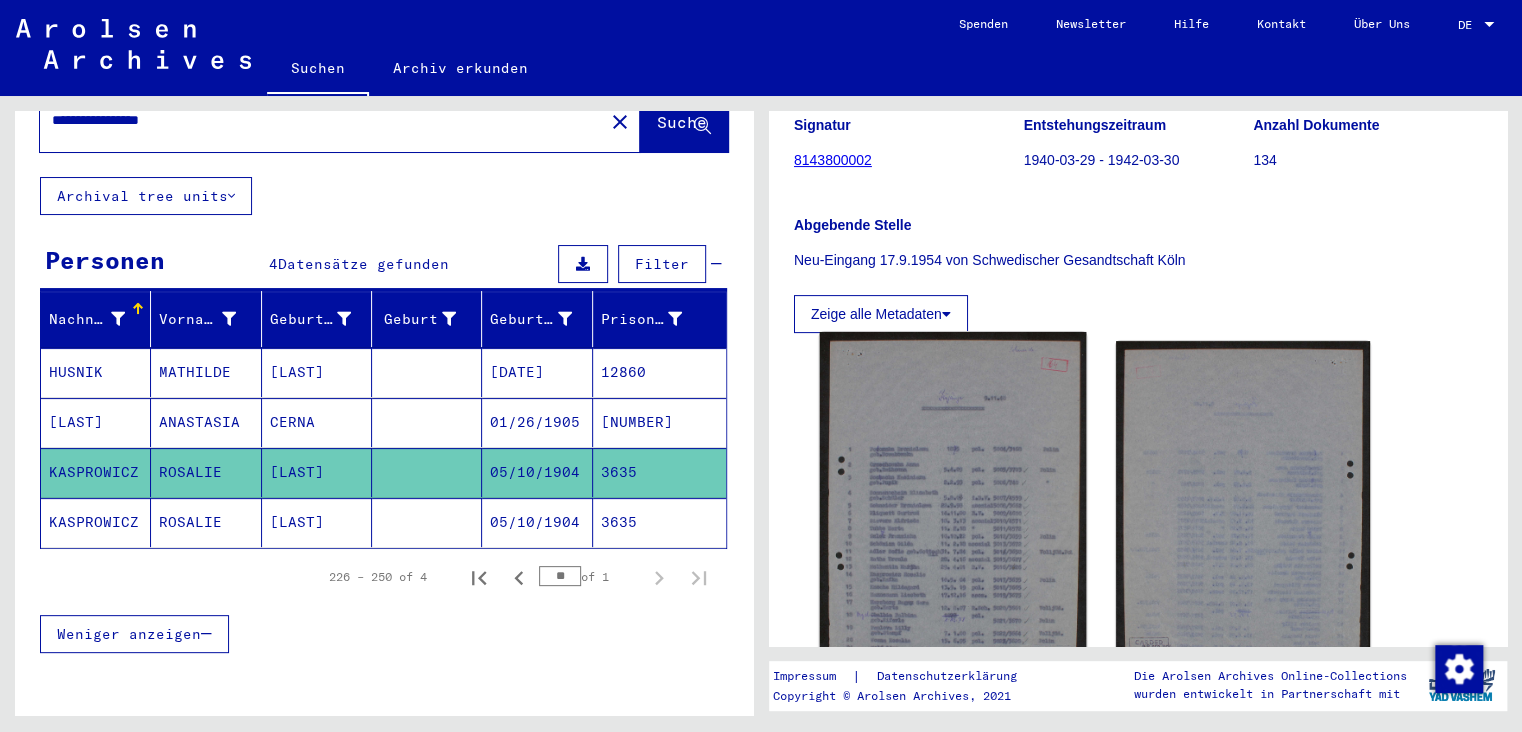 scroll, scrollTop: 331, scrollLeft: 0, axis: vertical 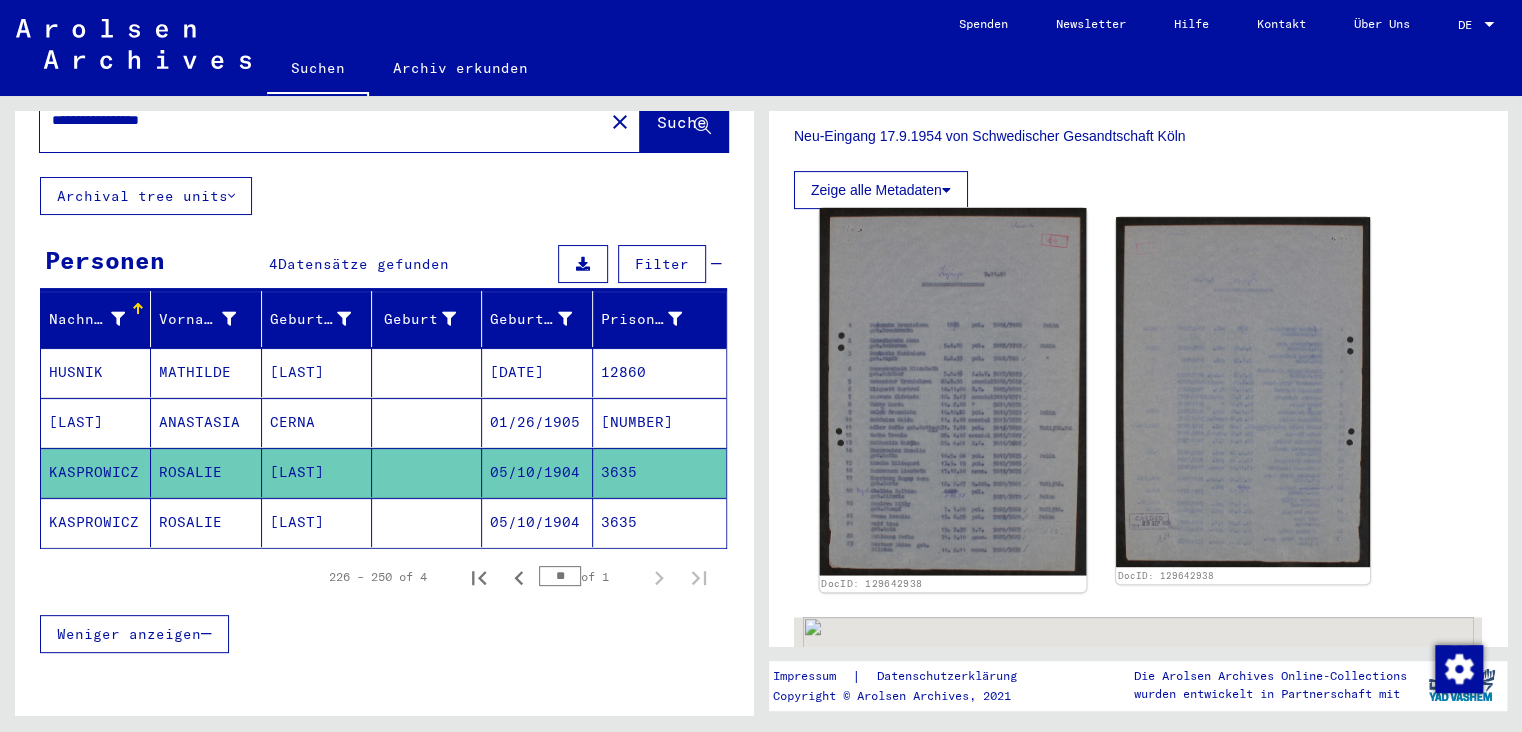 click 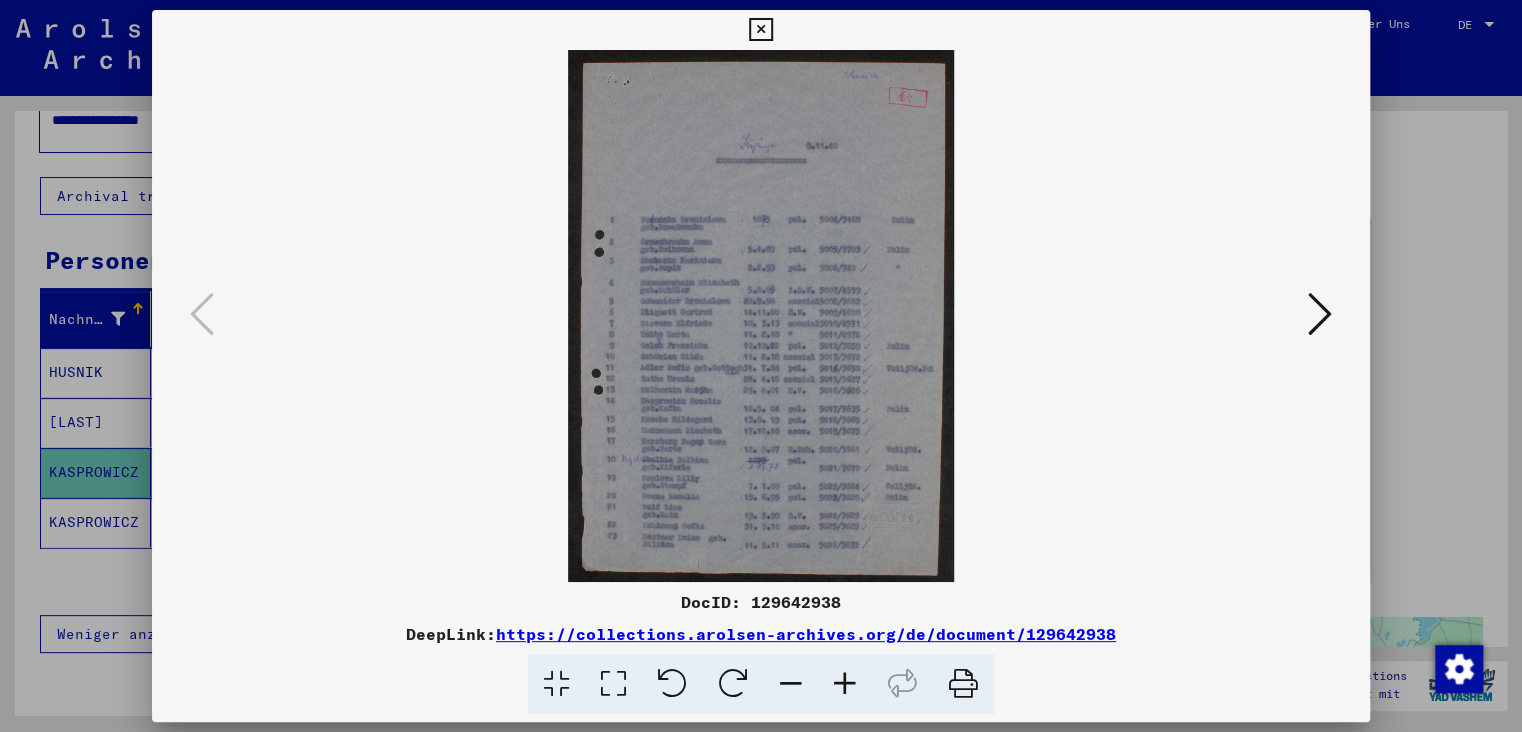 click at bounding box center (845, 684) 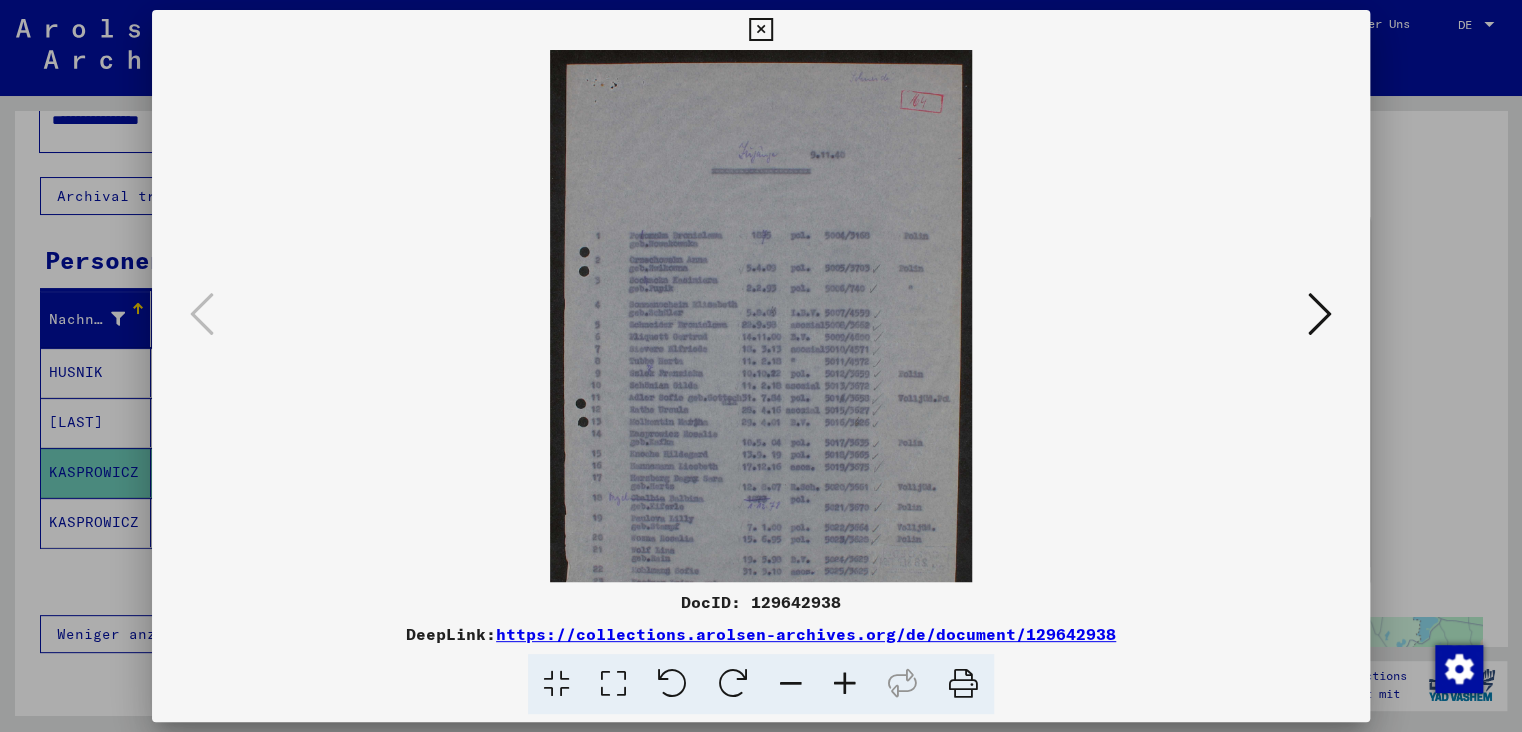 click at bounding box center [845, 684] 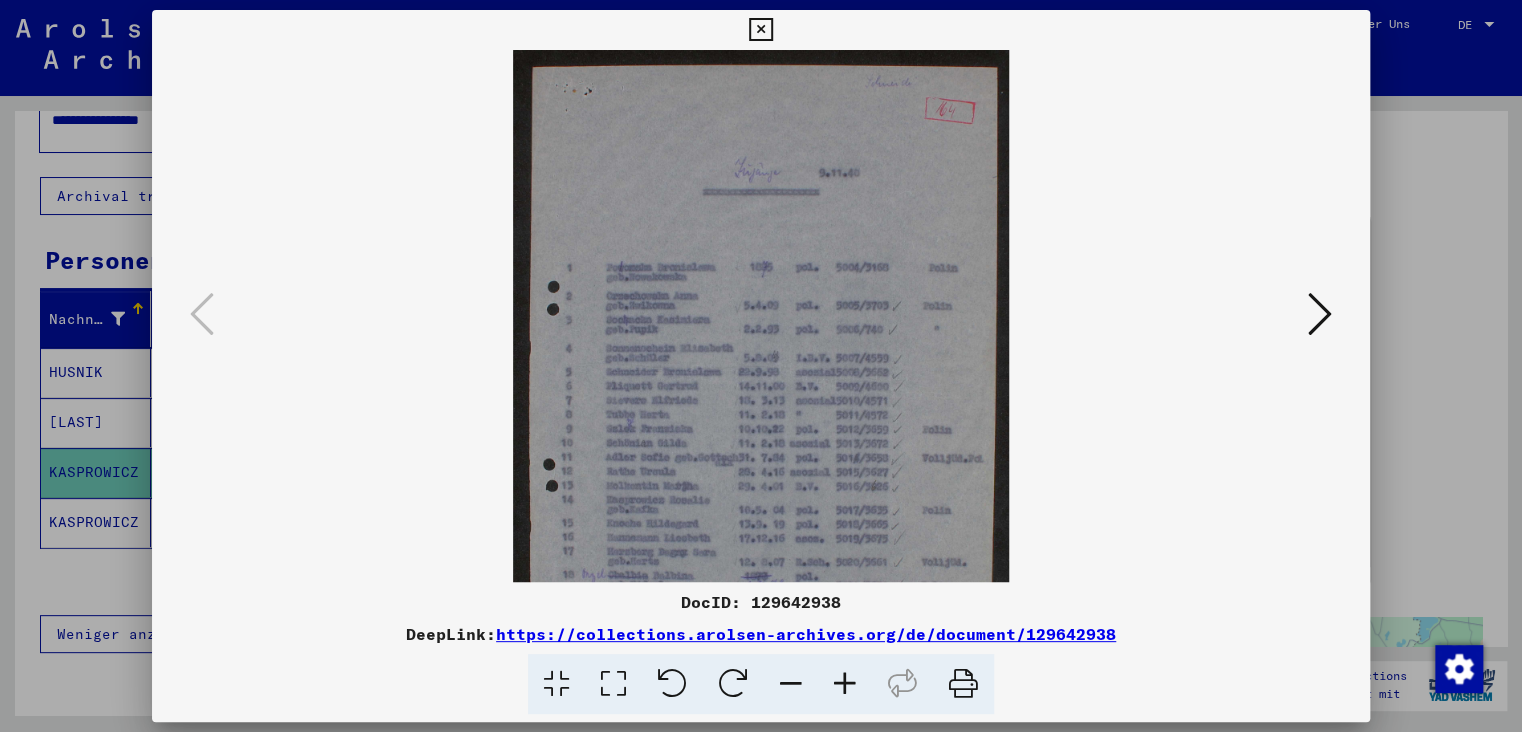 click at bounding box center (845, 684) 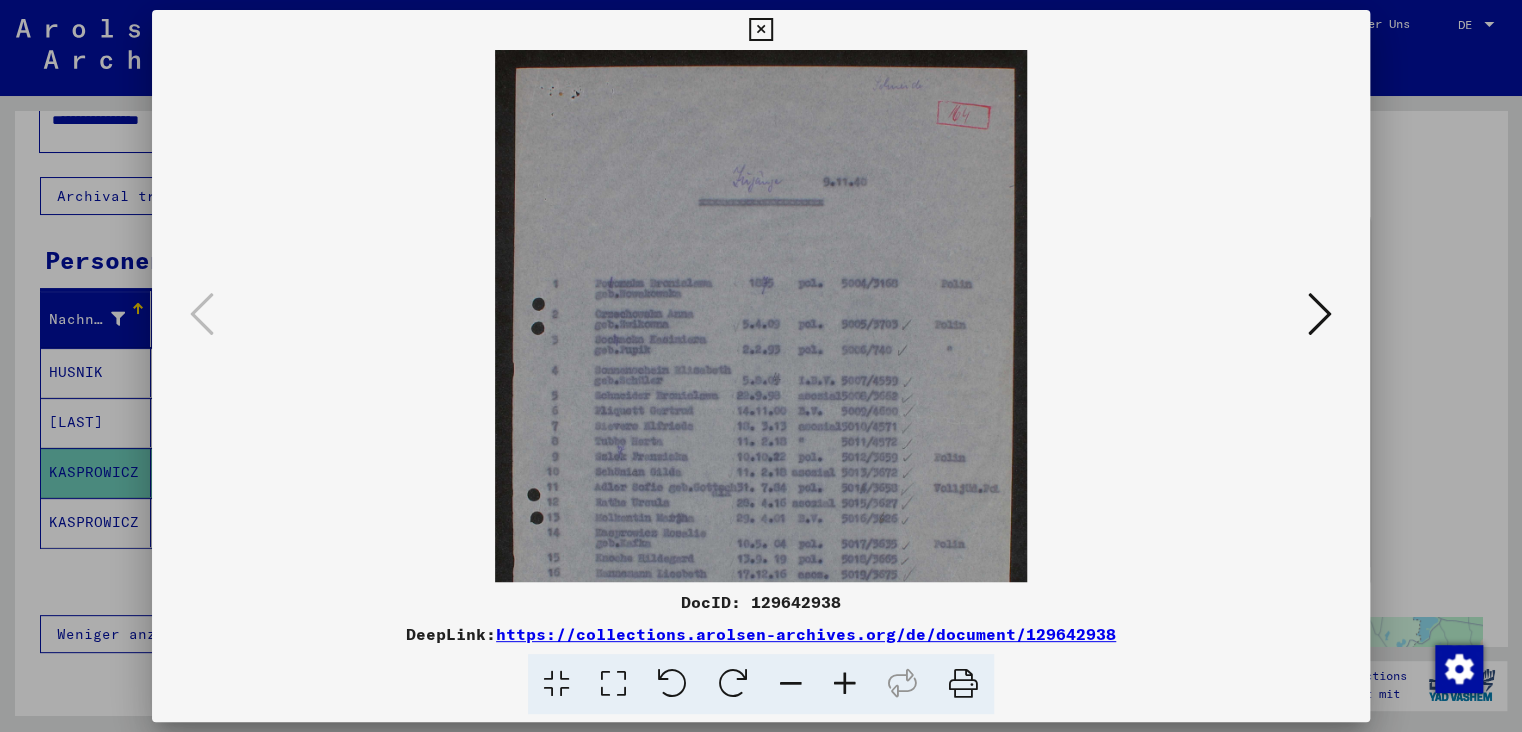 click at bounding box center [845, 684] 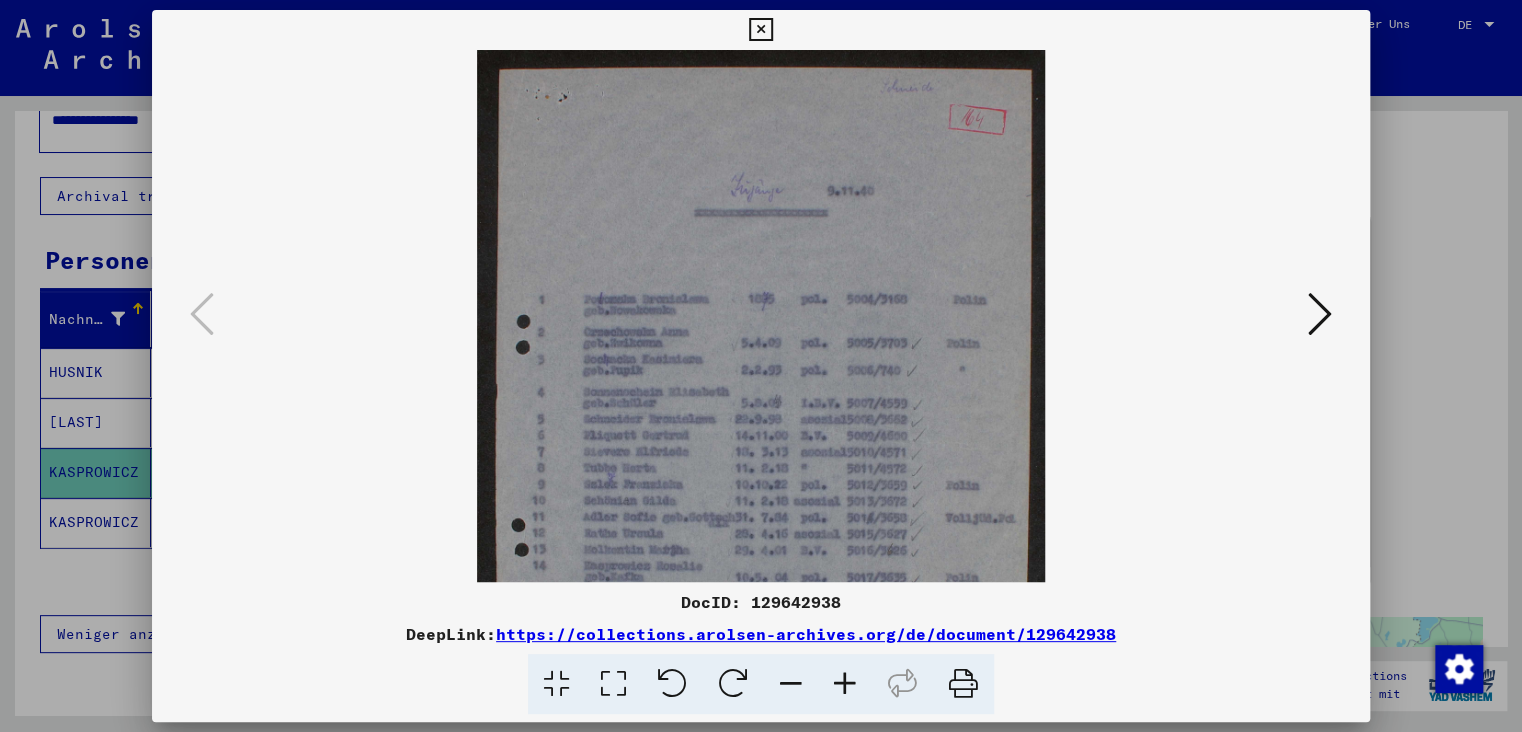 click at bounding box center [845, 684] 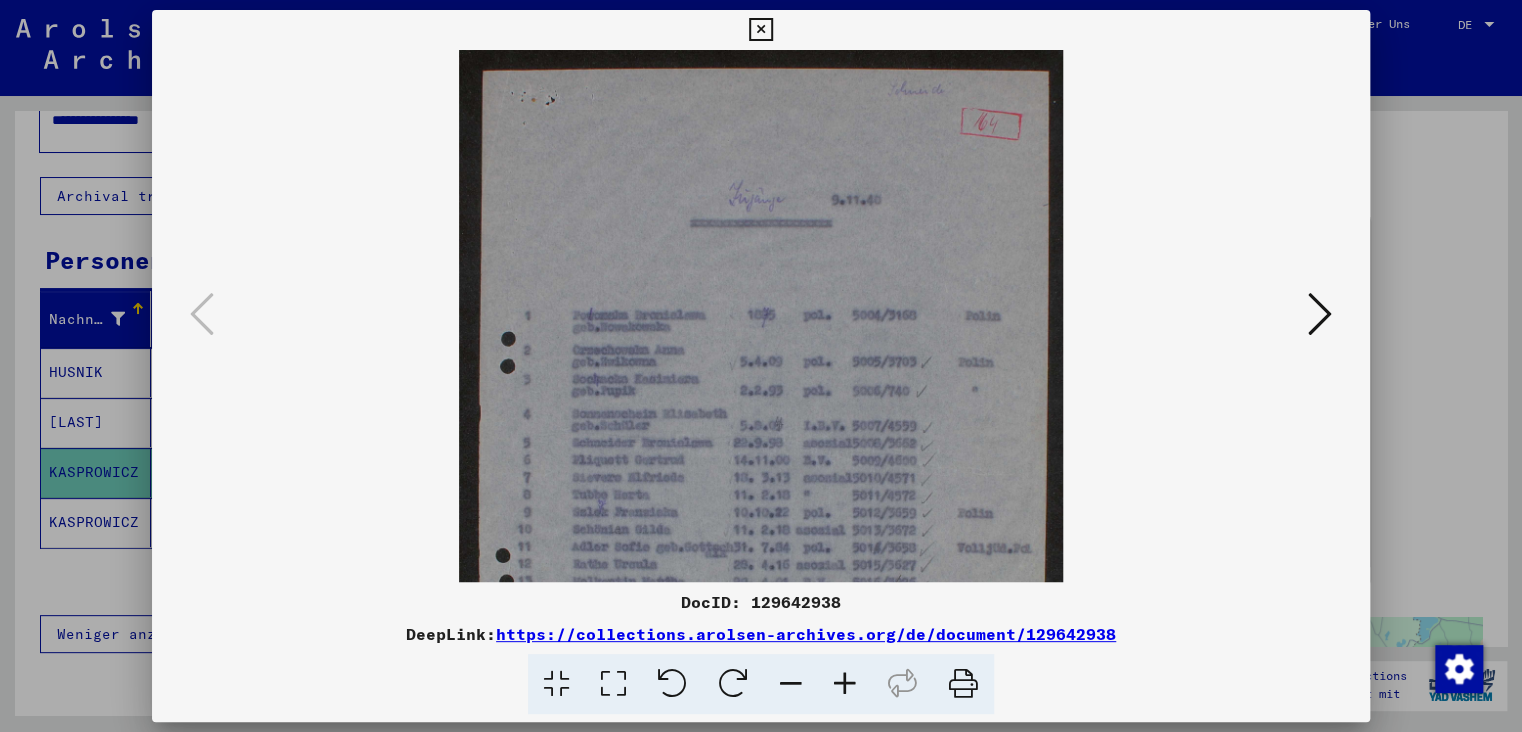 click at bounding box center [845, 684] 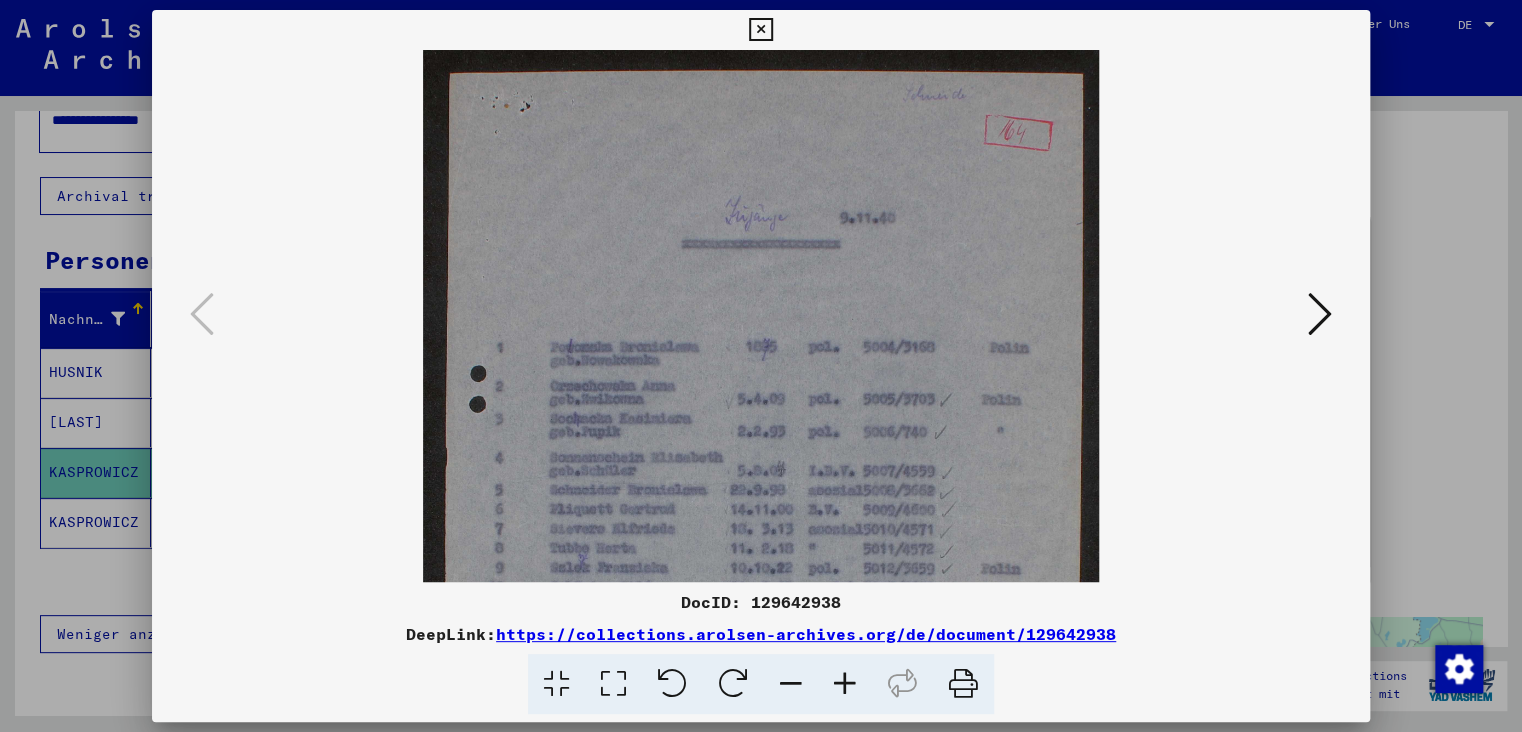 click at bounding box center (845, 684) 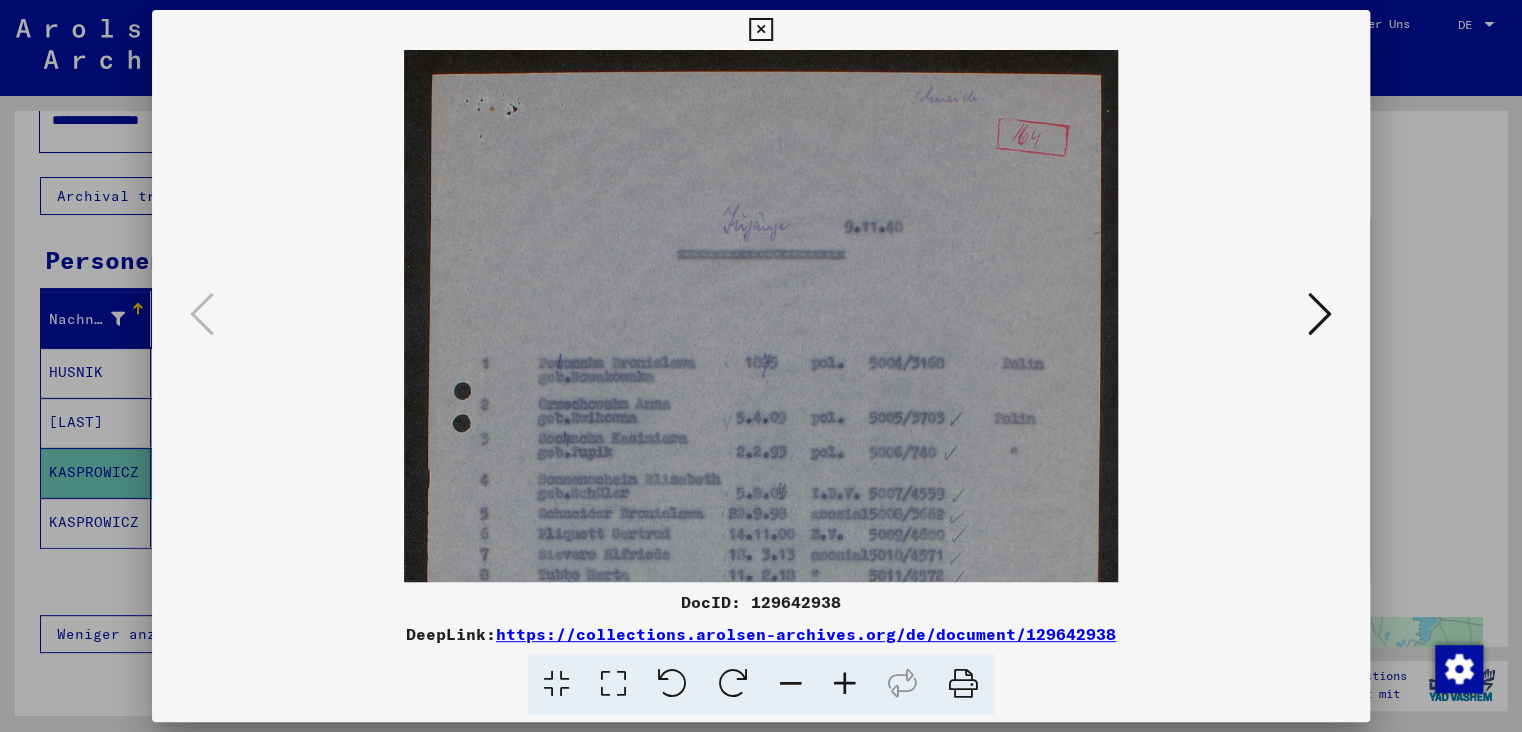 click at bounding box center (845, 684) 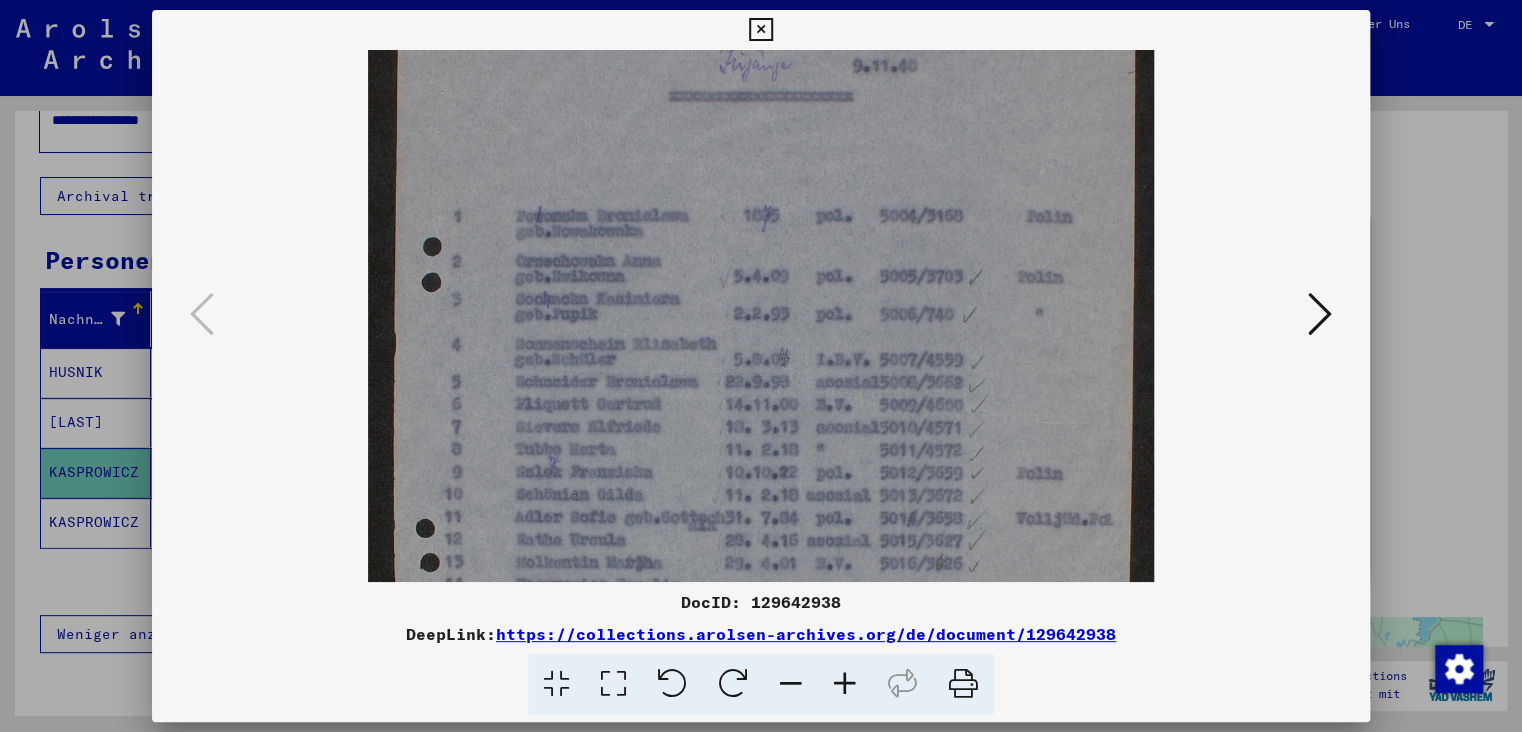 scroll, scrollTop: 232, scrollLeft: 0, axis: vertical 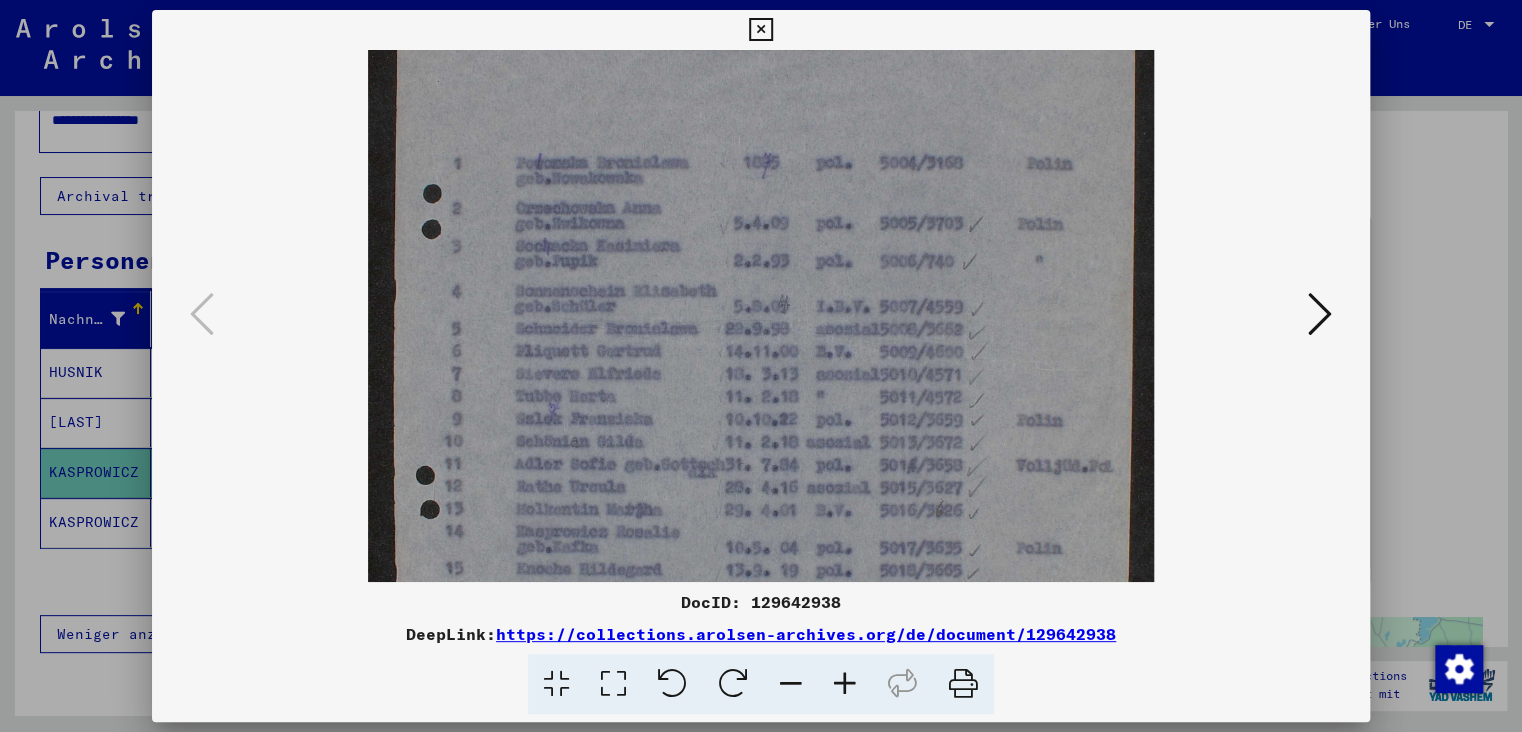 drag, startPoint x: 922, startPoint y: 543, endPoint x: 936, endPoint y: 316, distance: 227.4313 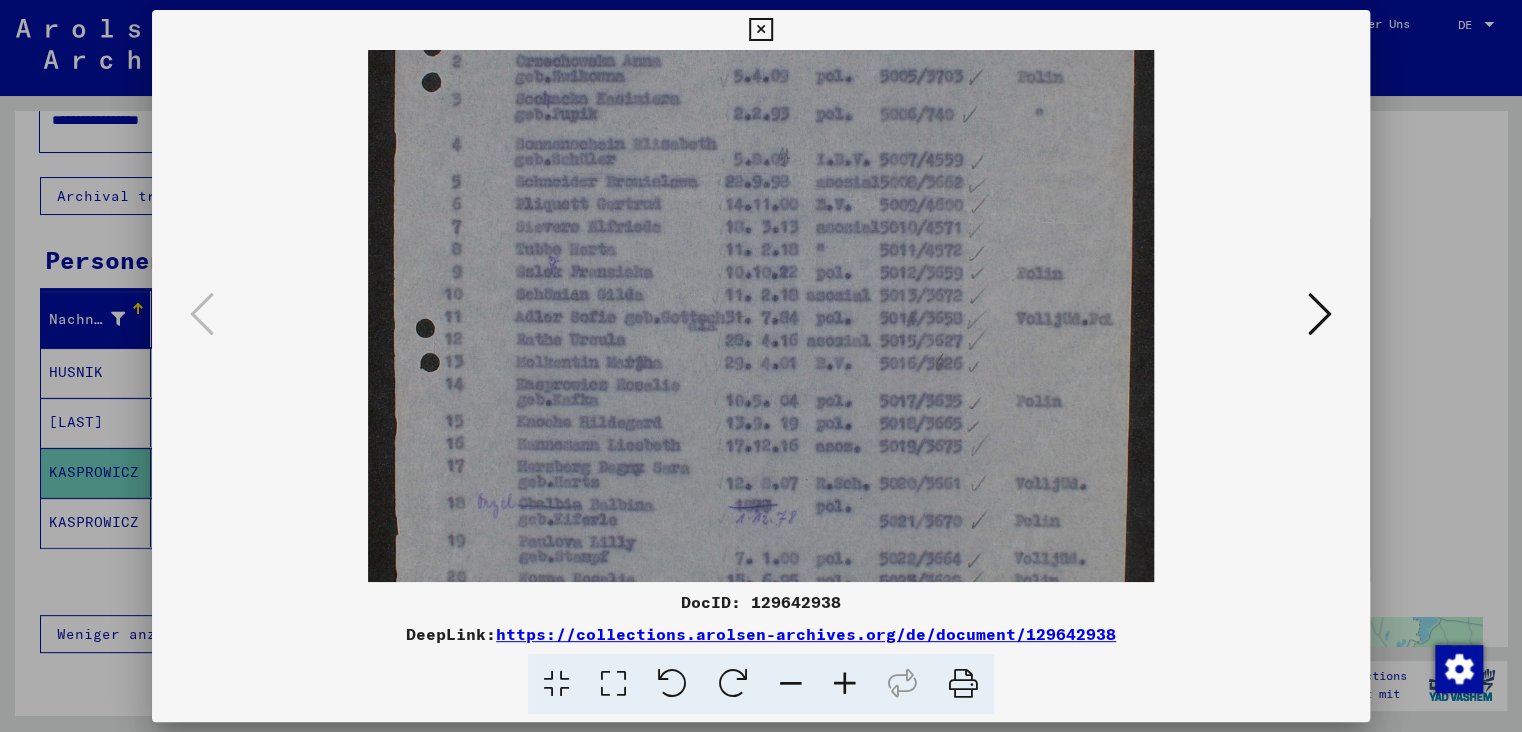 drag, startPoint x: 868, startPoint y: 446, endPoint x: 871, endPoint y: 304, distance: 142.0317 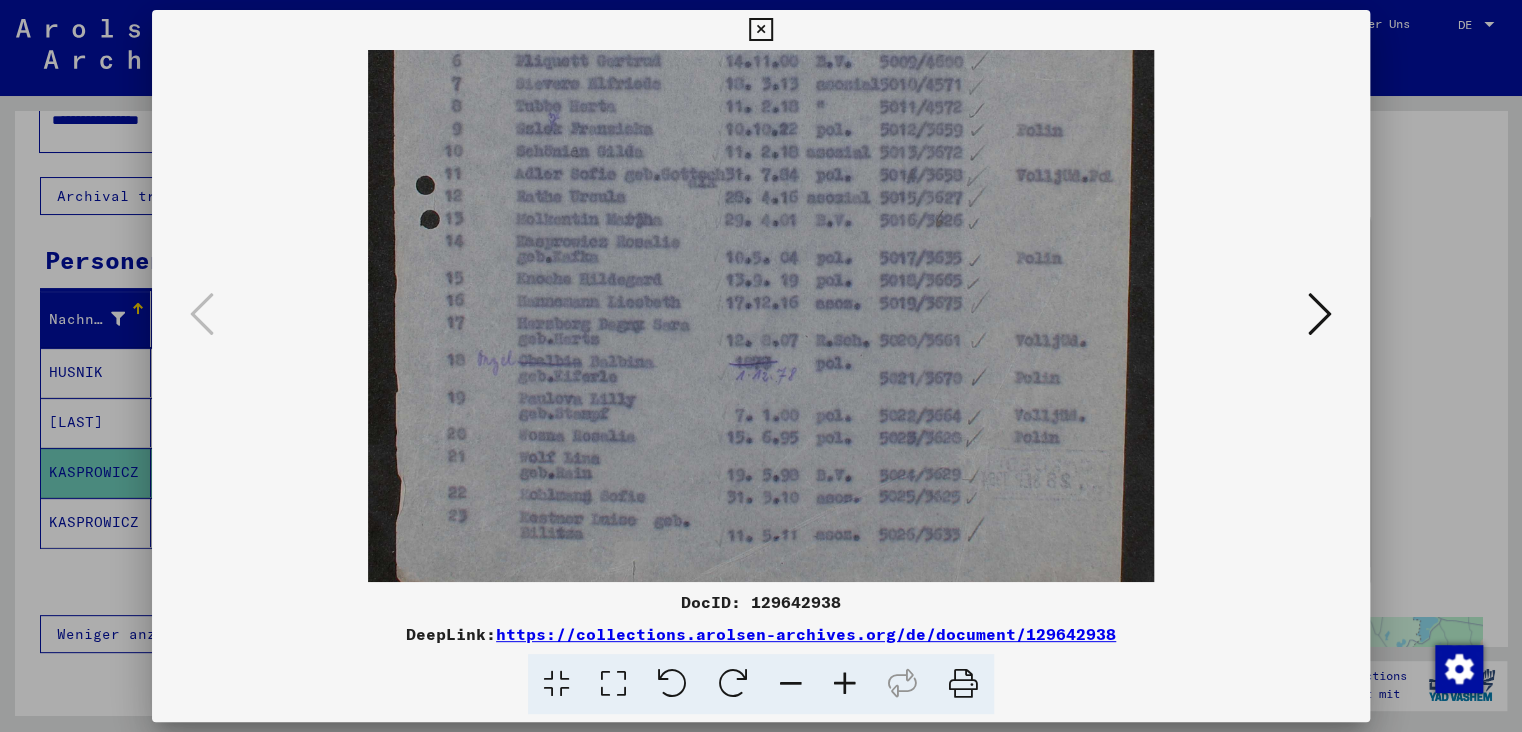 scroll, scrollTop: 526, scrollLeft: 0, axis: vertical 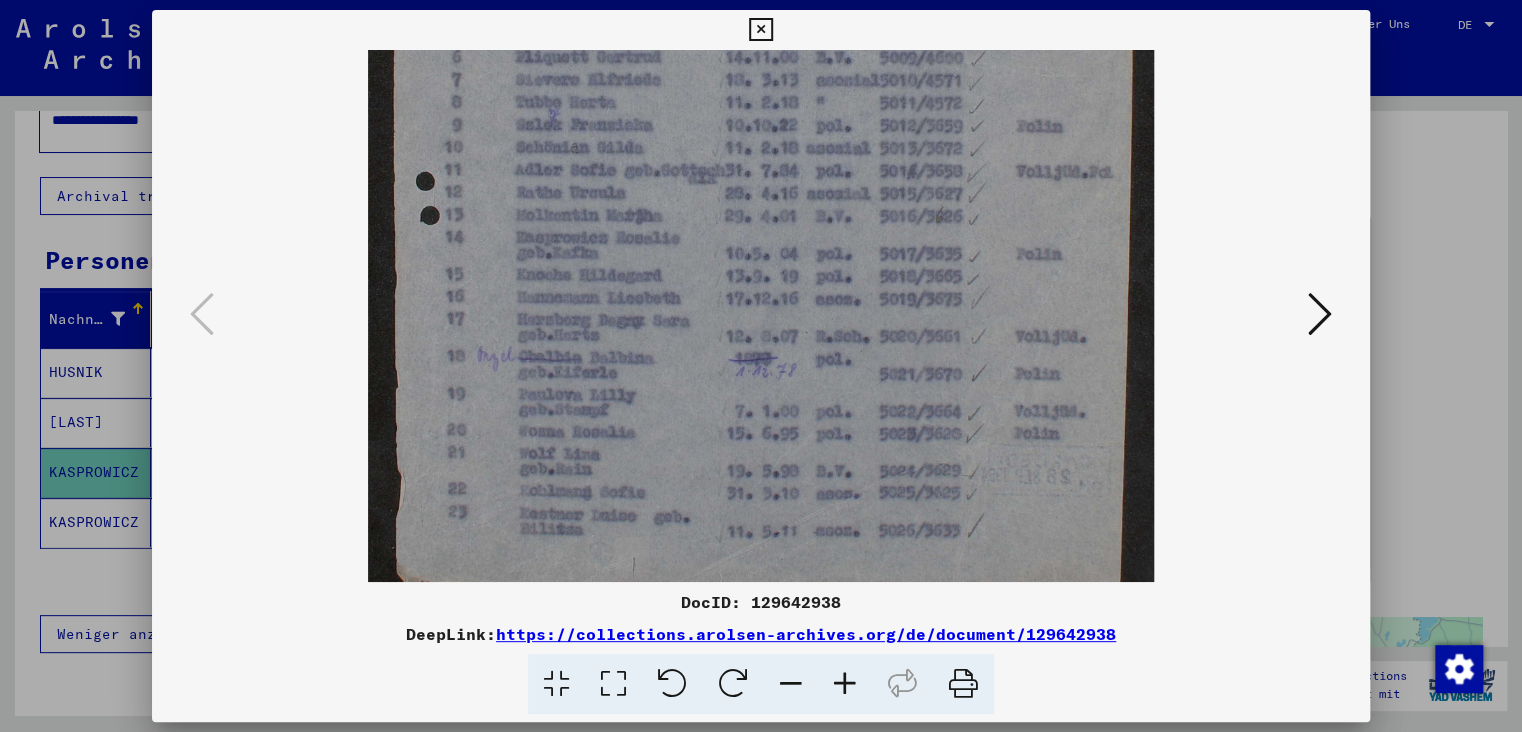 drag, startPoint x: 866, startPoint y: 440, endPoint x: 871, endPoint y: 299, distance: 141.08862 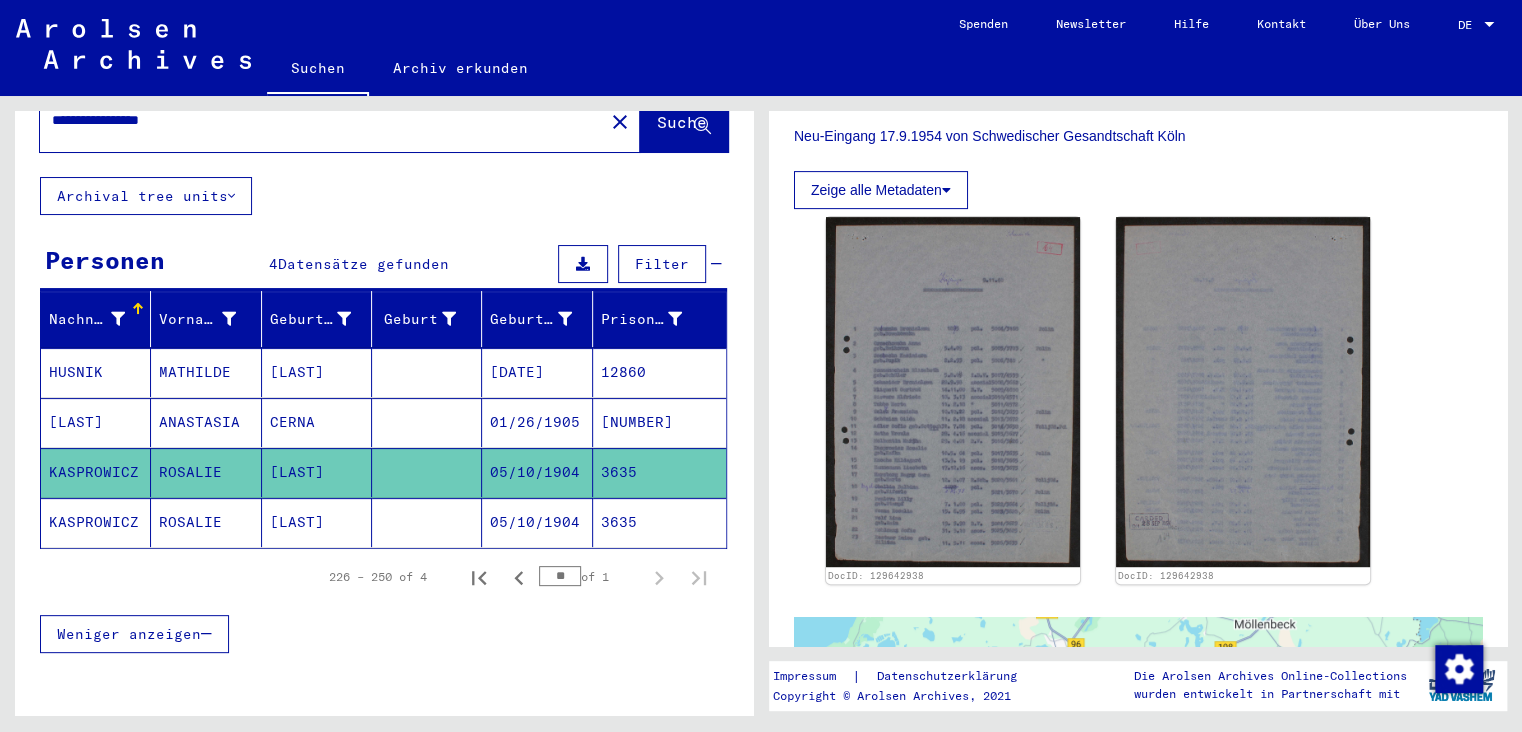 scroll, scrollTop: 0, scrollLeft: 0, axis: both 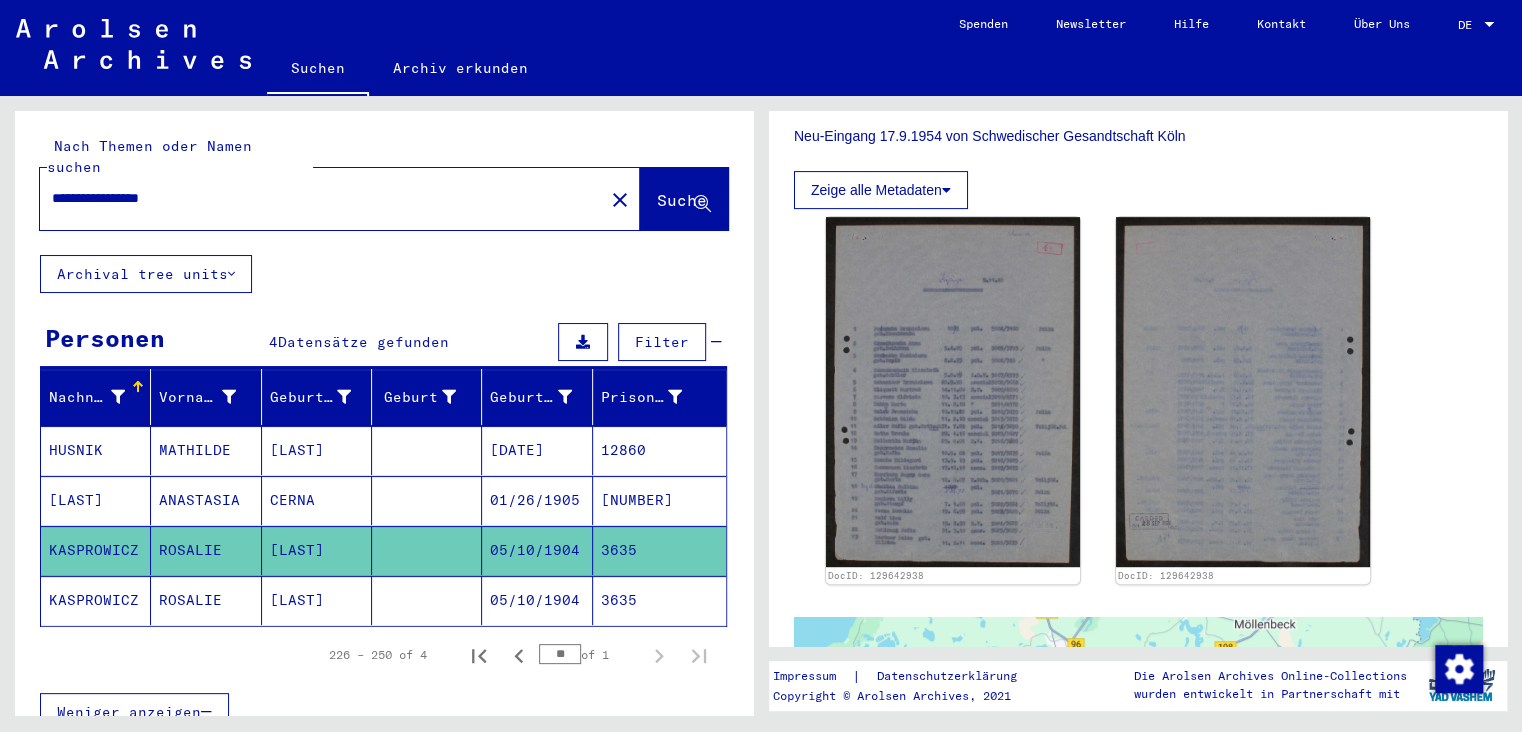 drag, startPoint x: 205, startPoint y: 178, endPoint x: -7, endPoint y: 161, distance: 212.68051 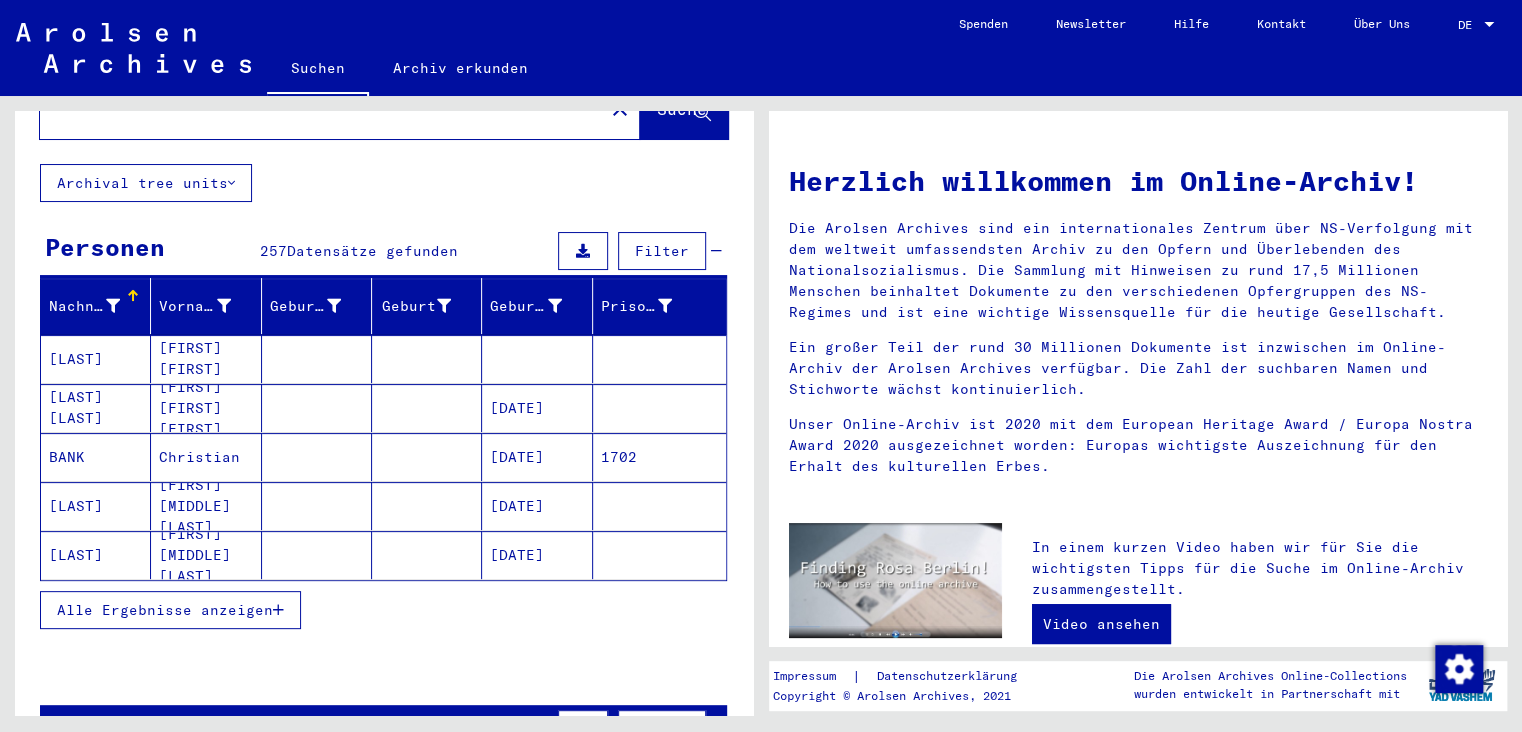 scroll, scrollTop: 220, scrollLeft: 0, axis: vertical 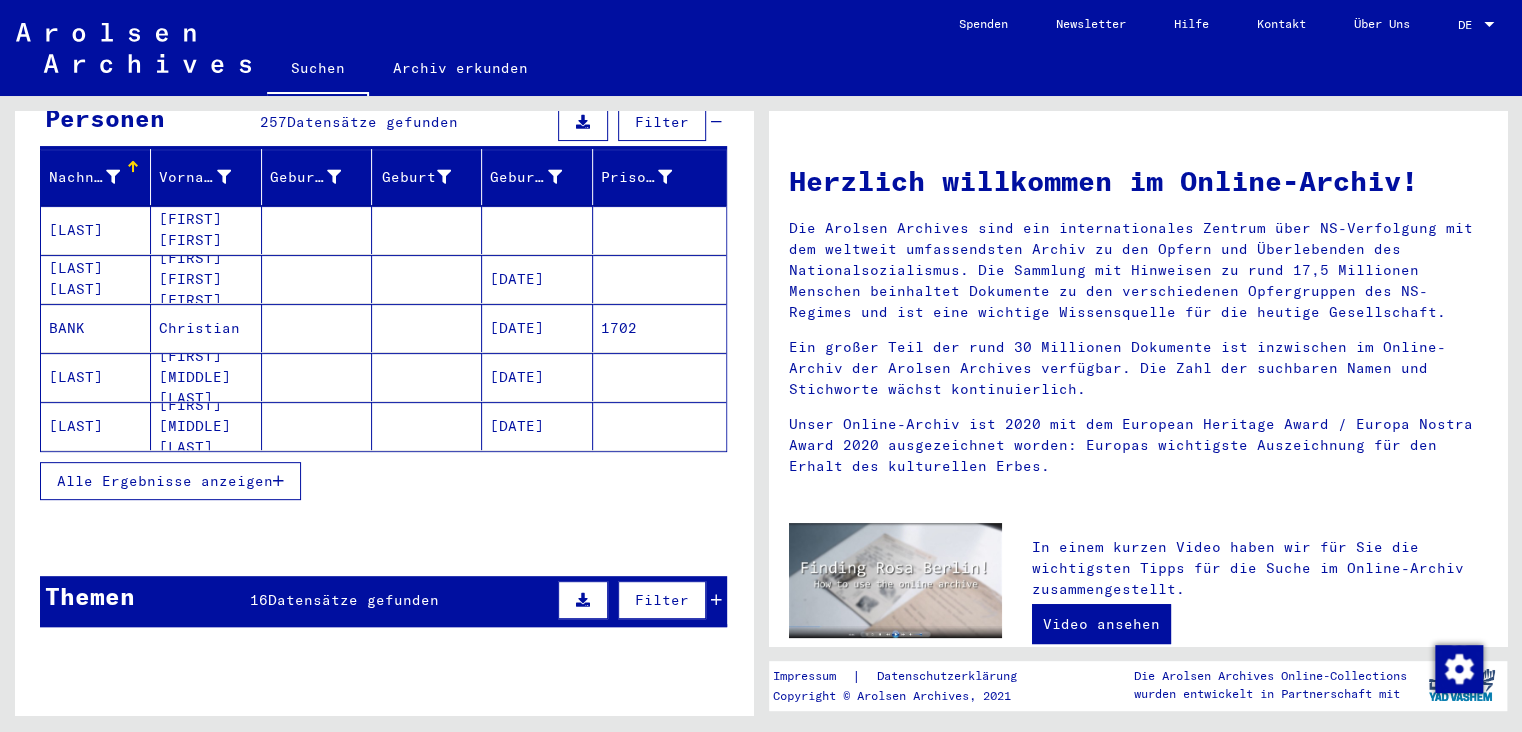 click on "Alle Ergebnisse anzeigen" at bounding box center [170, 481] 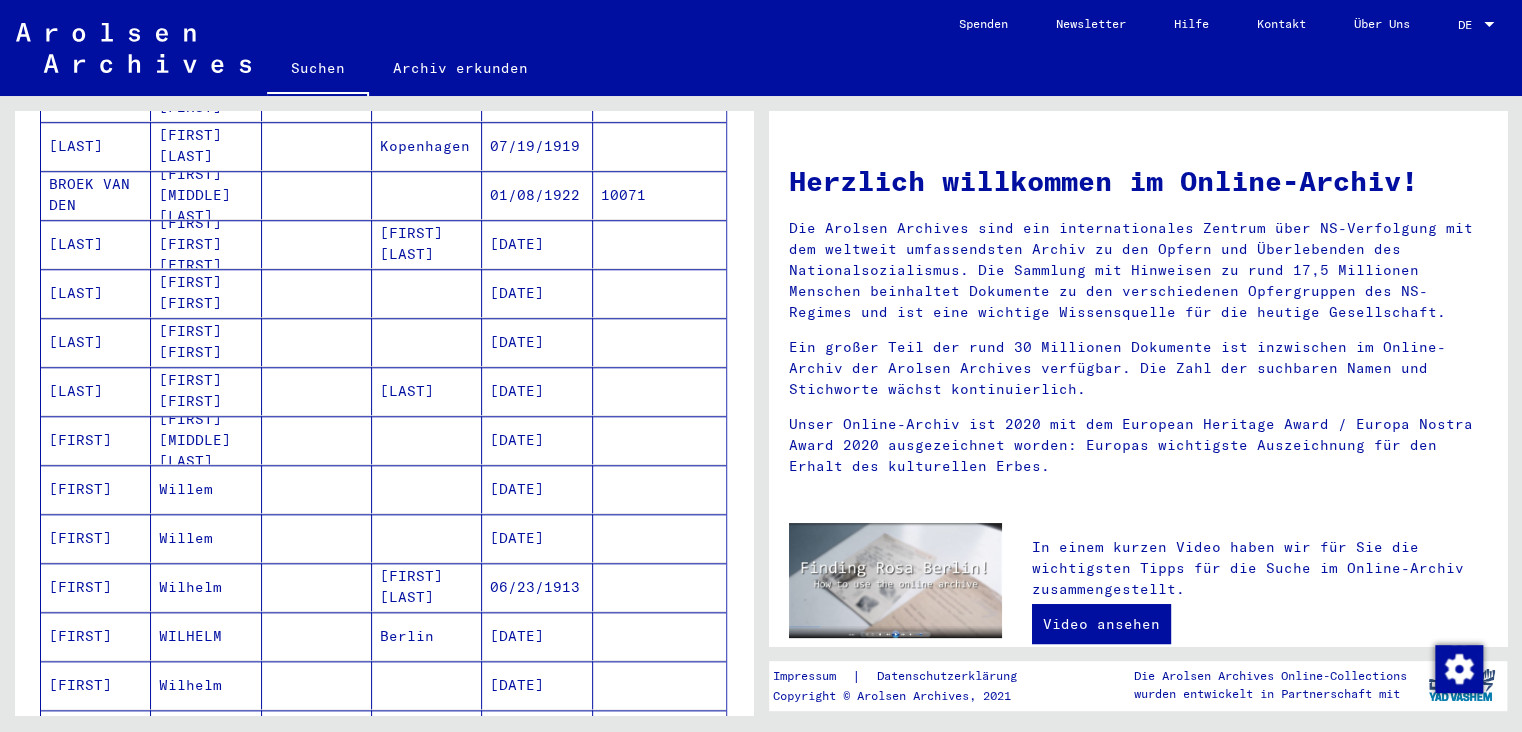 scroll, scrollTop: 883, scrollLeft: 0, axis: vertical 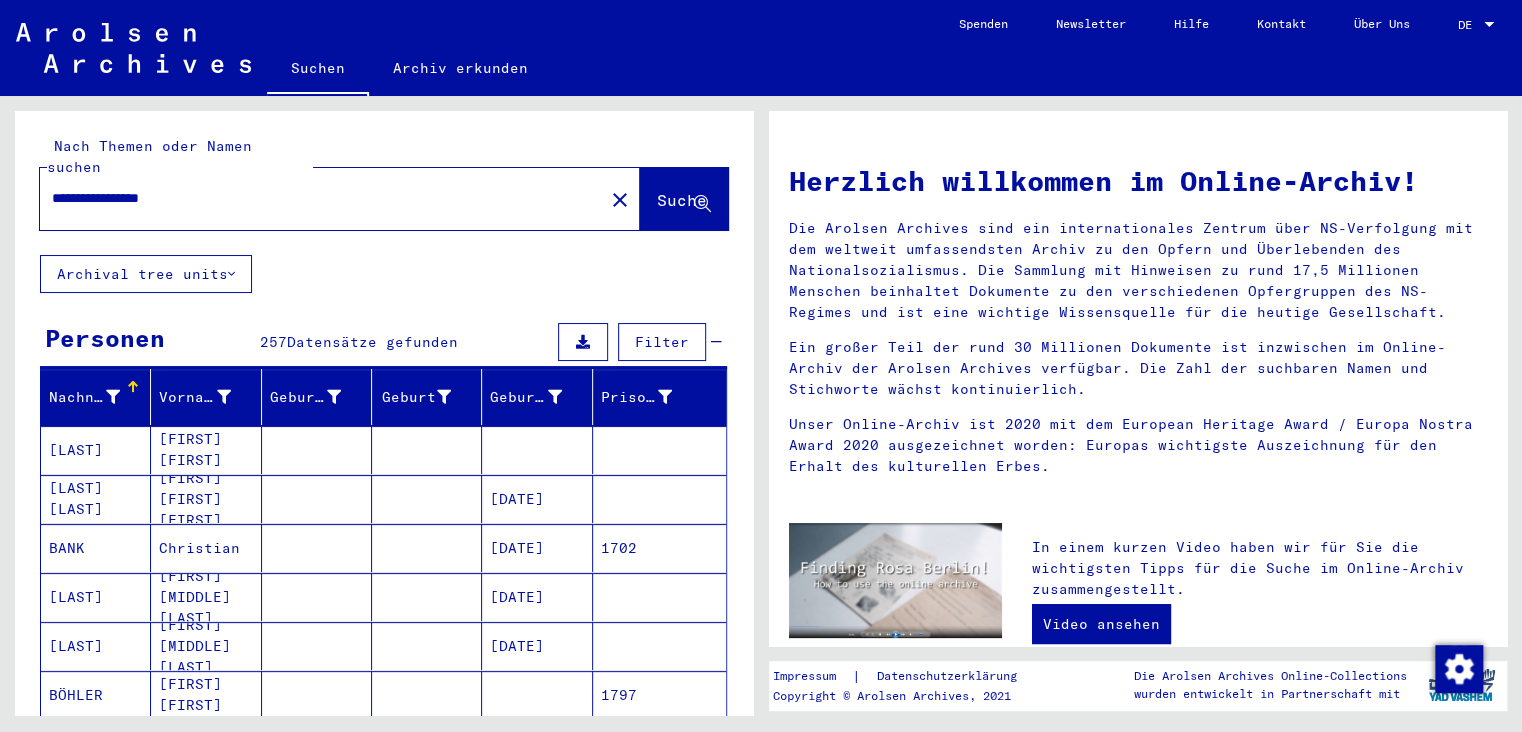 click on "**********" at bounding box center (316, 198) 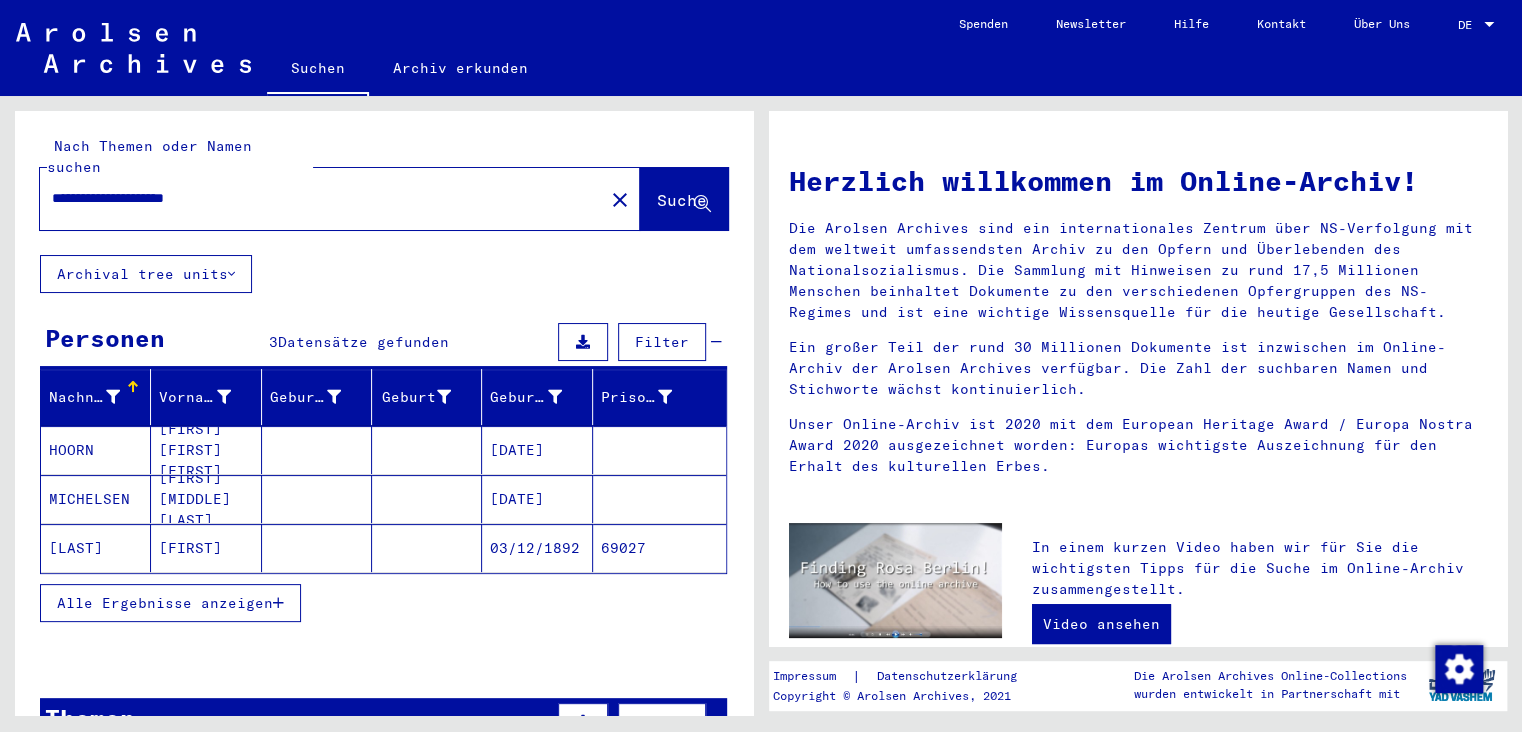 click on "Alle Ergebnisse anzeigen" at bounding box center [165, 603] 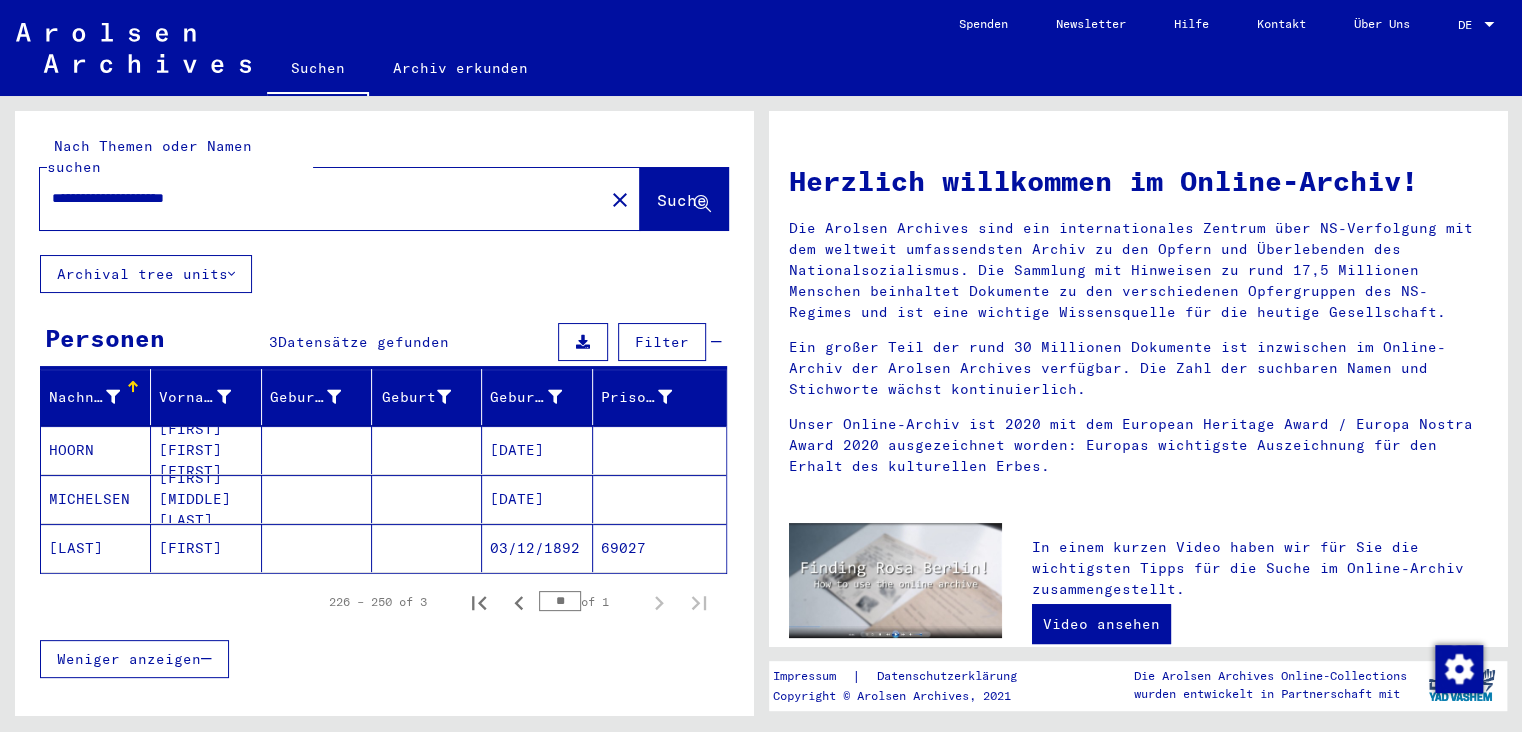 scroll, scrollTop: 235, scrollLeft: 0, axis: vertical 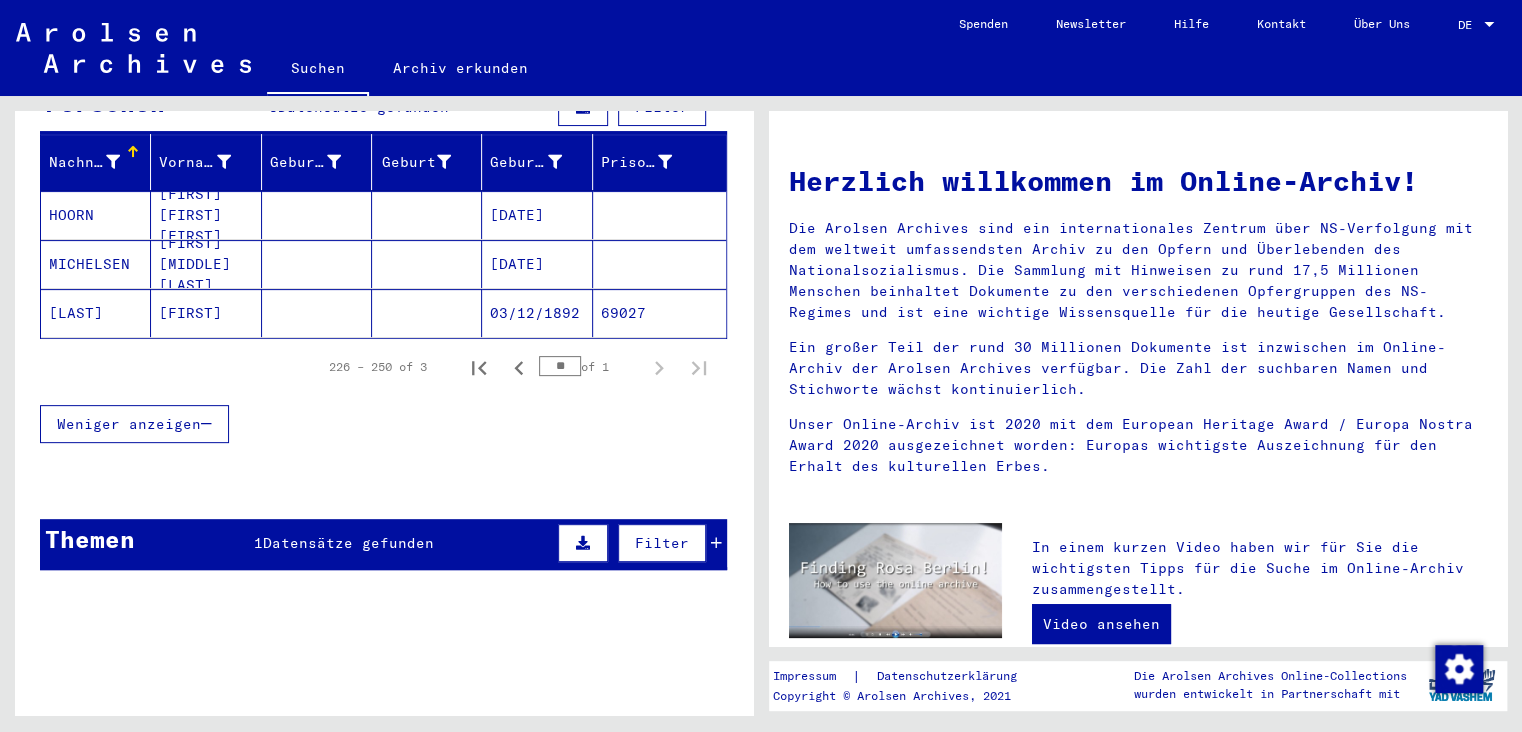 click on "Themen" at bounding box center (90, 539) 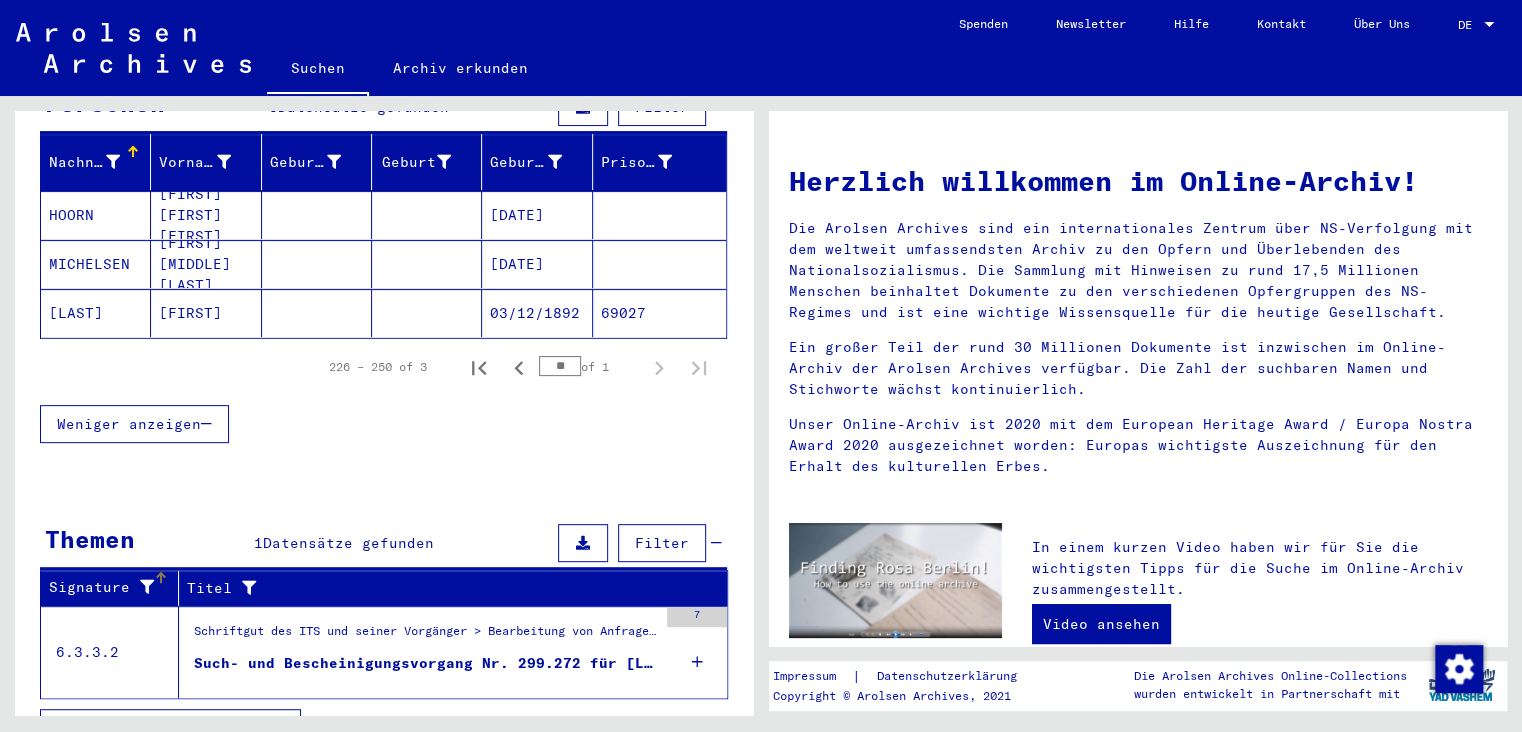 scroll, scrollTop: 251, scrollLeft: 0, axis: vertical 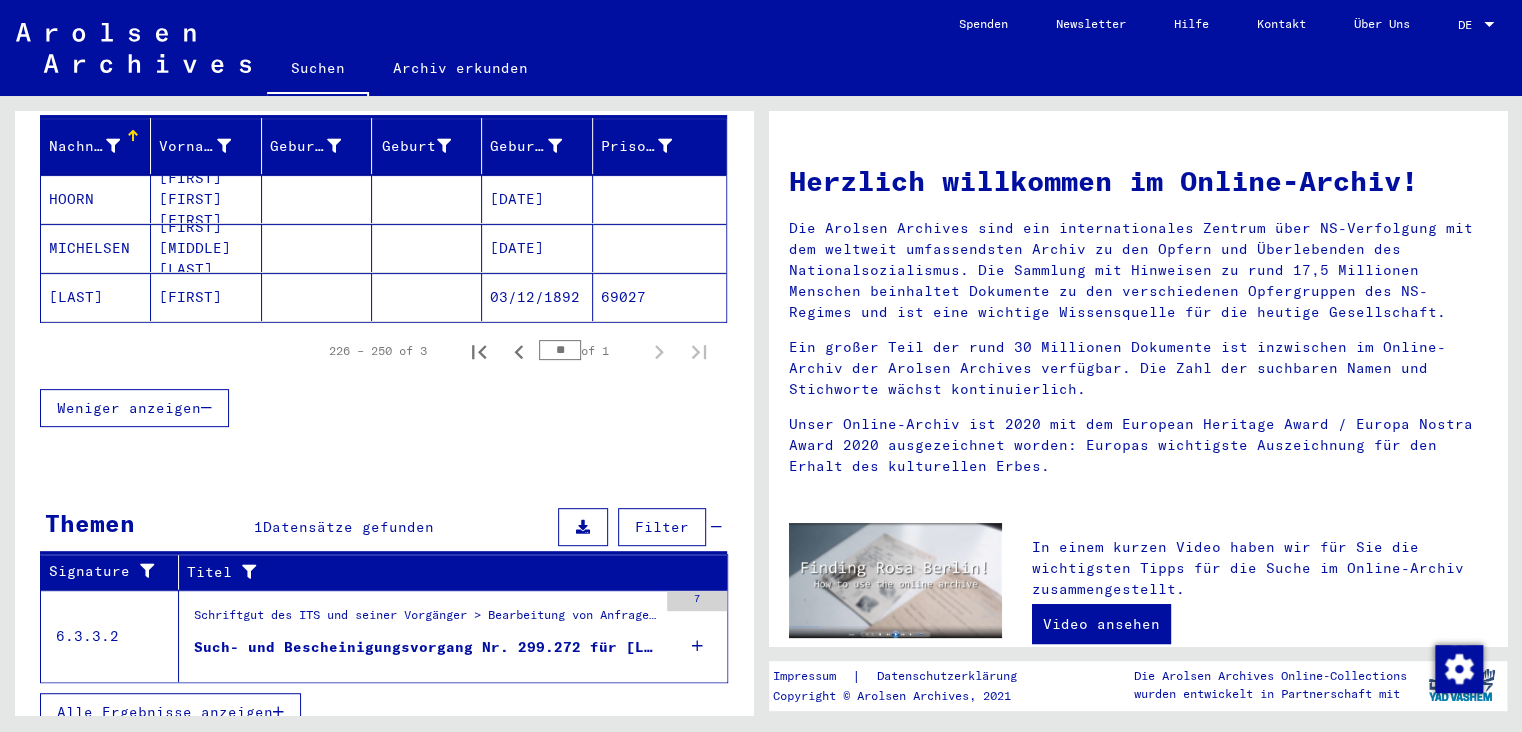 click on "Such- und Bescheinigungsvorgang Nr. 299.272 für [LAST], [FIRST] geboren [DATE]" at bounding box center (425, 647) 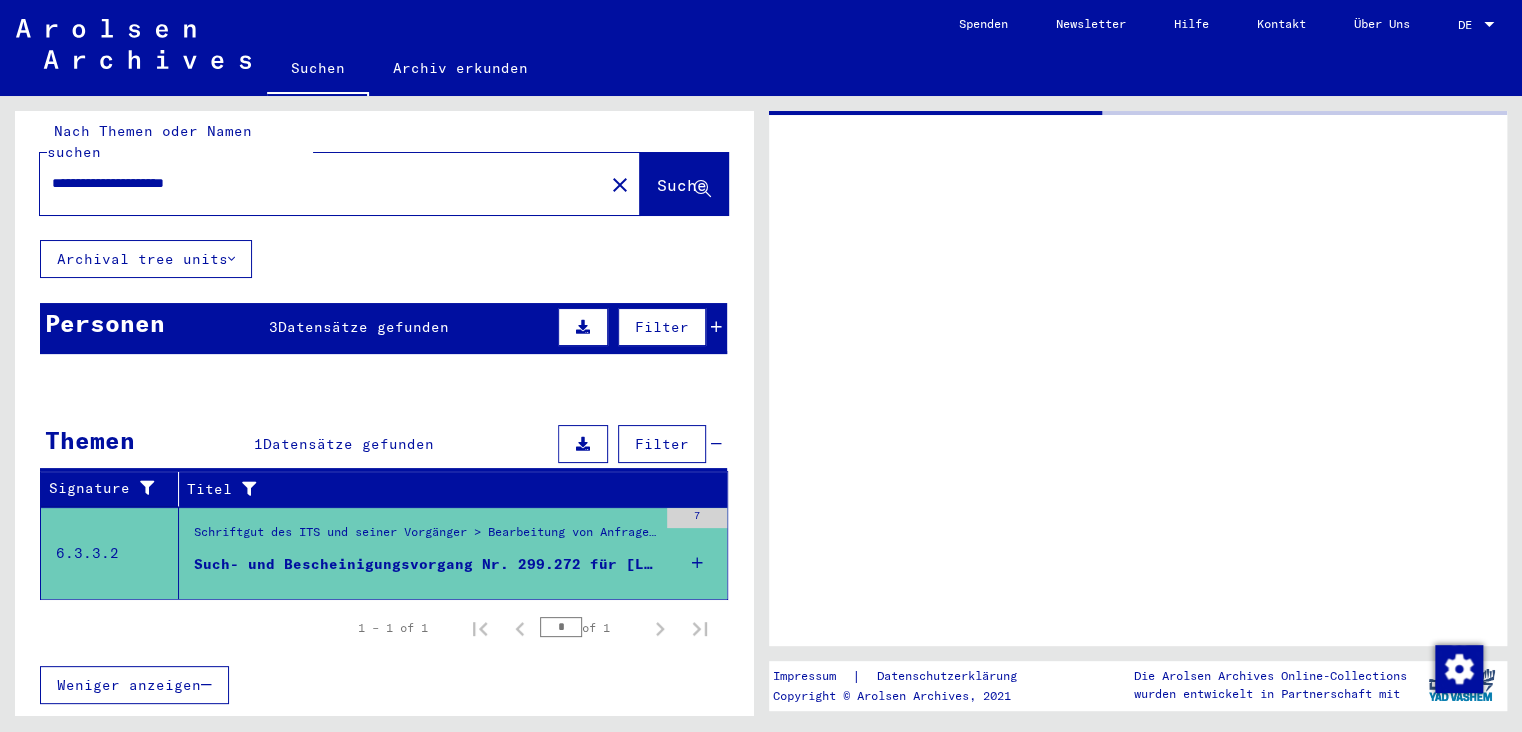 scroll, scrollTop: 0, scrollLeft: 0, axis: both 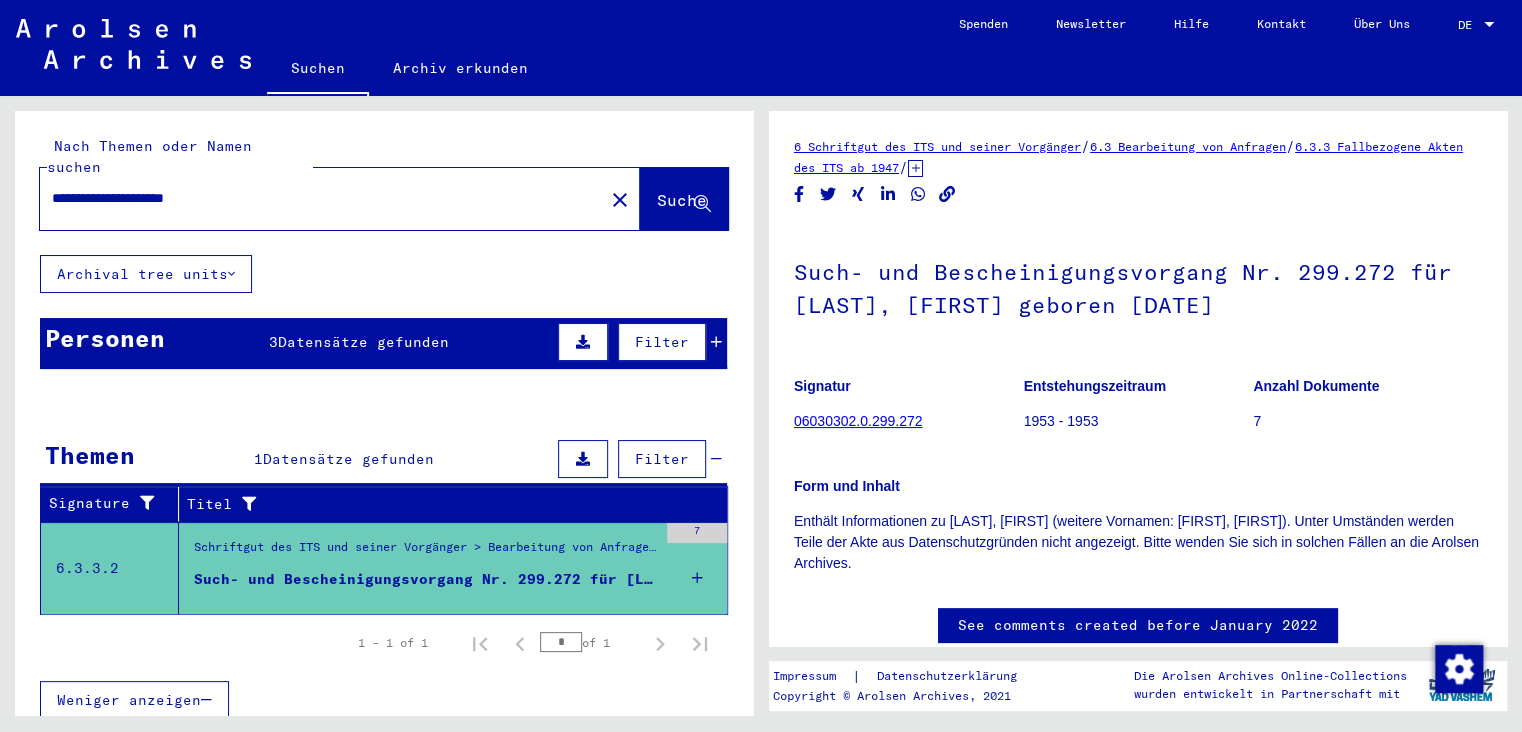 drag, startPoint x: 209, startPoint y: 177, endPoint x: 306, endPoint y: 166, distance: 97.62172 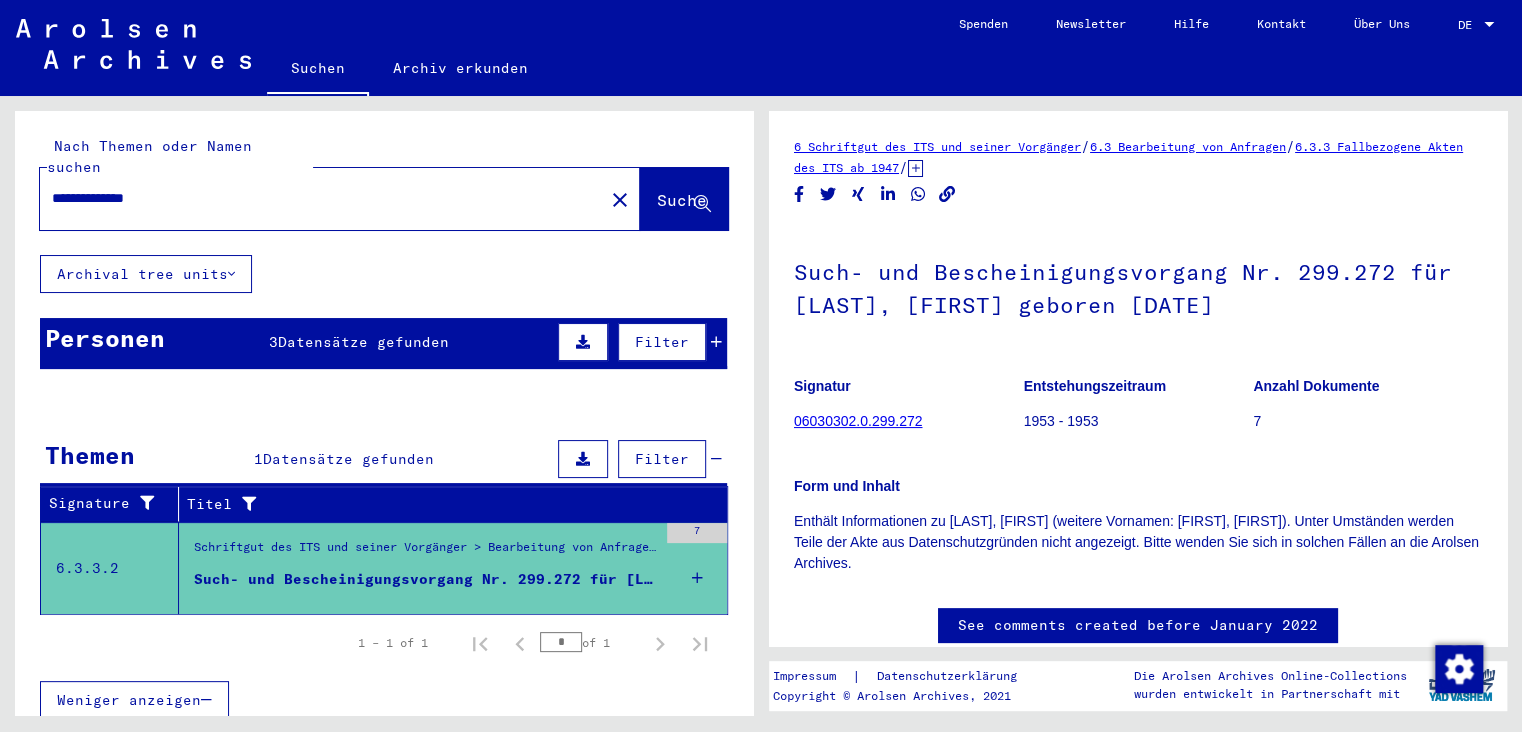 type on "**********" 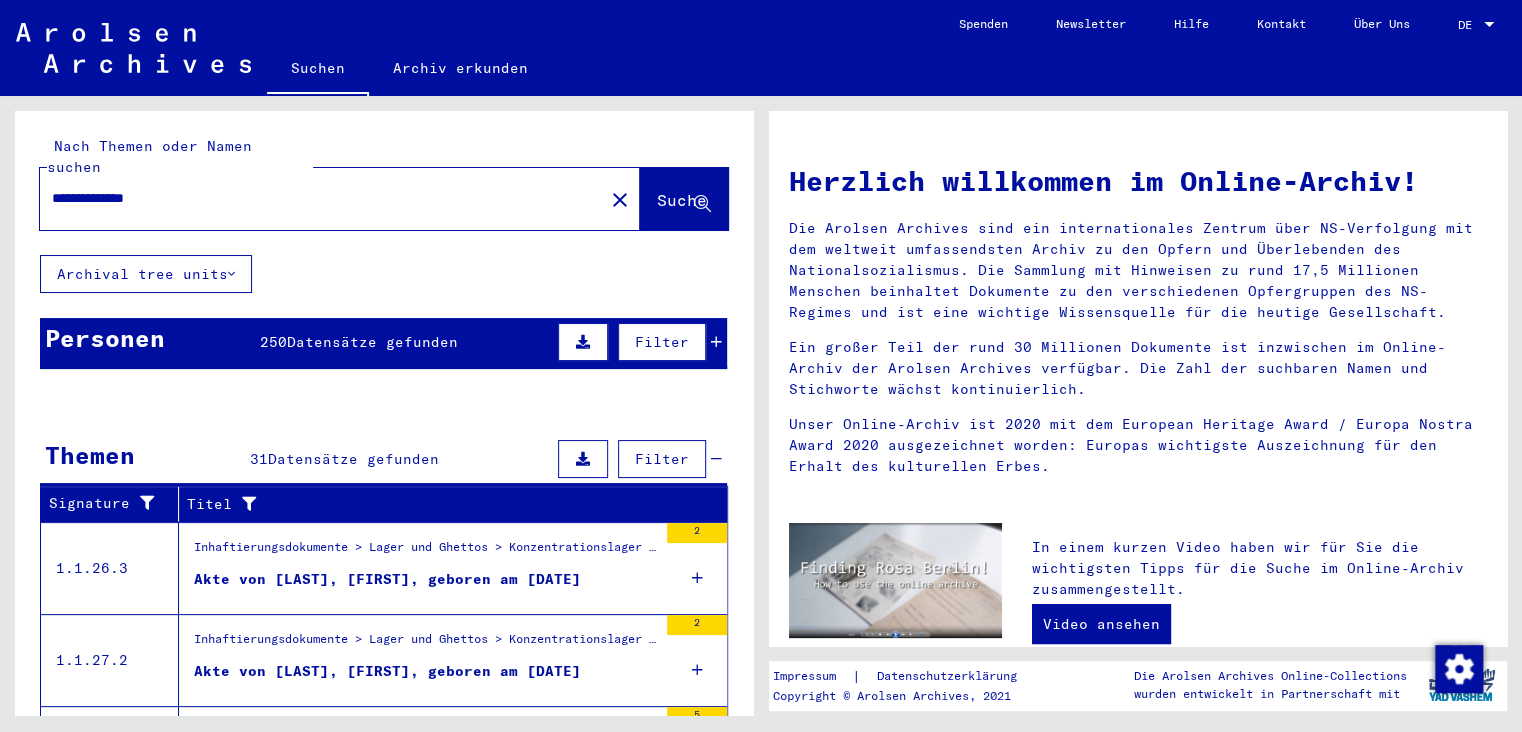click on "Personen" at bounding box center [105, 338] 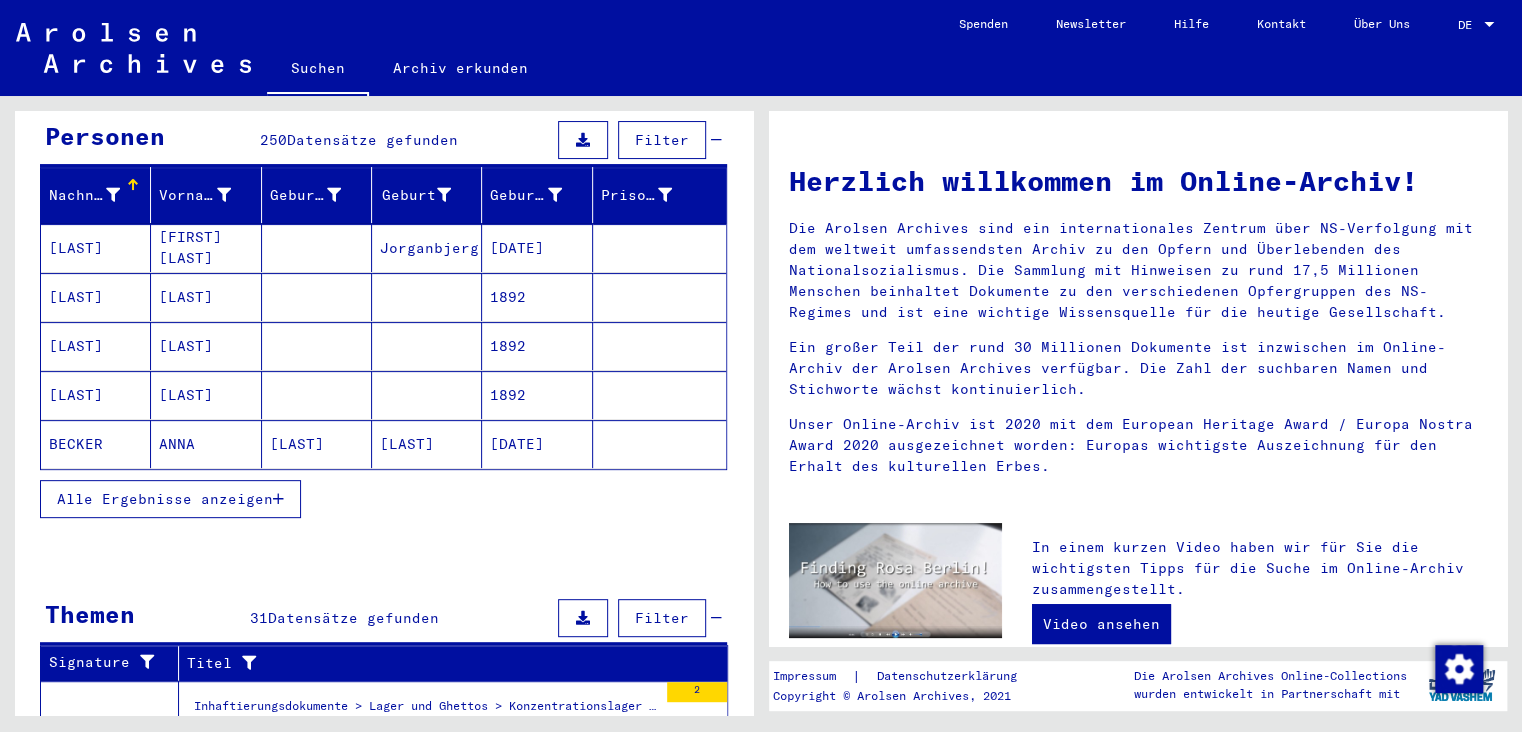 scroll, scrollTop: 220, scrollLeft: 0, axis: vertical 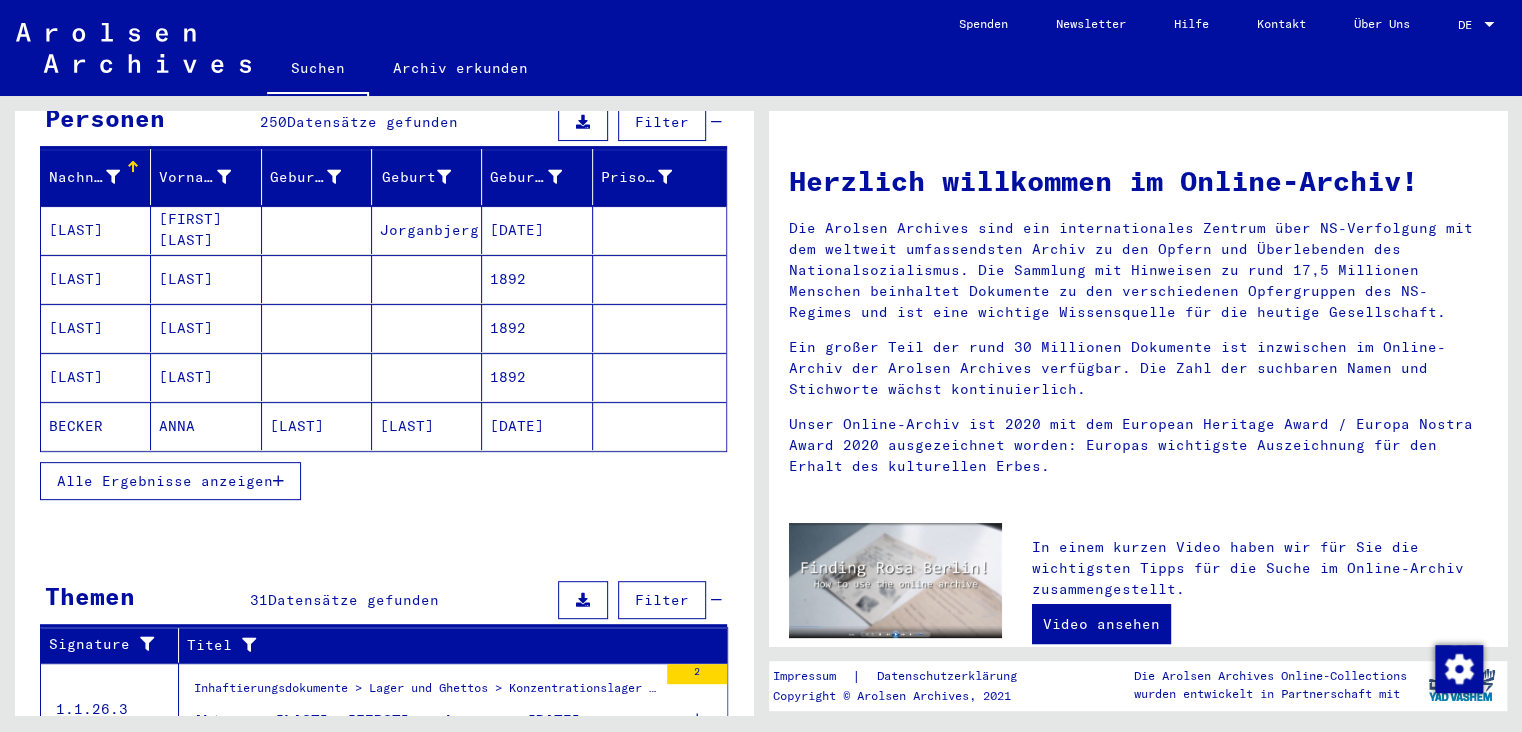 click on "Alle Ergebnisse anzeigen" at bounding box center [165, 481] 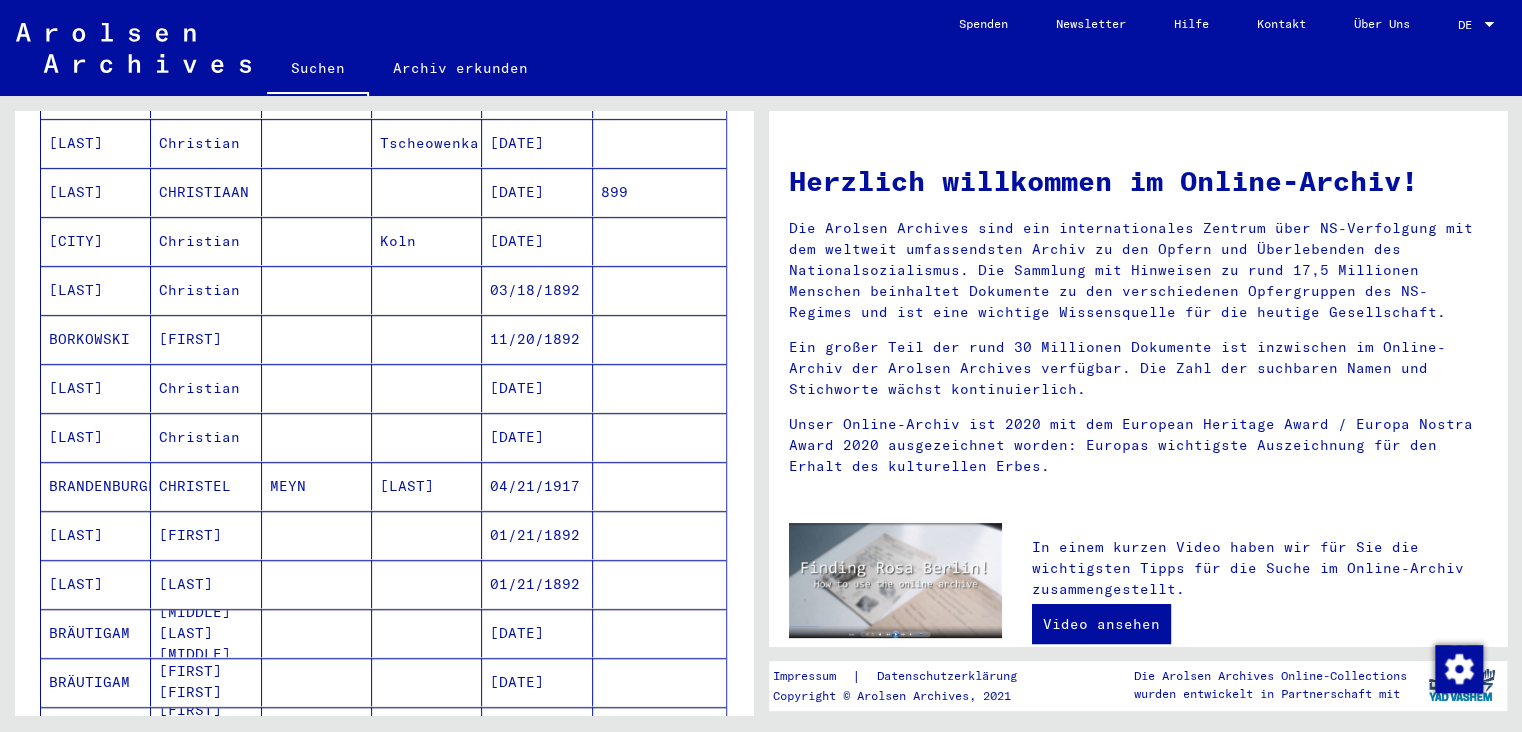scroll, scrollTop: 0, scrollLeft: 0, axis: both 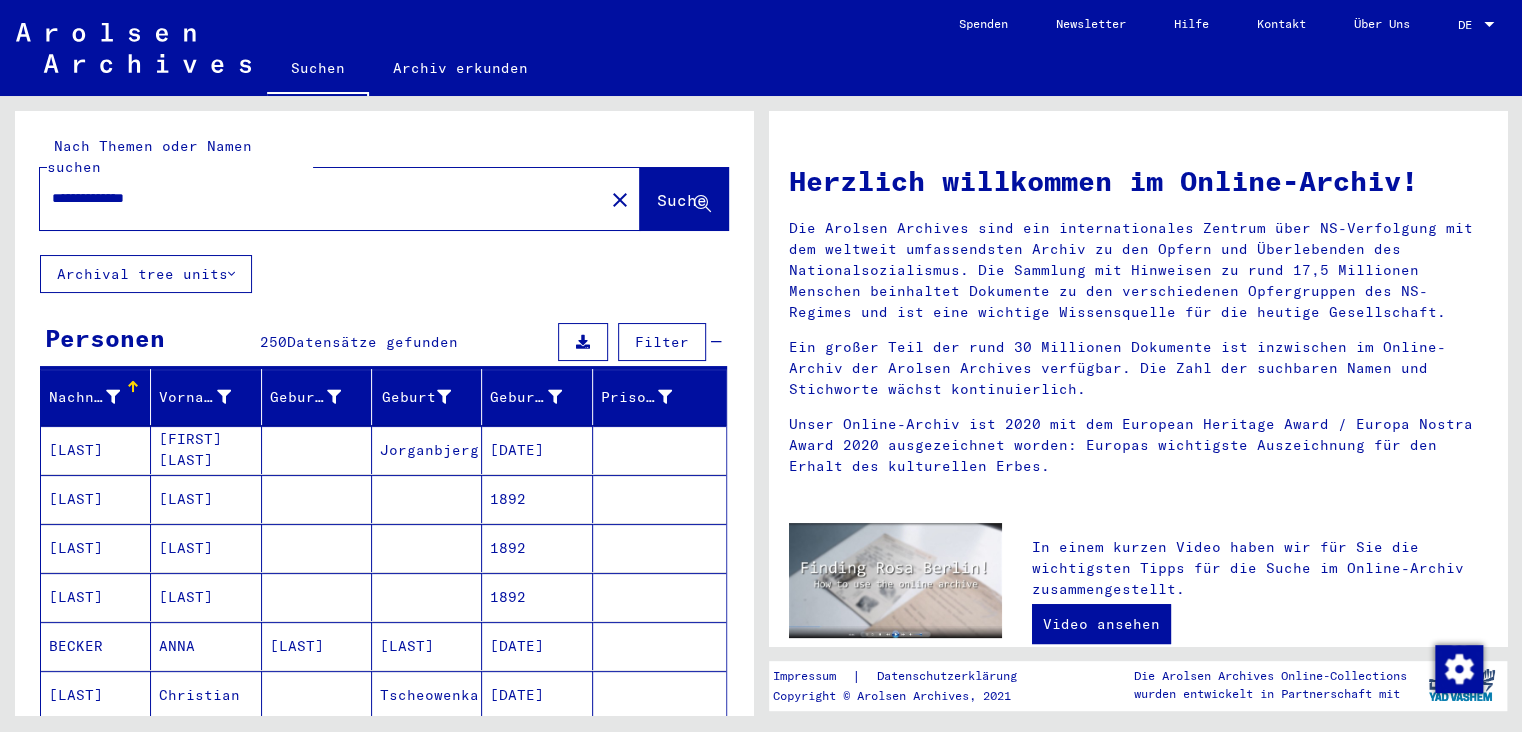 drag, startPoint x: 151, startPoint y: 176, endPoint x: 22, endPoint y: 161, distance: 129.86917 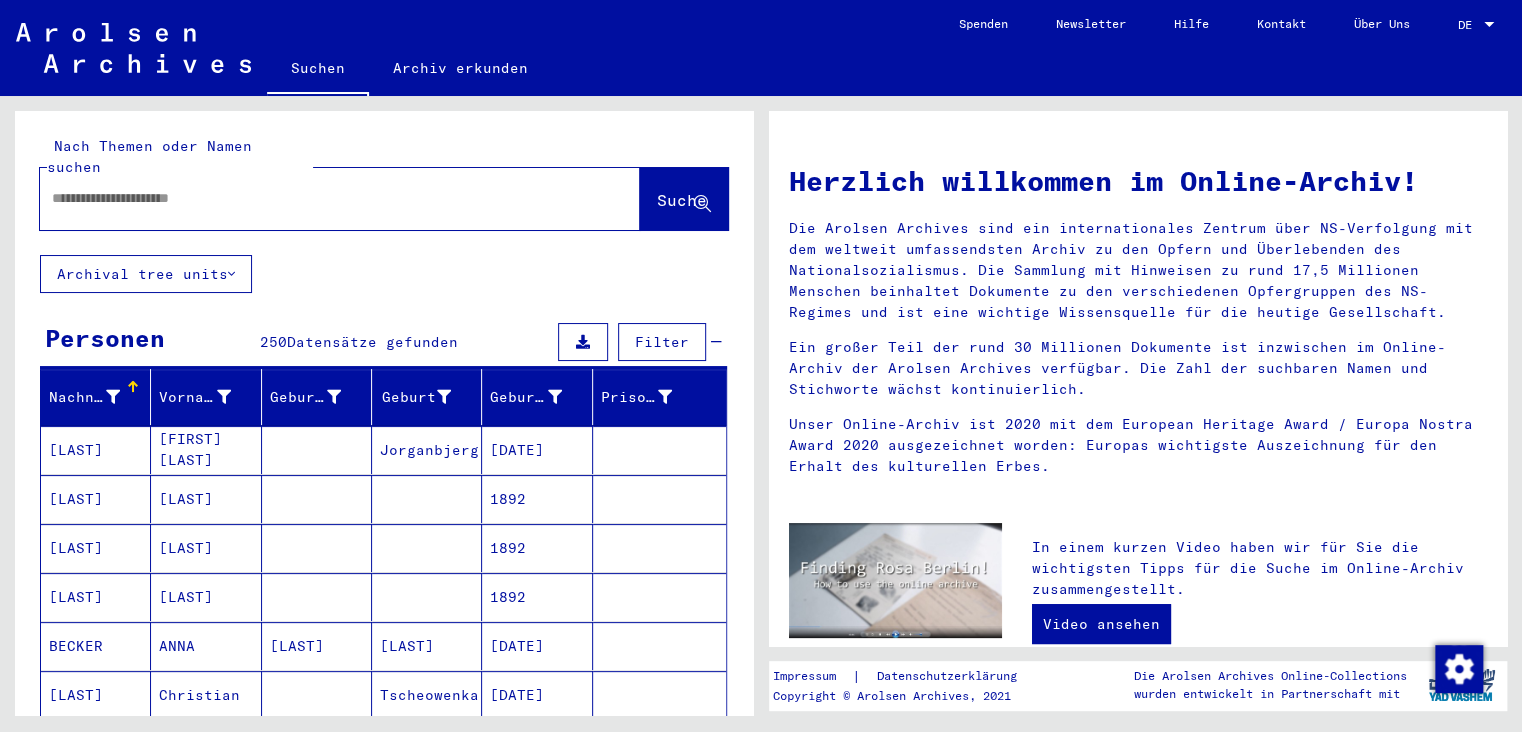 click at bounding box center [316, 198] 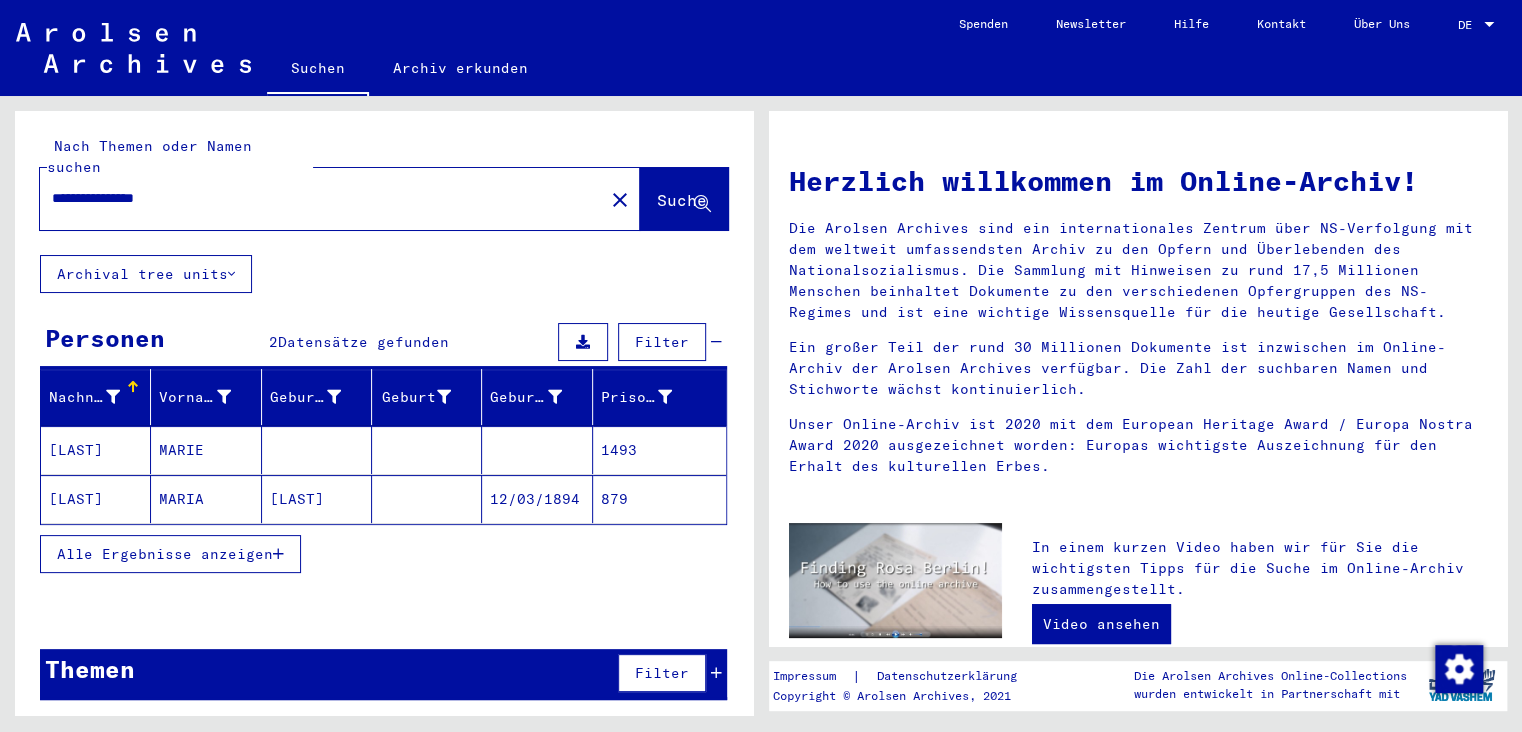 click on "[LAST]" at bounding box center (96, 499) 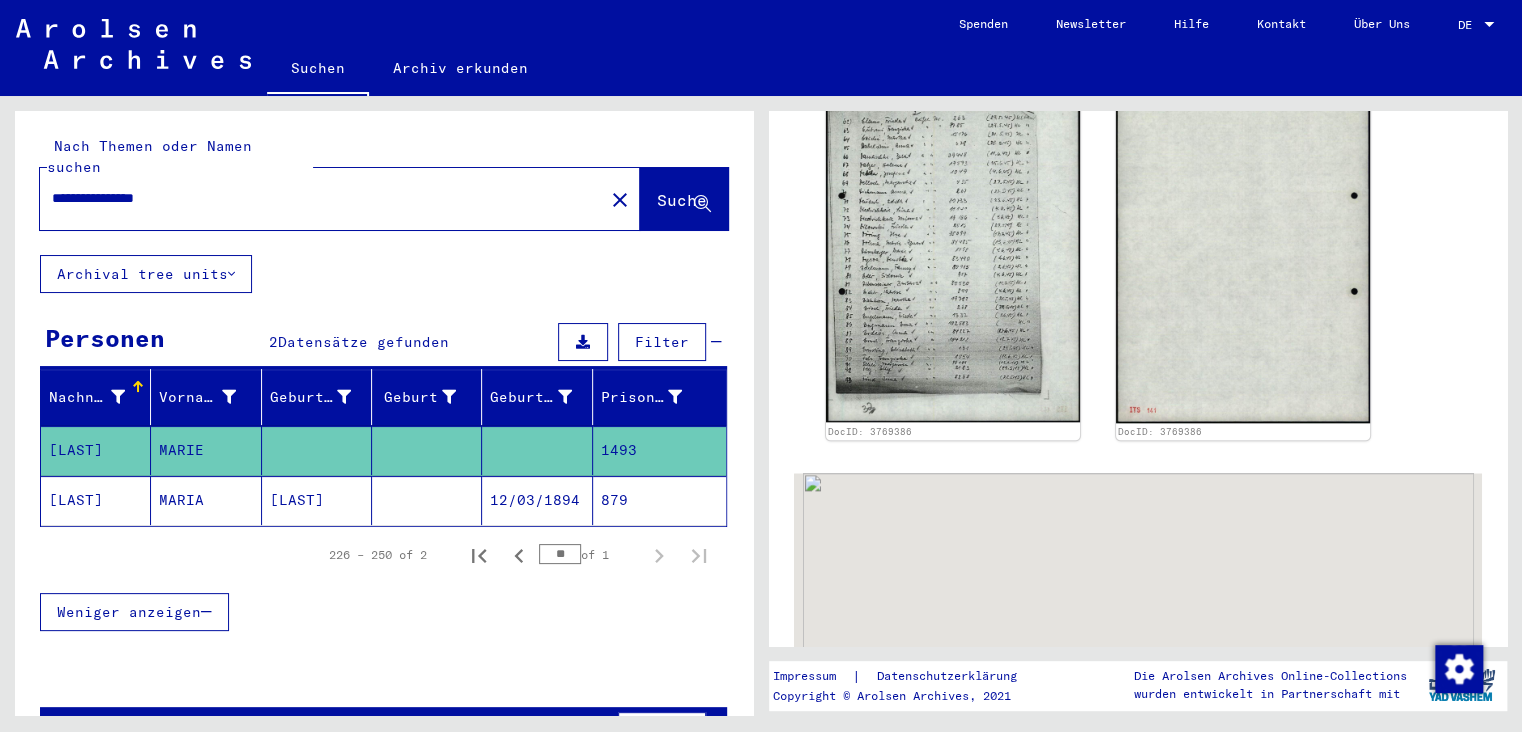 scroll, scrollTop: 993, scrollLeft: 0, axis: vertical 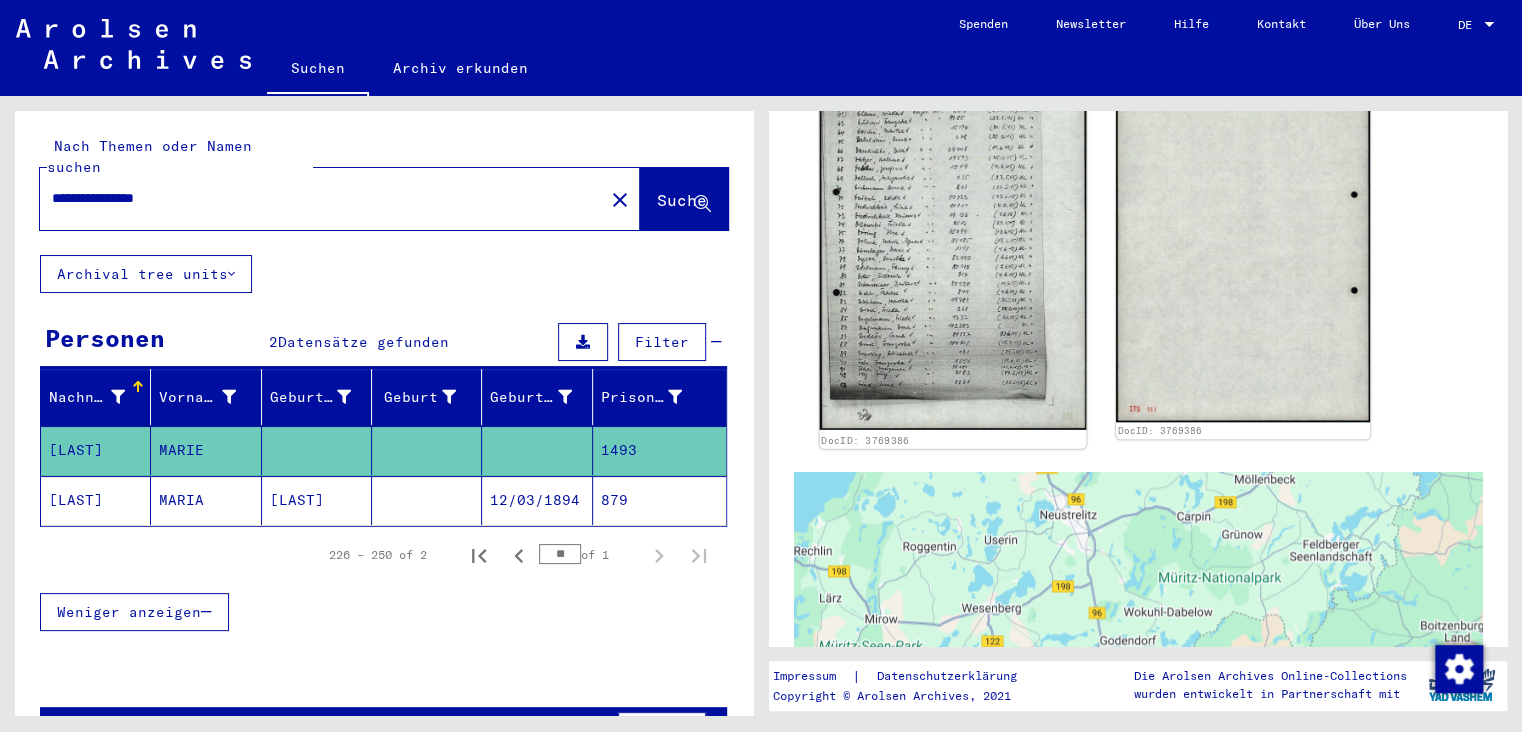 click 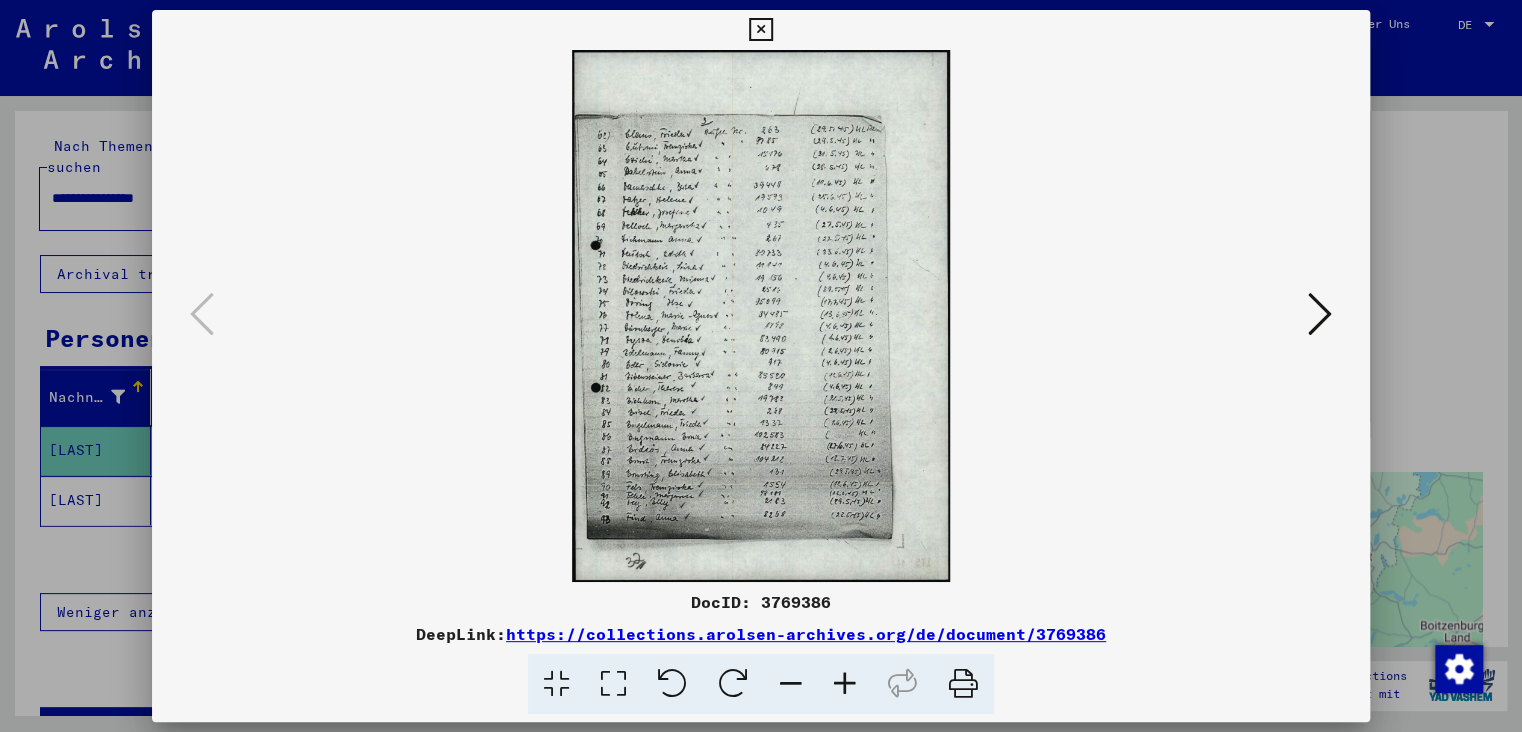 click at bounding box center [845, 684] 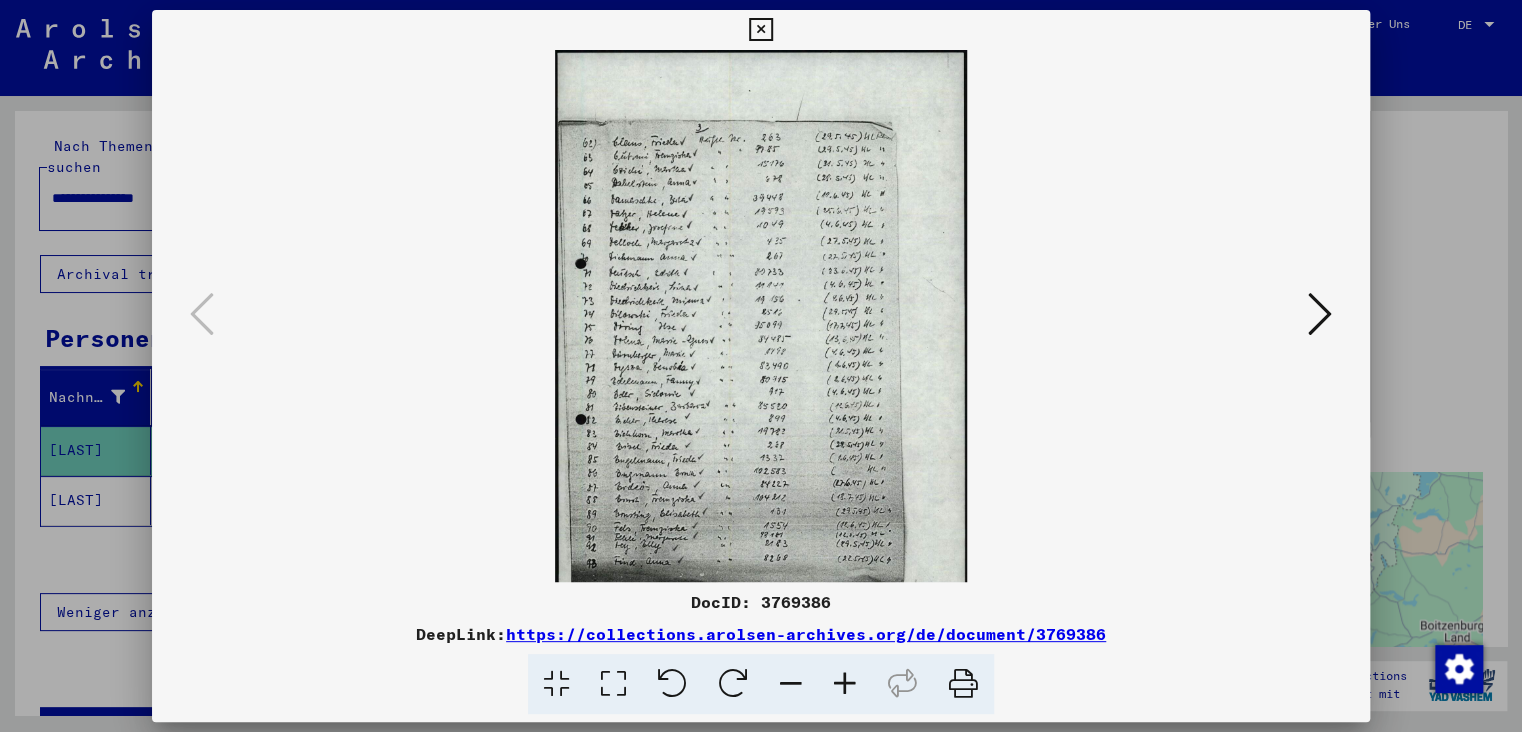 click at bounding box center [845, 684] 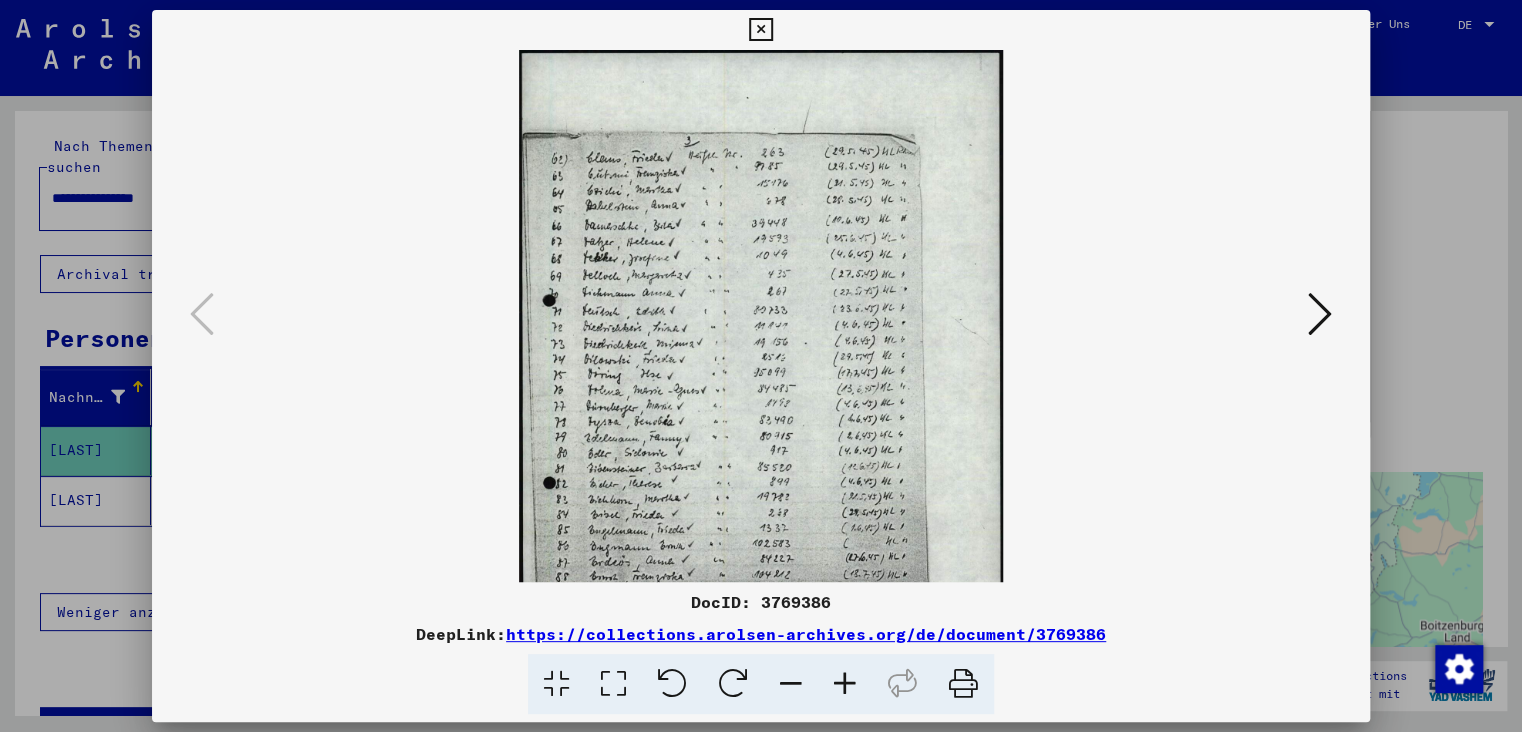 click at bounding box center (845, 684) 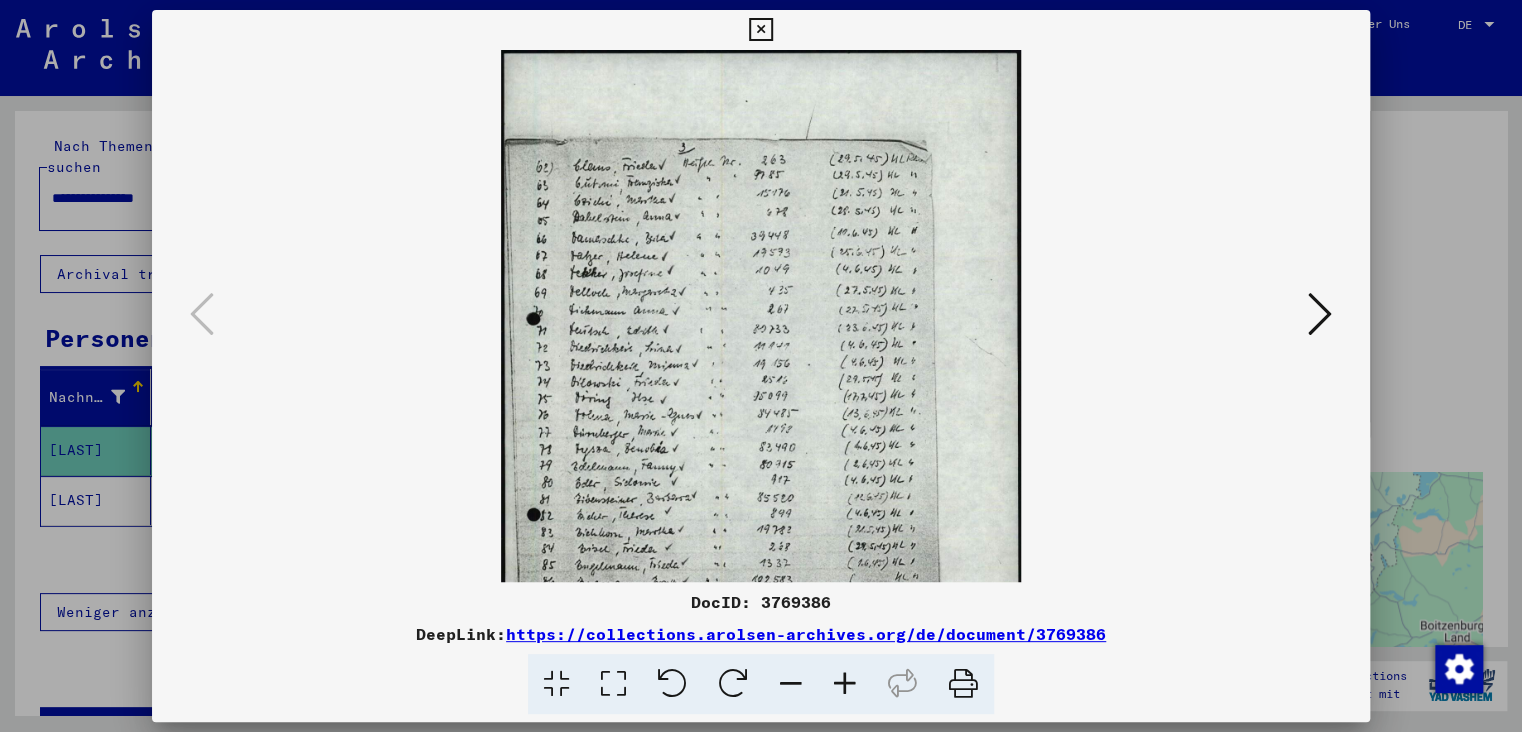 click at bounding box center [845, 684] 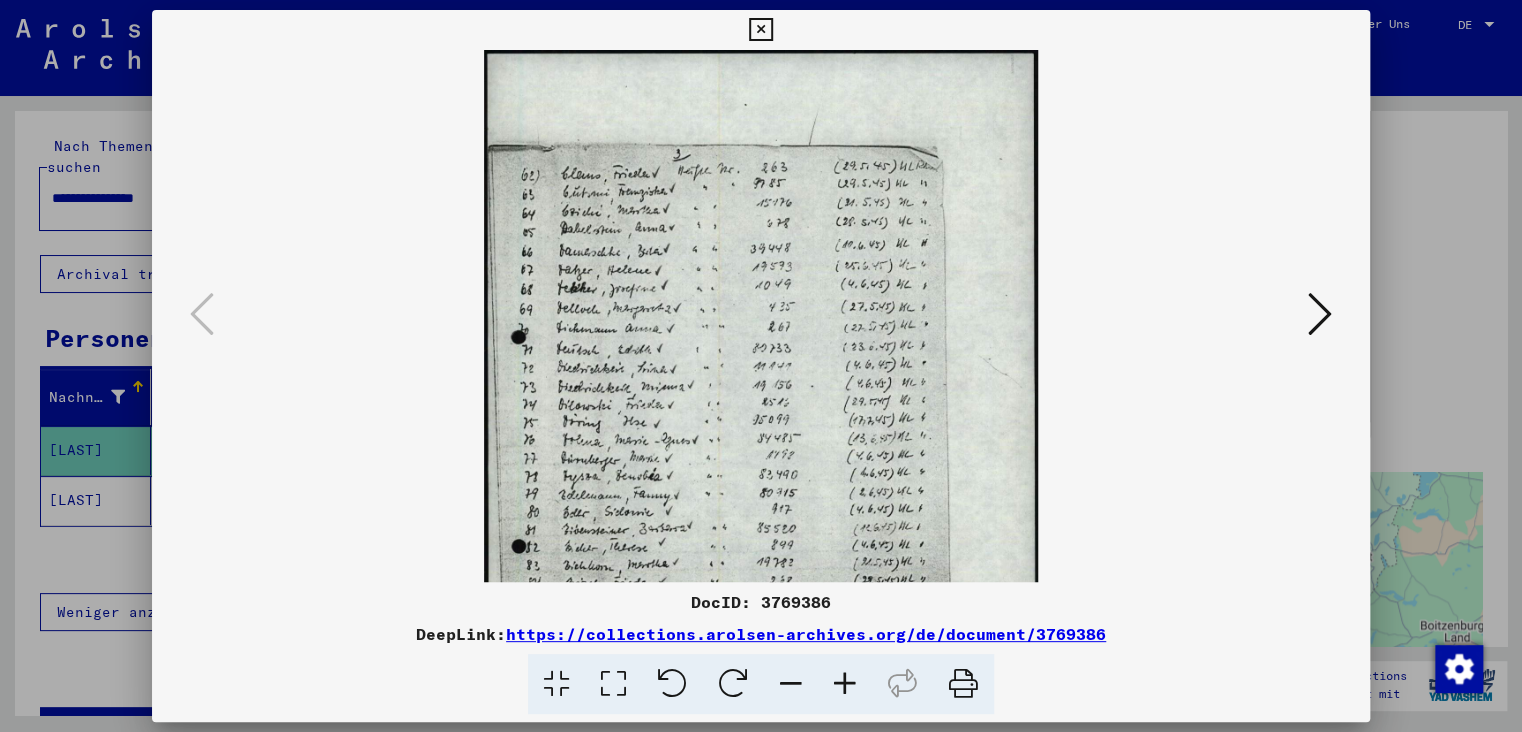 click at bounding box center [845, 684] 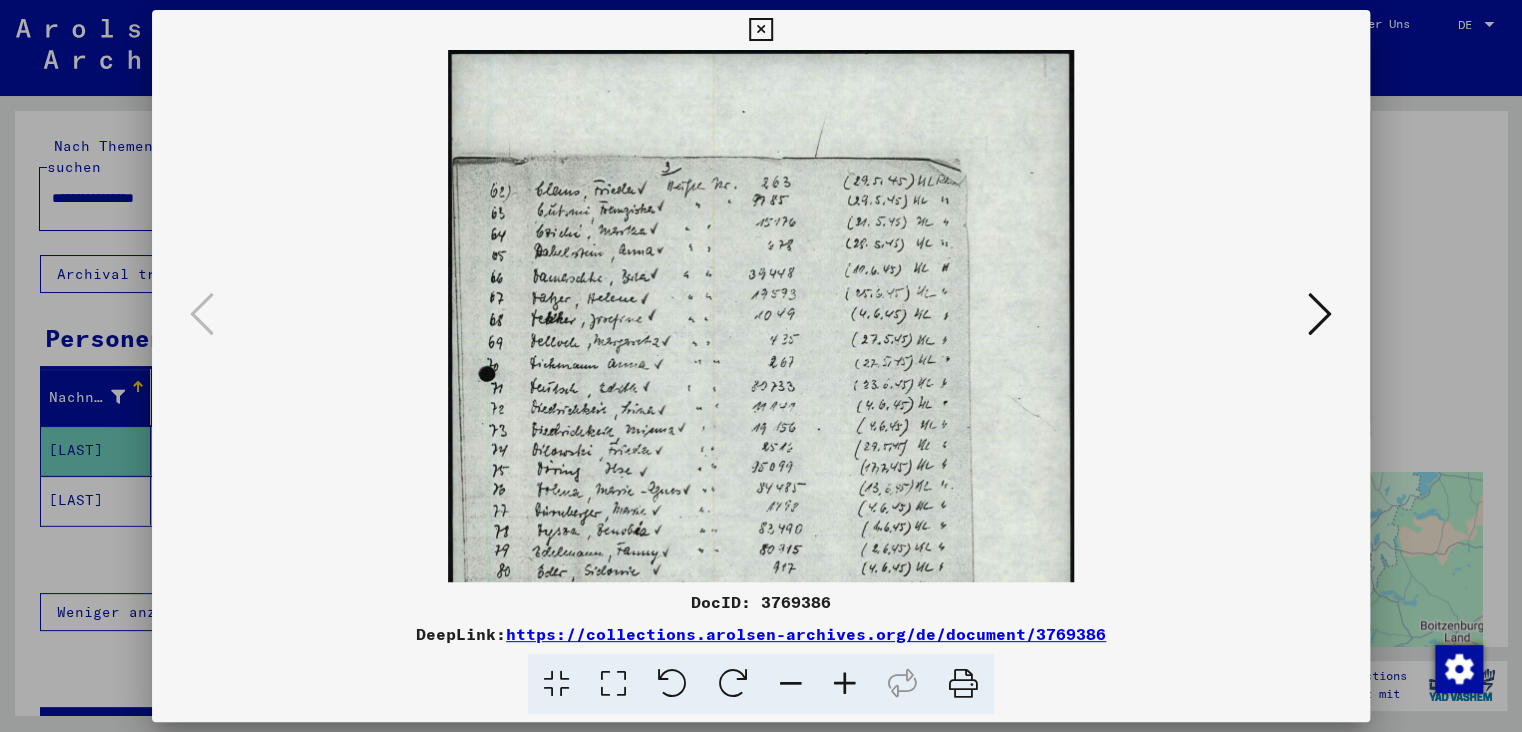 click at bounding box center (845, 684) 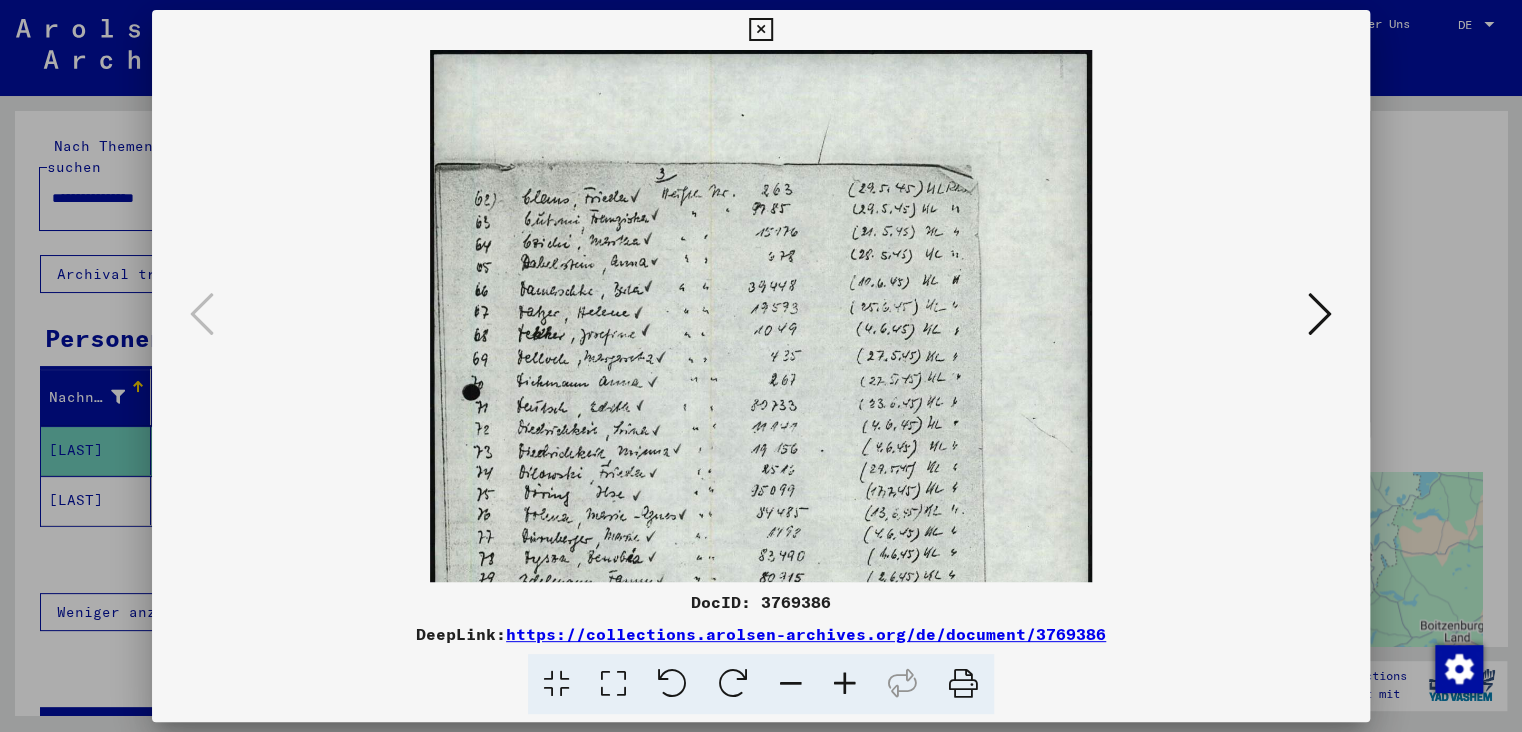click at bounding box center (845, 684) 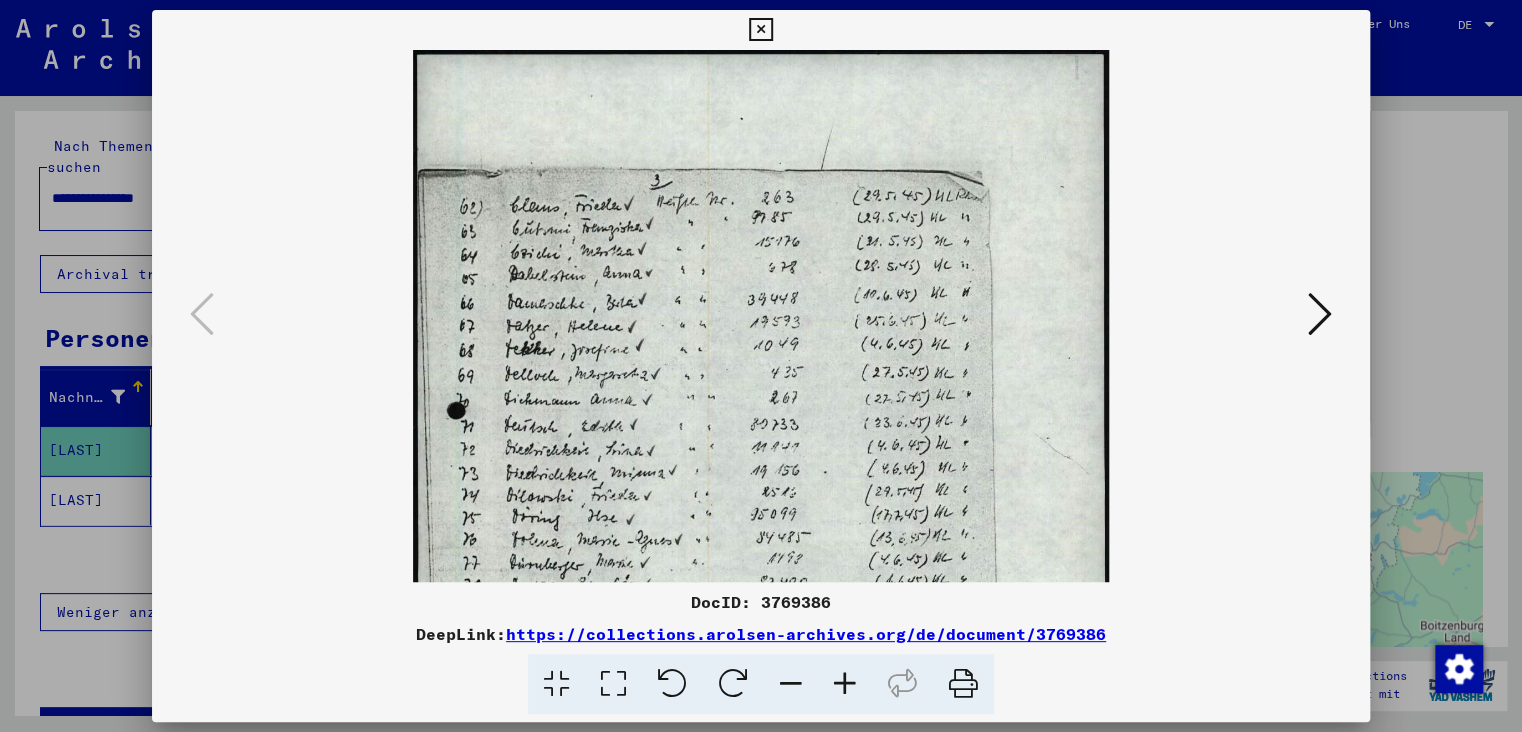 click at bounding box center [845, 684] 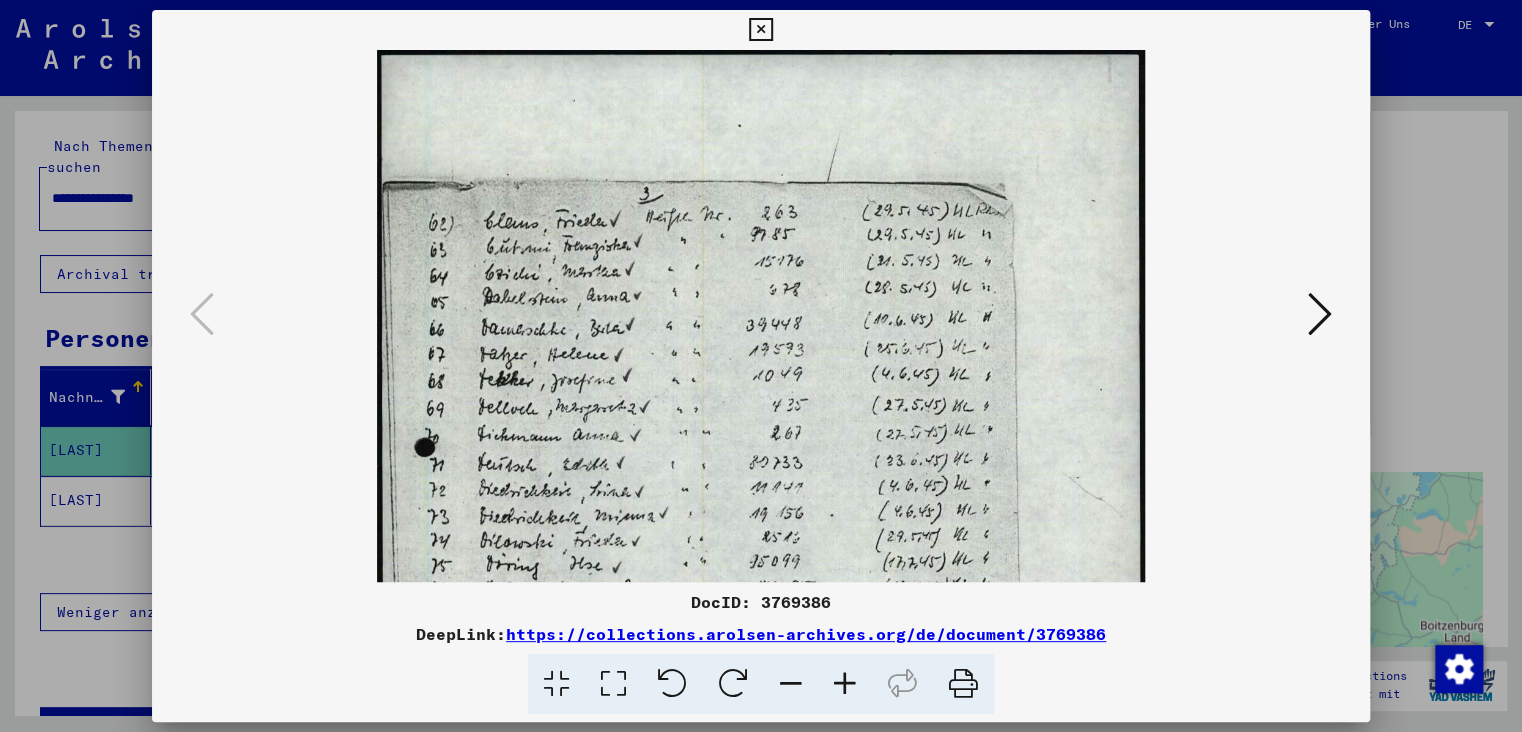 click at bounding box center [845, 684] 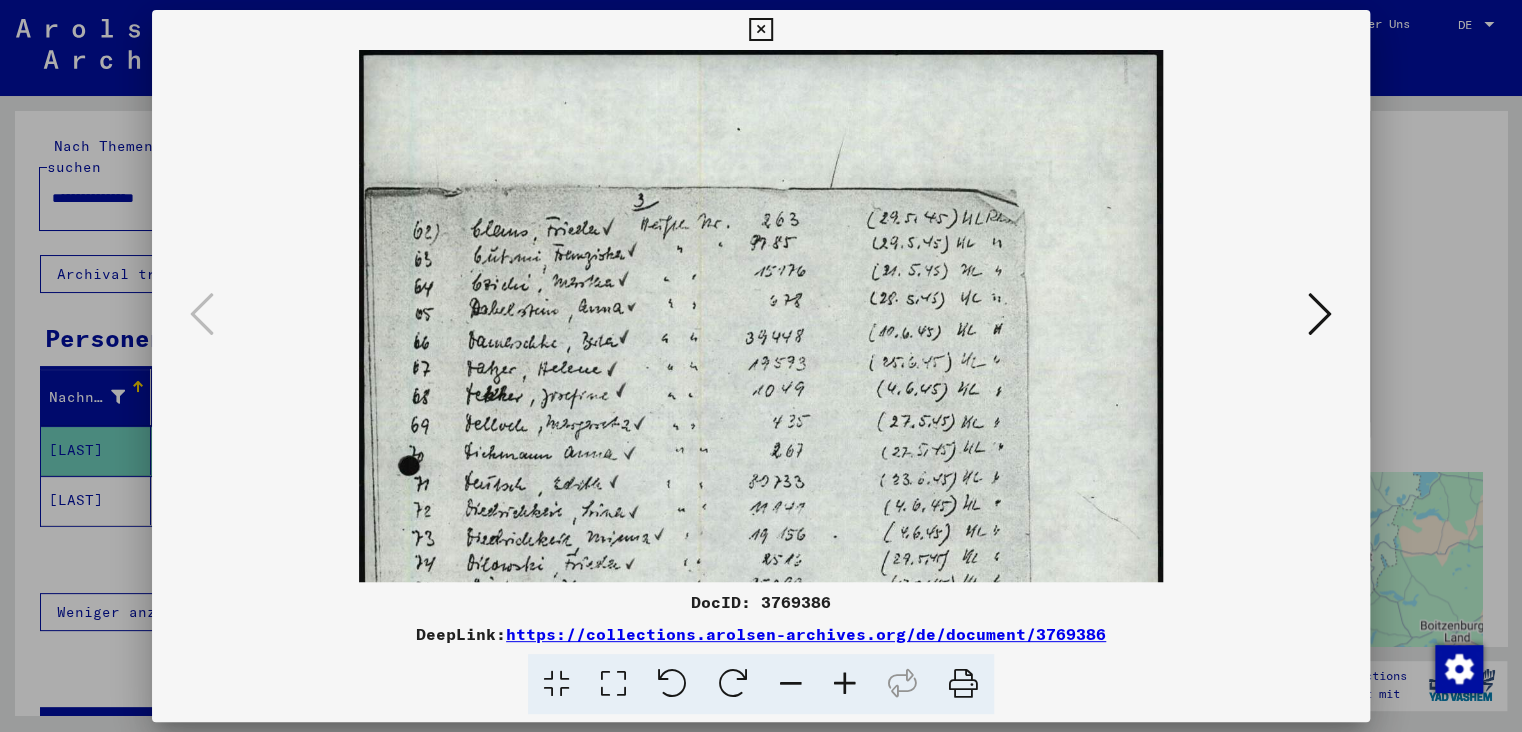 click at bounding box center (845, 684) 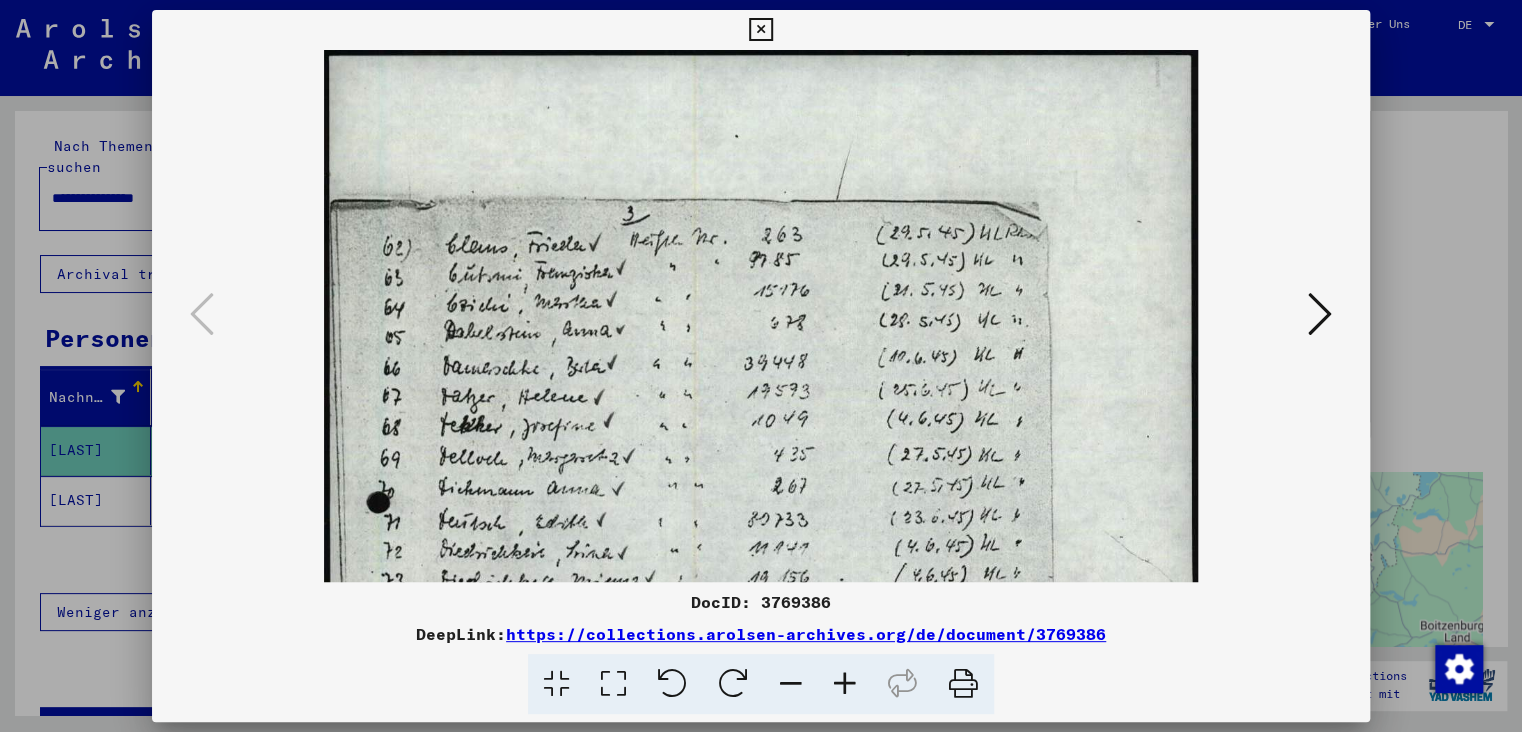 click at bounding box center [845, 684] 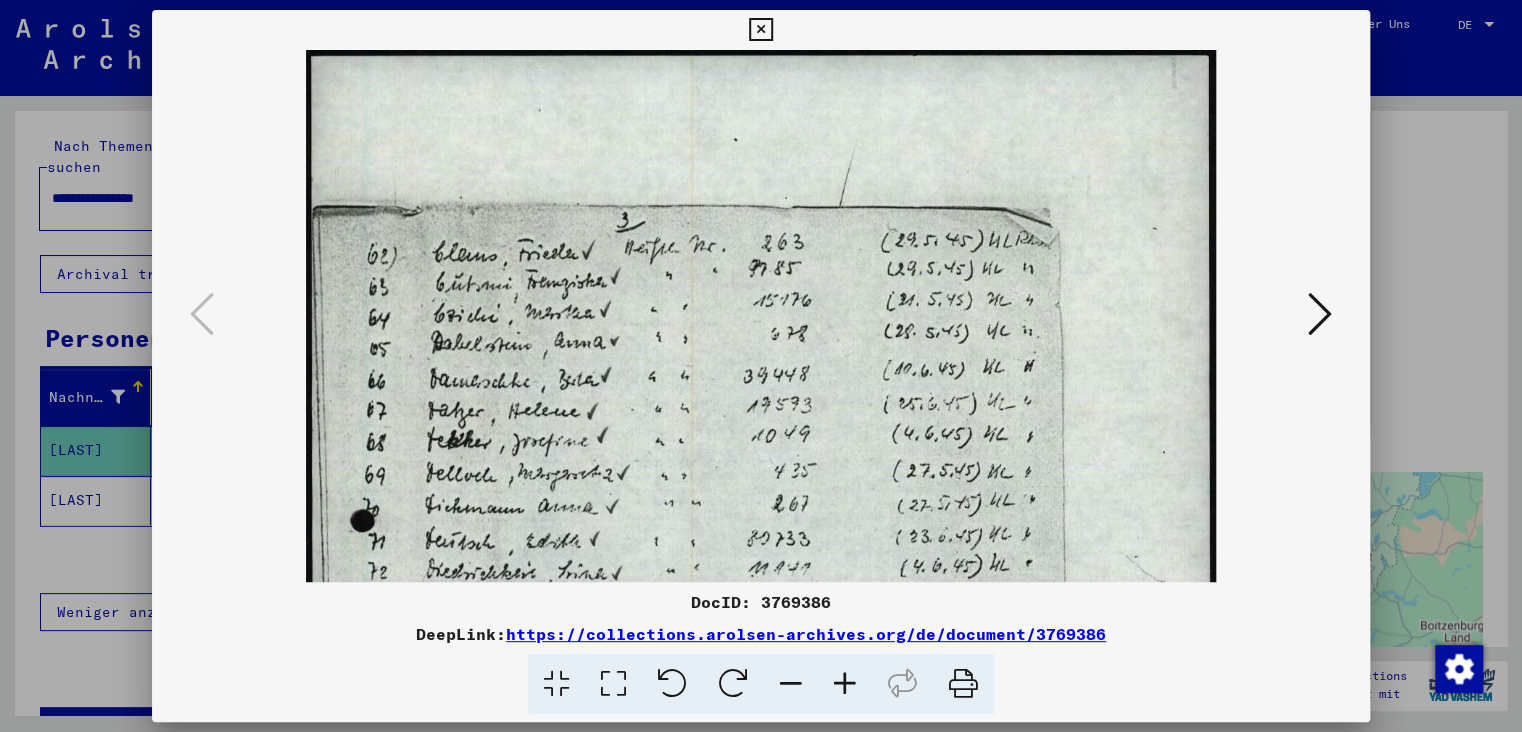 click at bounding box center [845, 684] 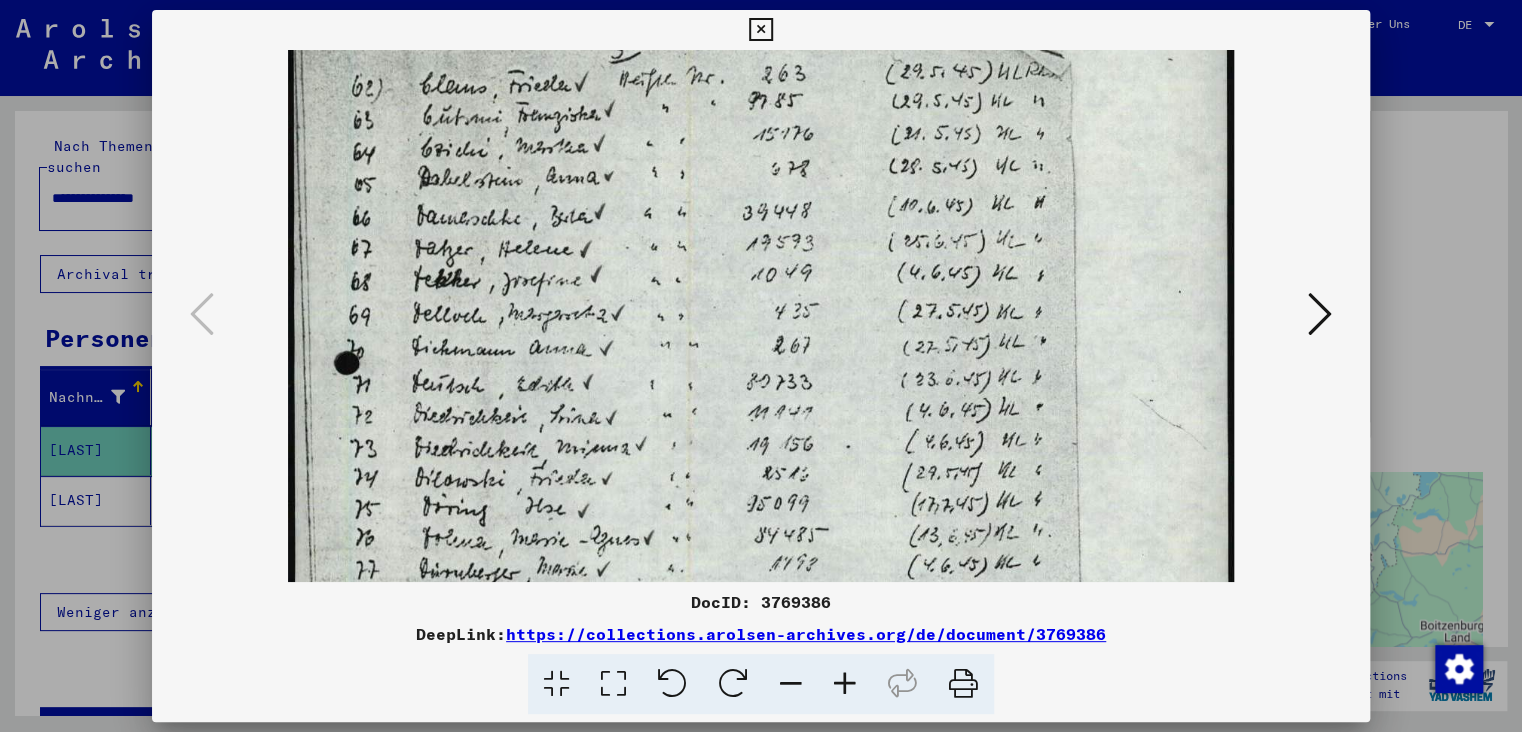 drag, startPoint x: 702, startPoint y: 352, endPoint x: 703, endPoint y: 221, distance: 131.00381 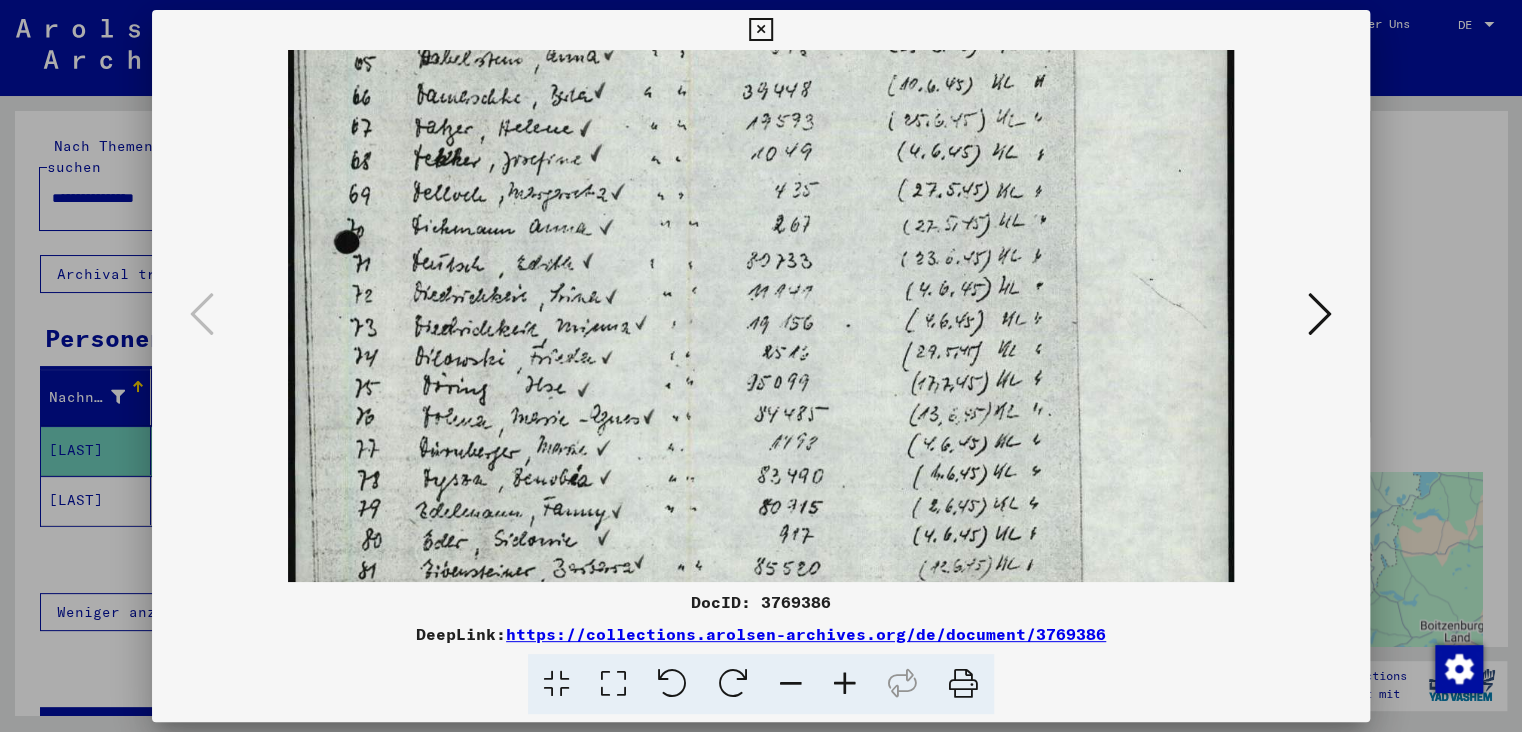 drag, startPoint x: 702, startPoint y: 386, endPoint x: 702, endPoint y: 266, distance: 120 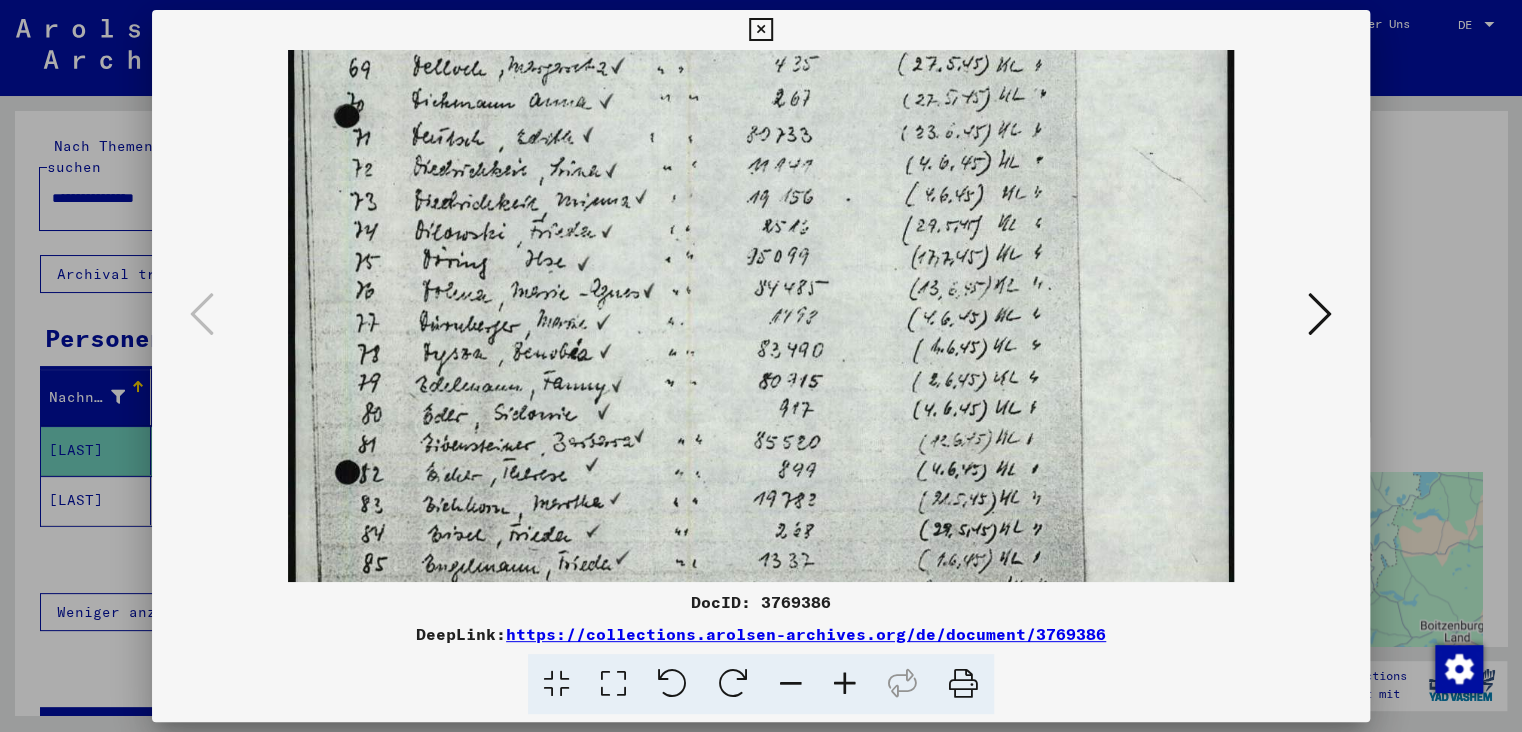 scroll, scrollTop: 472, scrollLeft: 0, axis: vertical 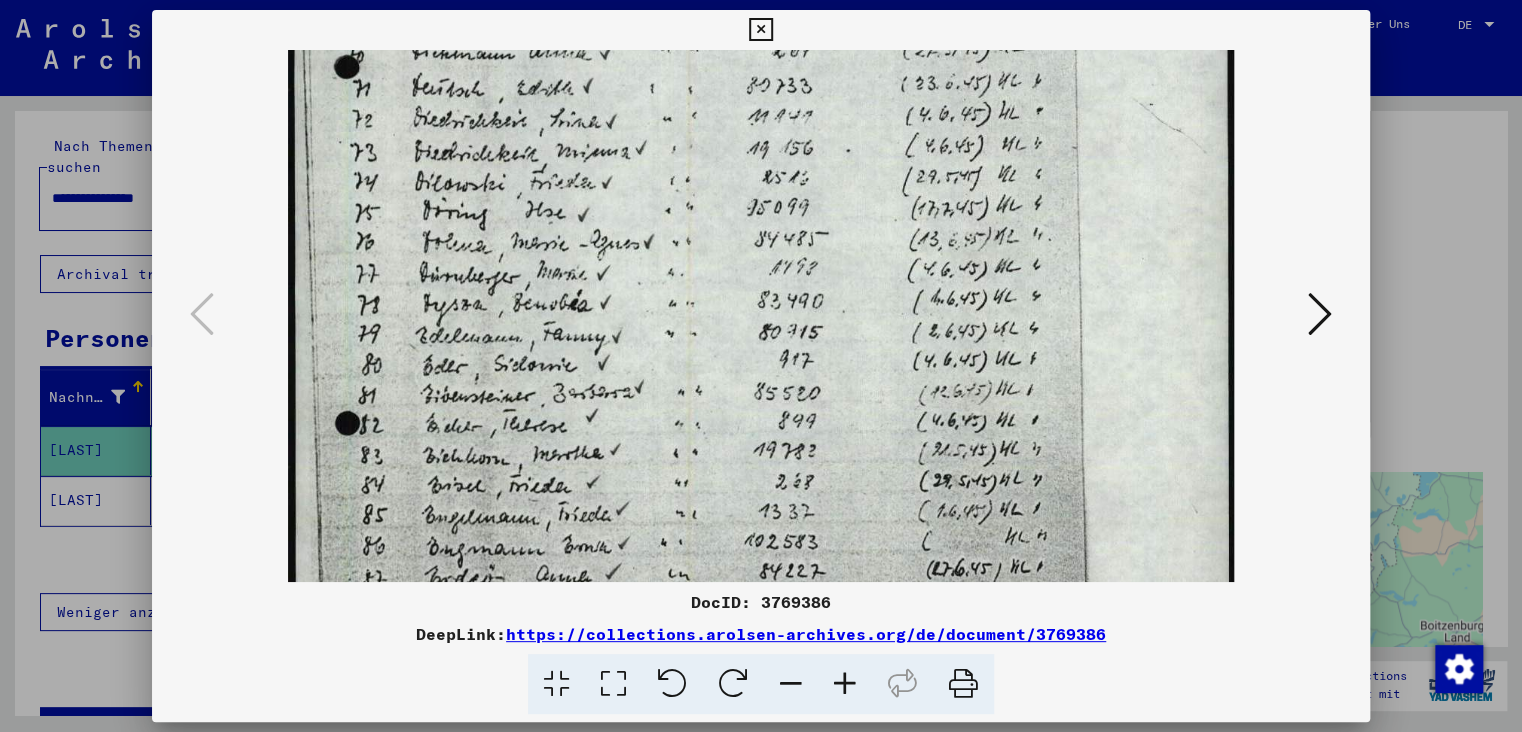drag, startPoint x: 714, startPoint y: 370, endPoint x: 714, endPoint y: 235, distance: 135 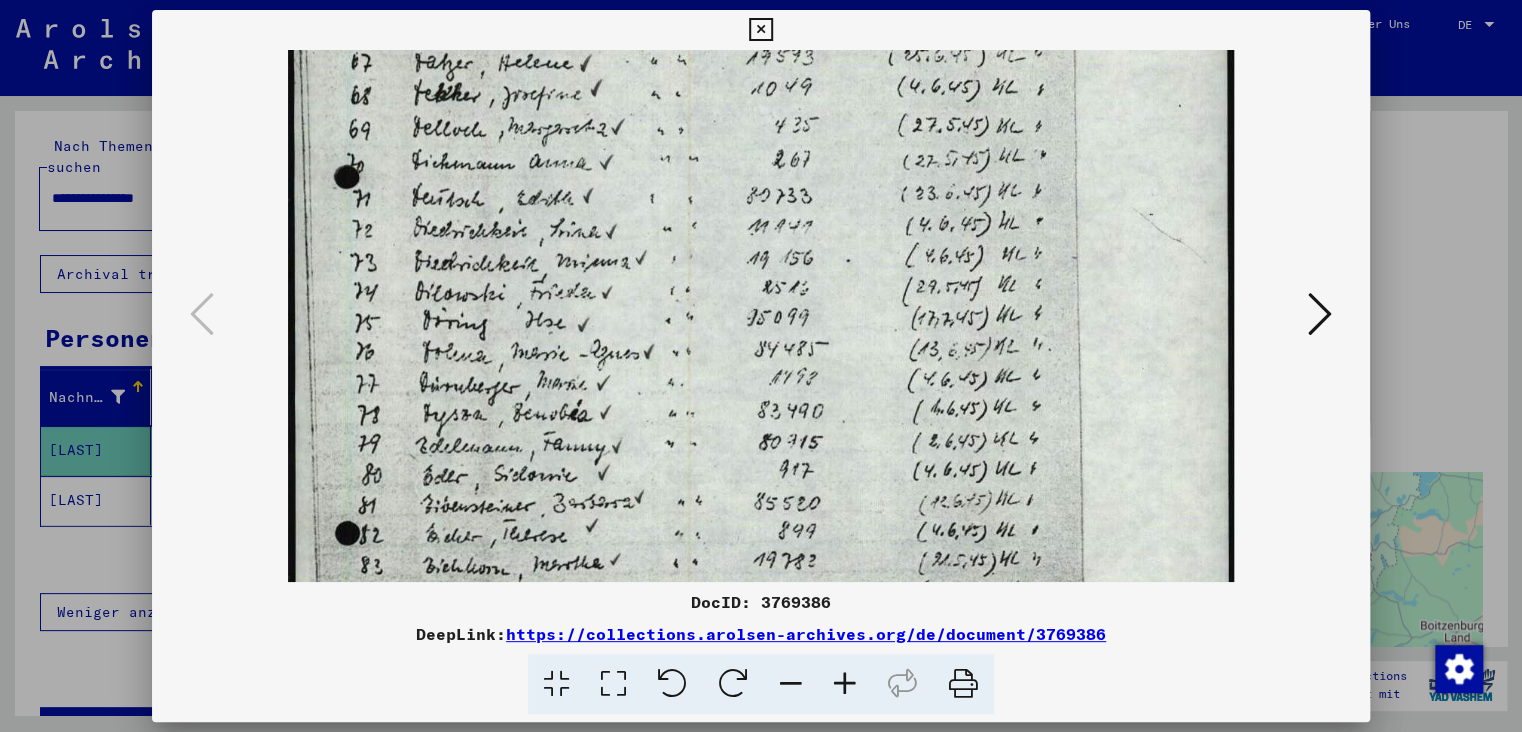 scroll, scrollTop: 266, scrollLeft: 0, axis: vertical 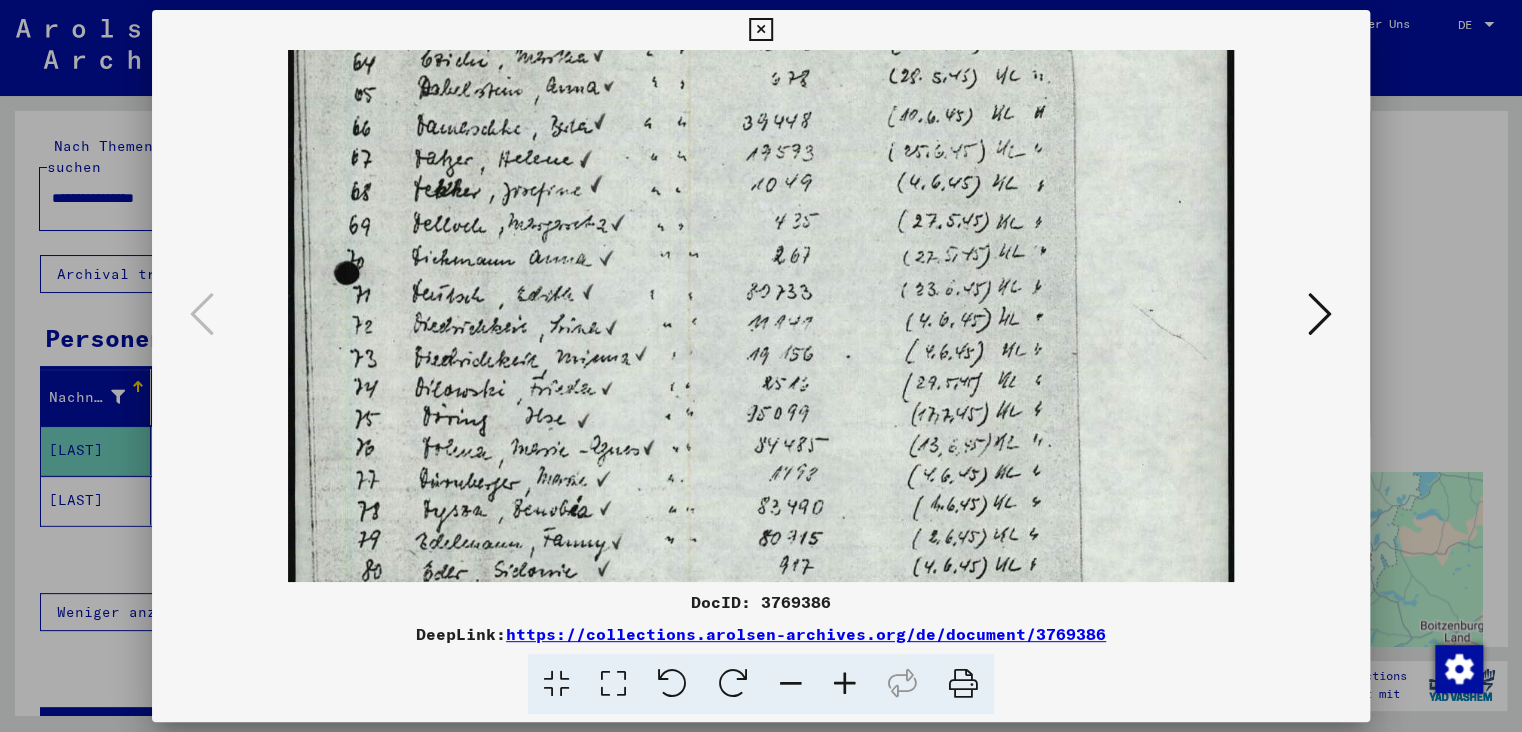 drag, startPoint x: 638, startPoint y: 290, endPoint x: 631, endPoint y: 481, distance: 191.12823 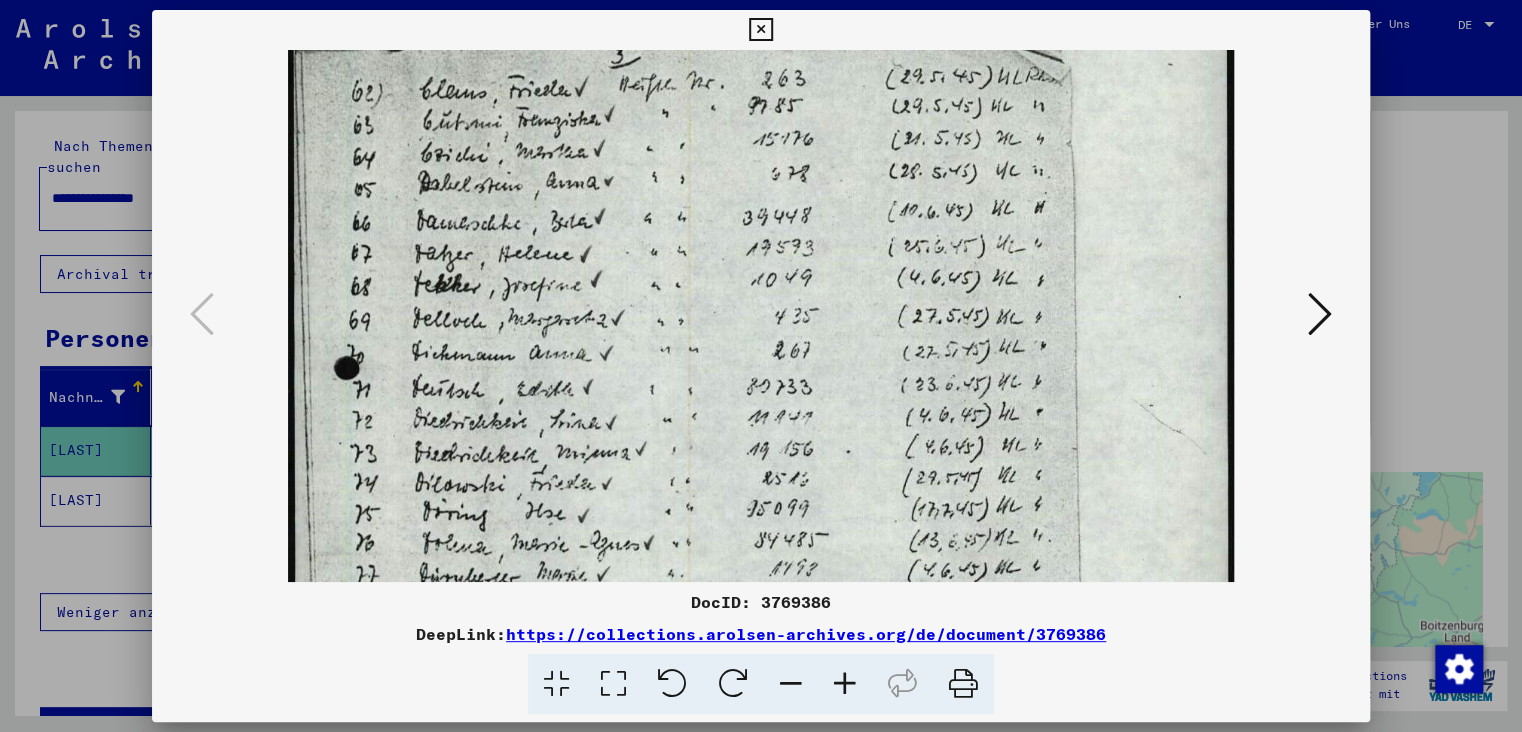 drag, startPoint x: 541, startPoint y: 114, endPoint x: 541, endPoint y: 206, distance: 92 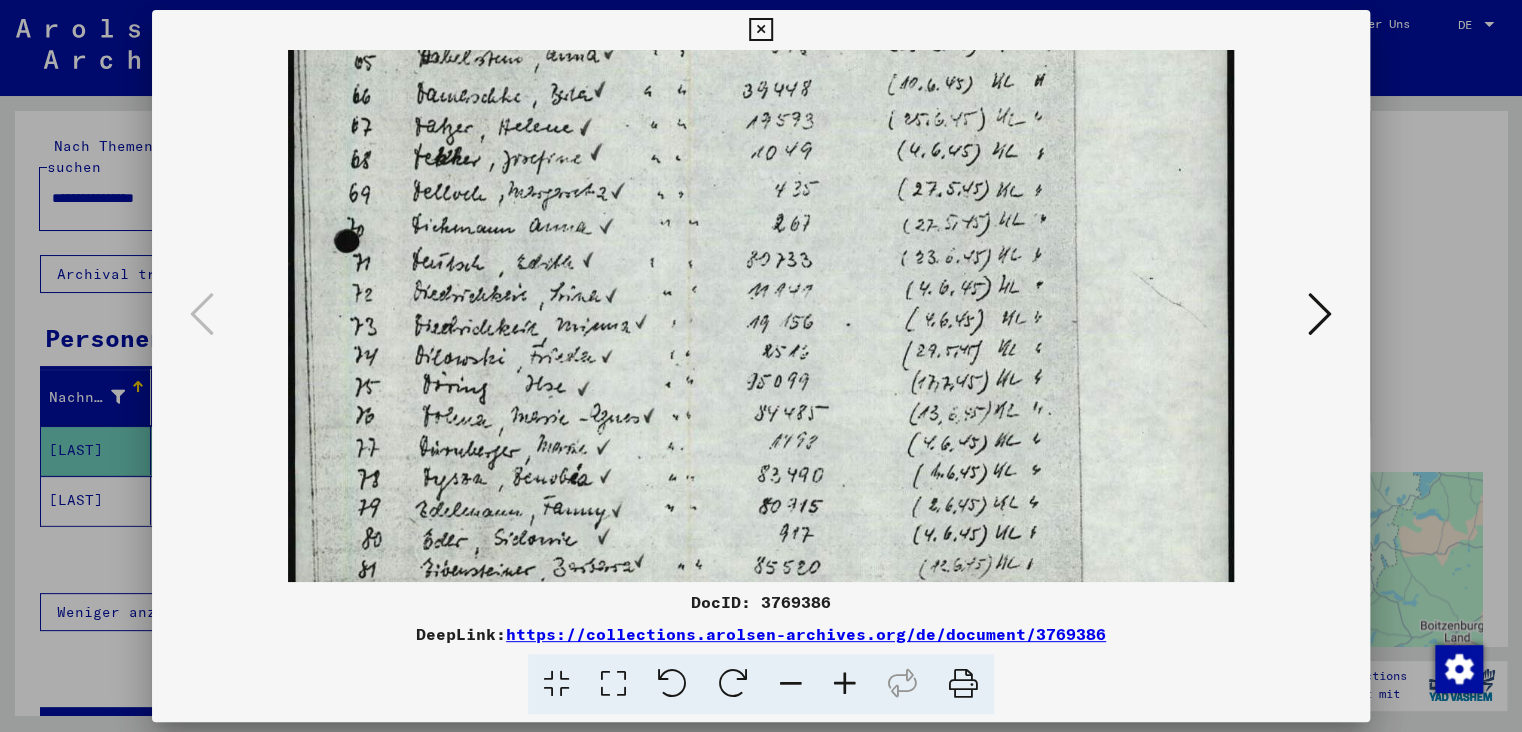 drag, startPoint x: 585, startPoint y: 331, endPoint x: 588, endPoint y: 207, distance: 124.036285 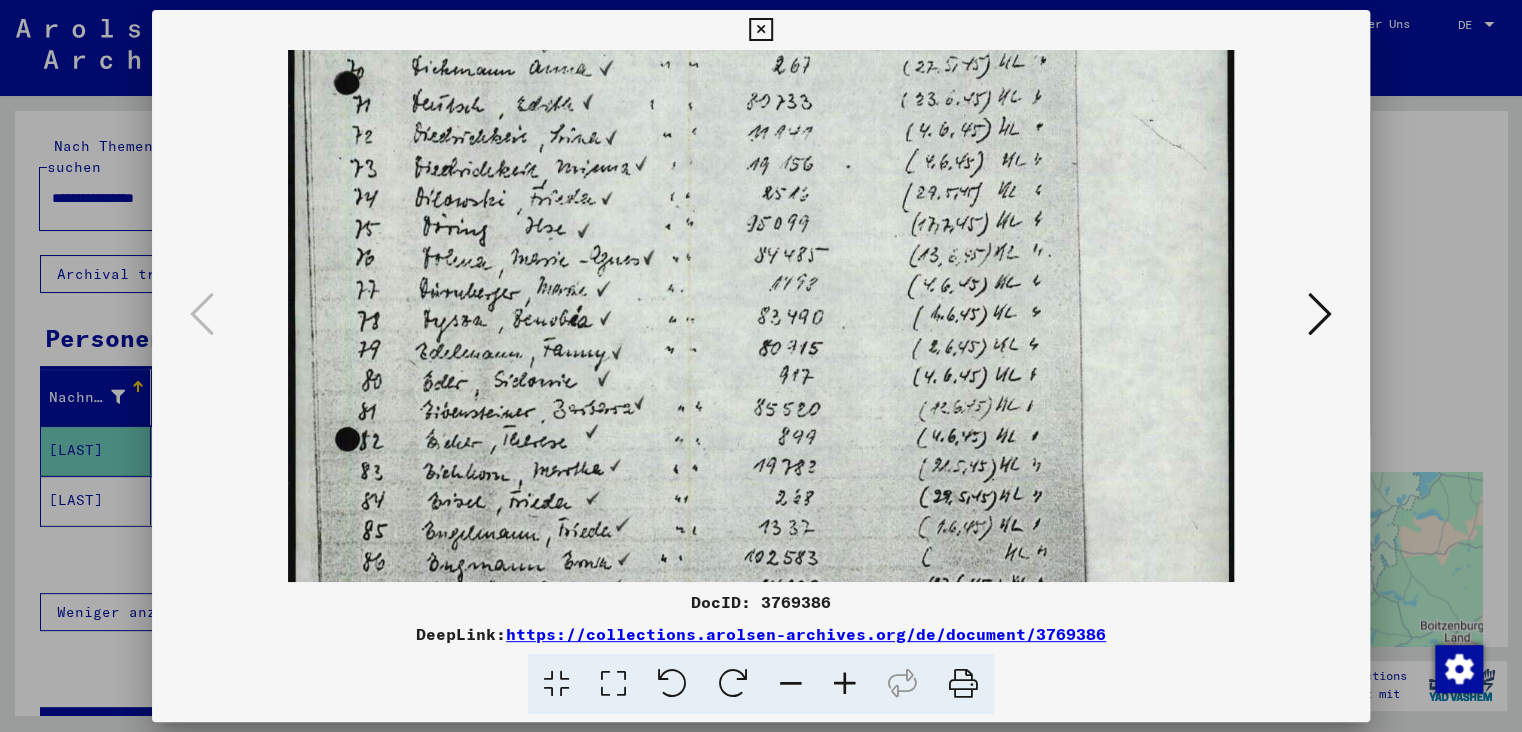 drag, startPoint x: 611, startPoint y: 331, endPoint x: 610, endPoint y: 181, distance: 150.00333 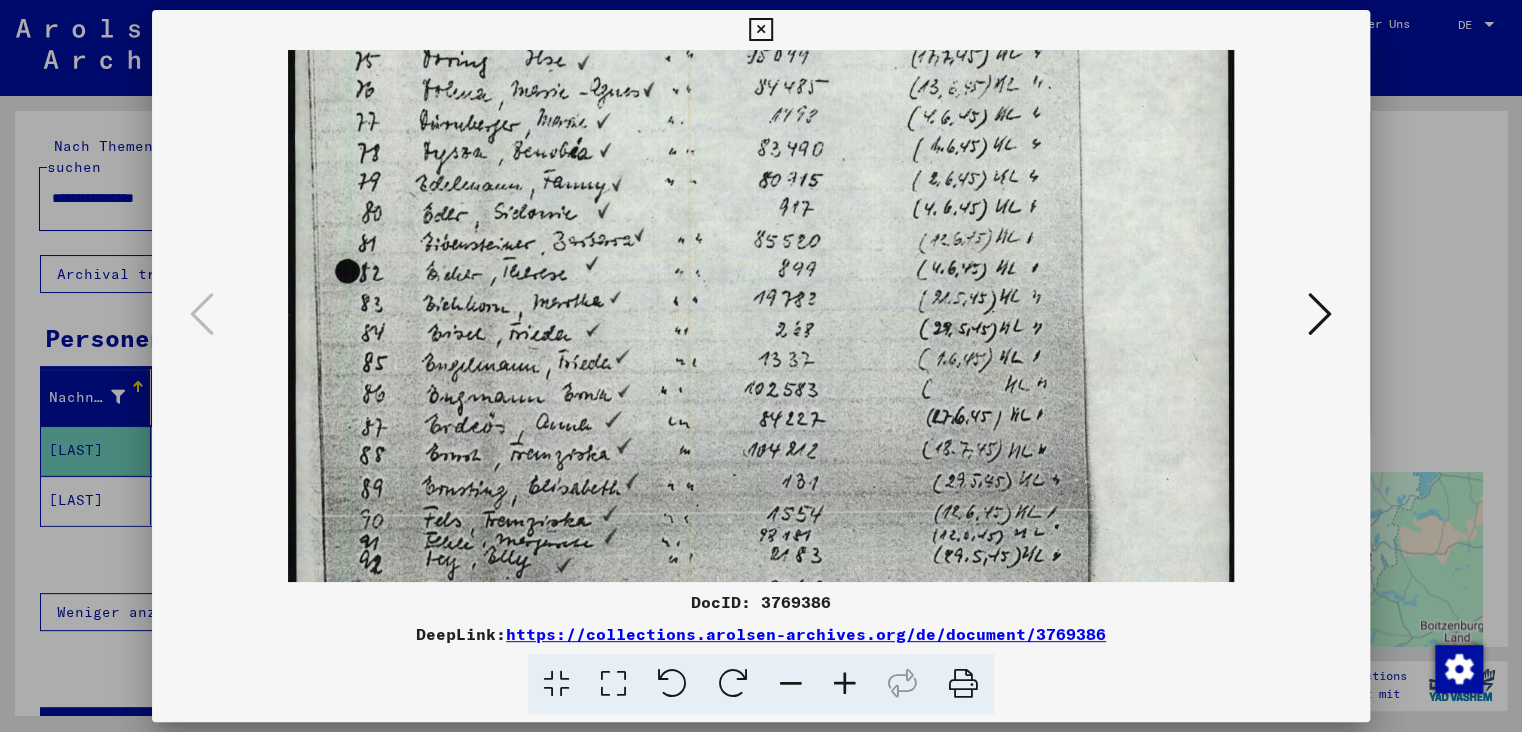 drag, startPoint x: 624, startPoint y: 334, endPoint x: 613, endPoint y: 170, distance: 164.36848 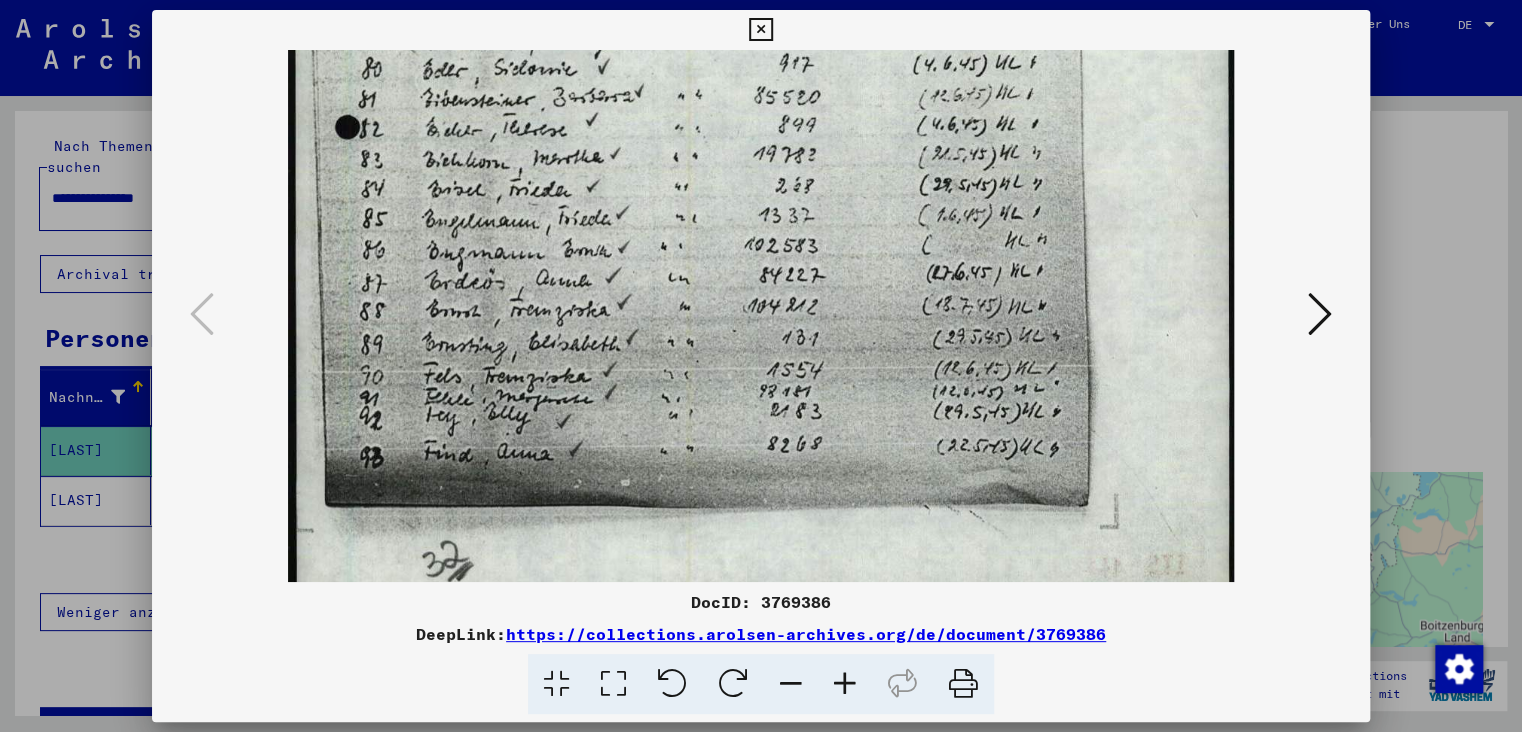 scroll, scrollTop: 776, scrollLeft: 0, axis: vertical 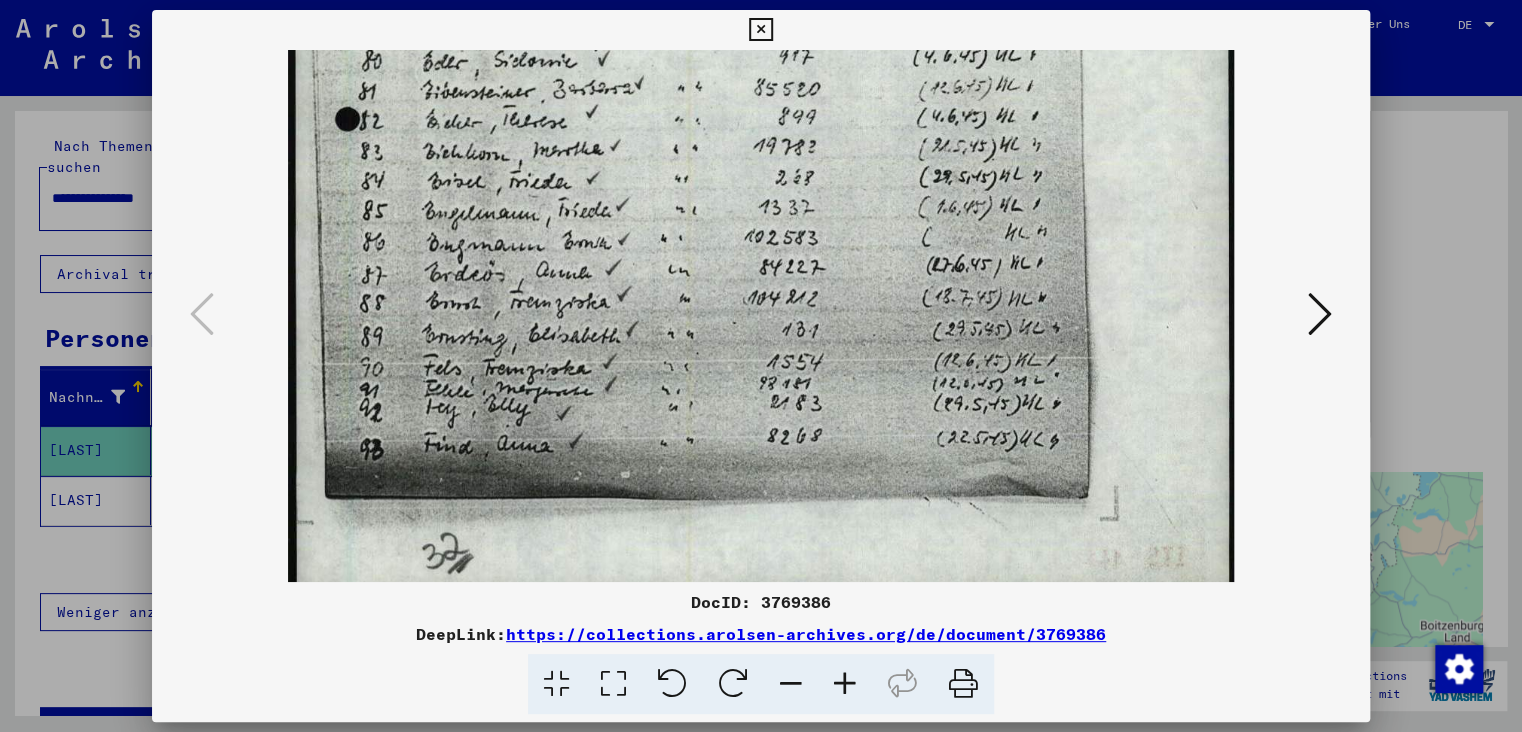drag, startPoint x: 632, startPoint y: 331, endPoint x: 629, endPoint y: 190, distance: 141.0319 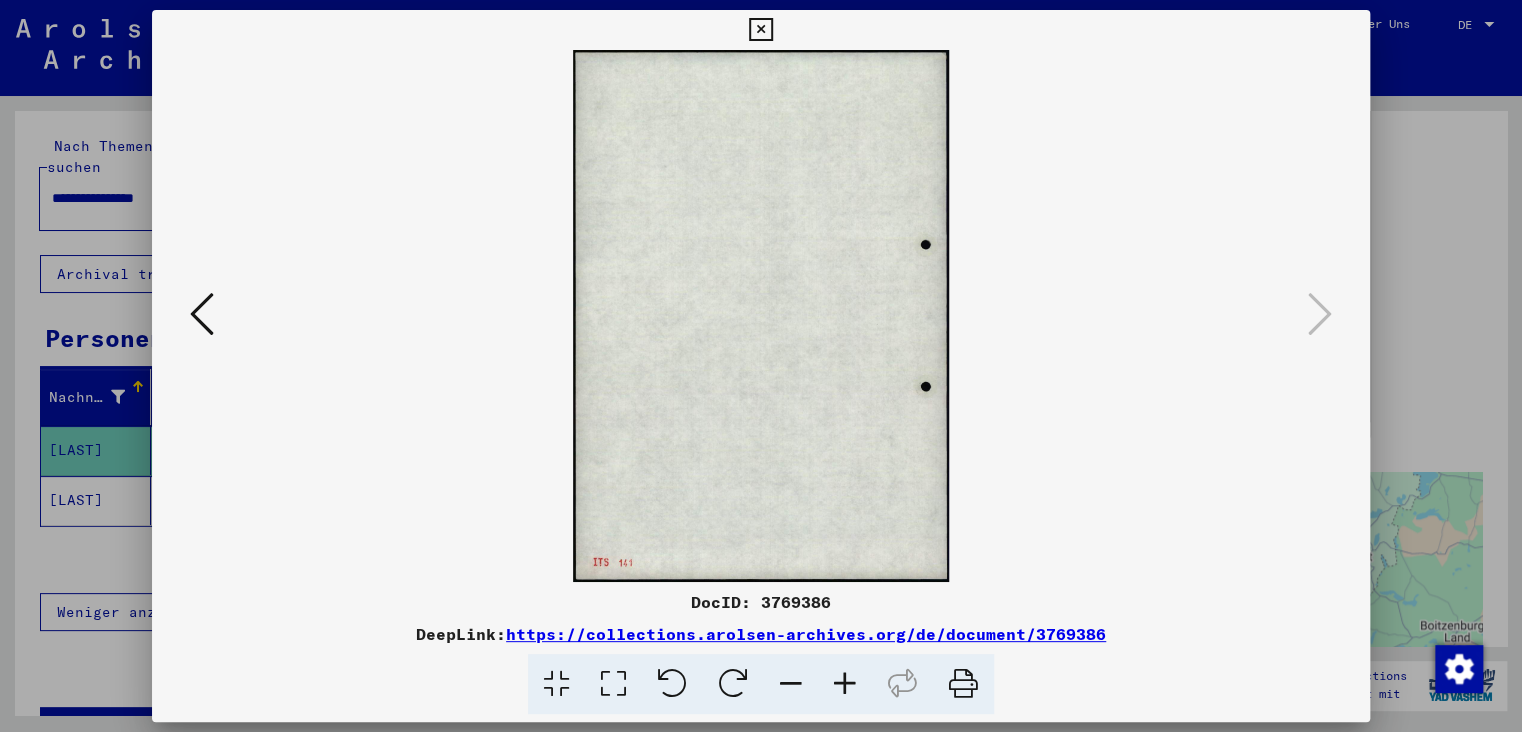 click at bounding box center (760, 30) 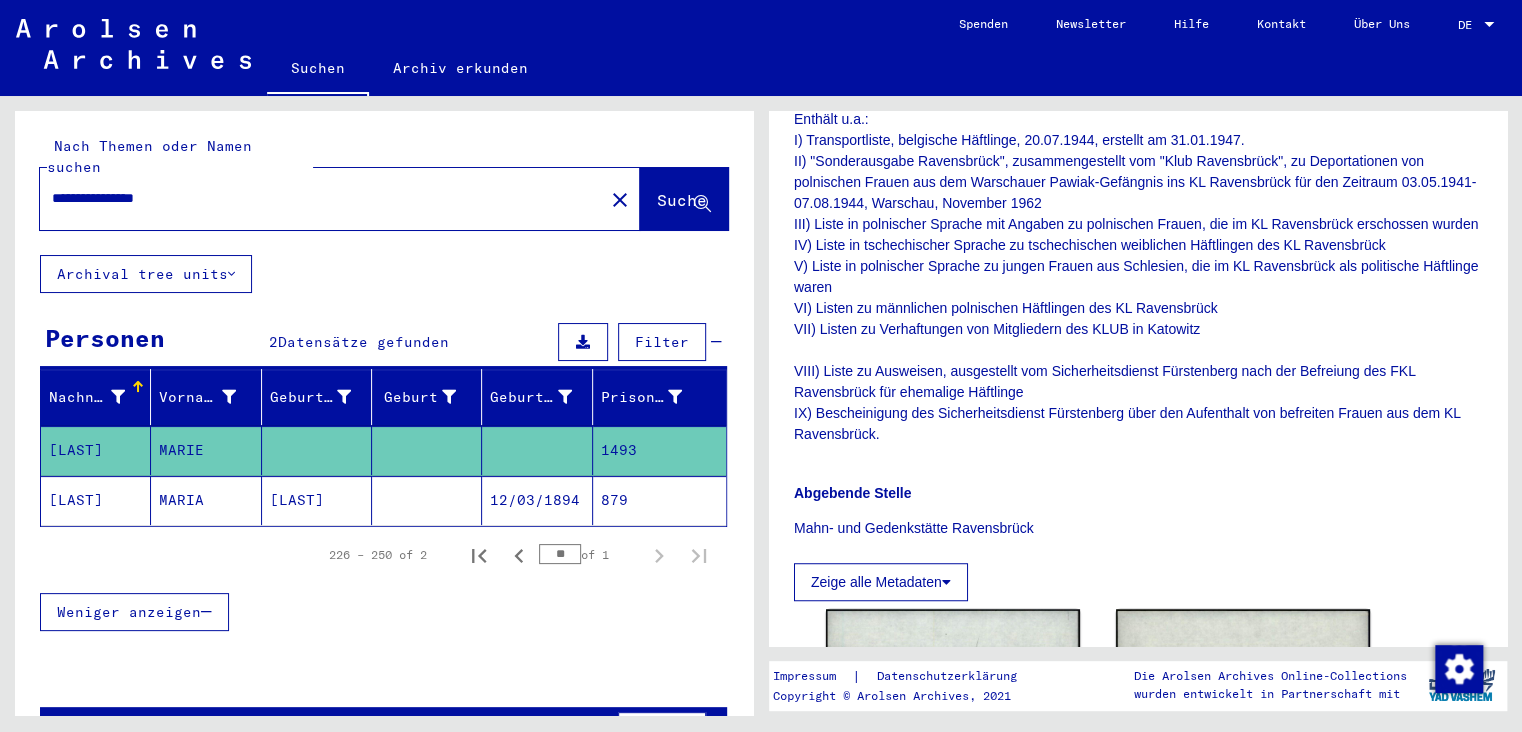scroll, scrollTop: 441, scrollLeft: 0, axis: vertical 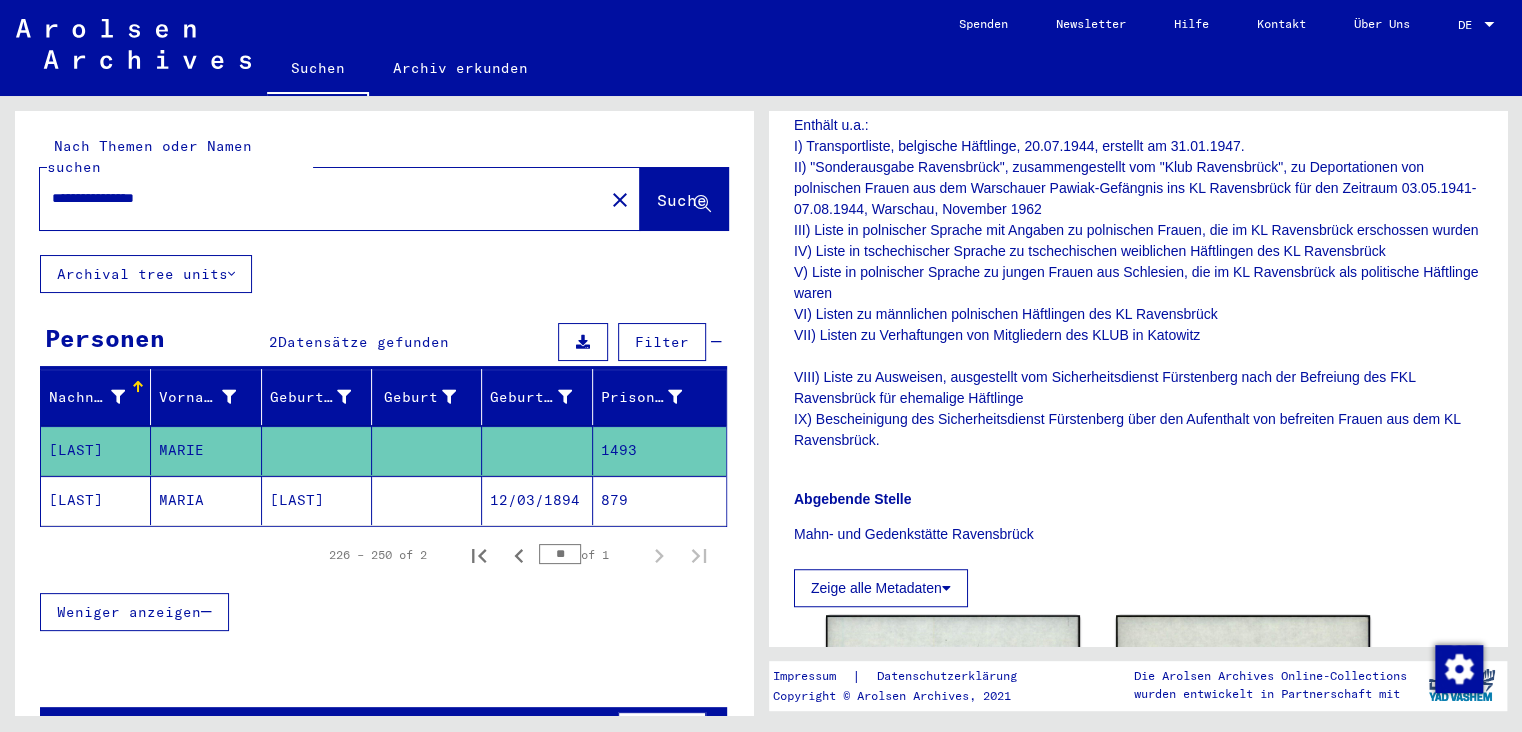 click on "[LAST]" 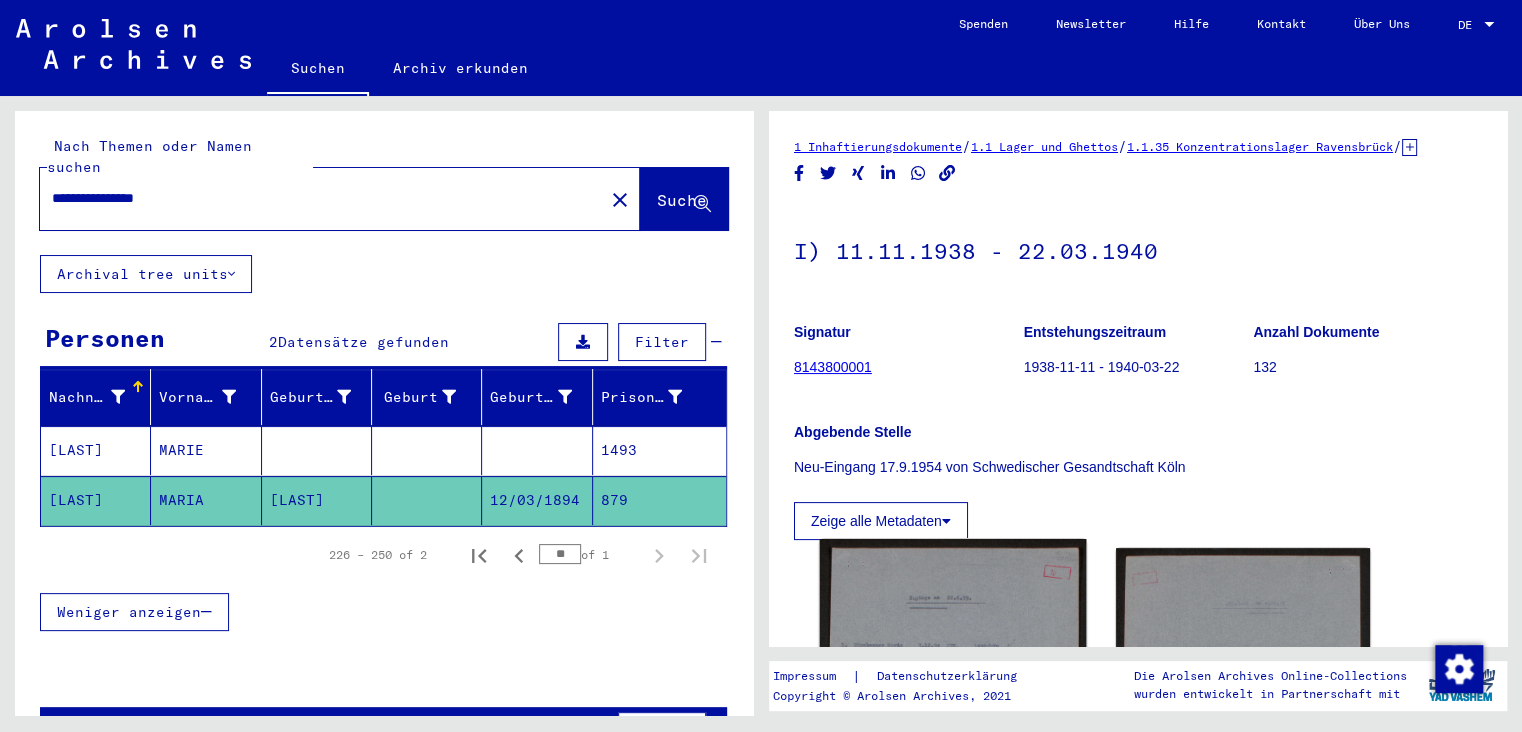 scroll, scrollTop: 331, scrollLeft: 0, axis: vertical 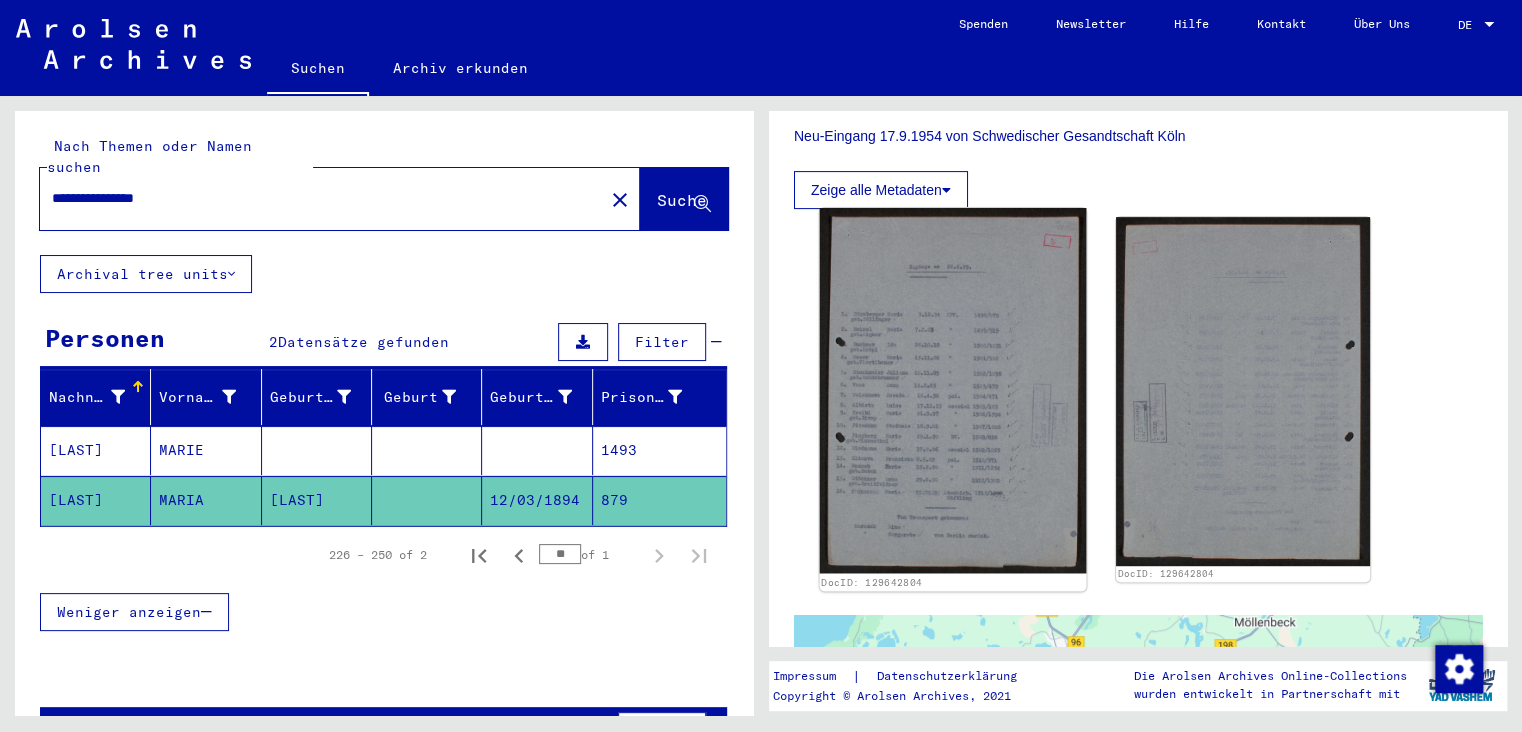 click 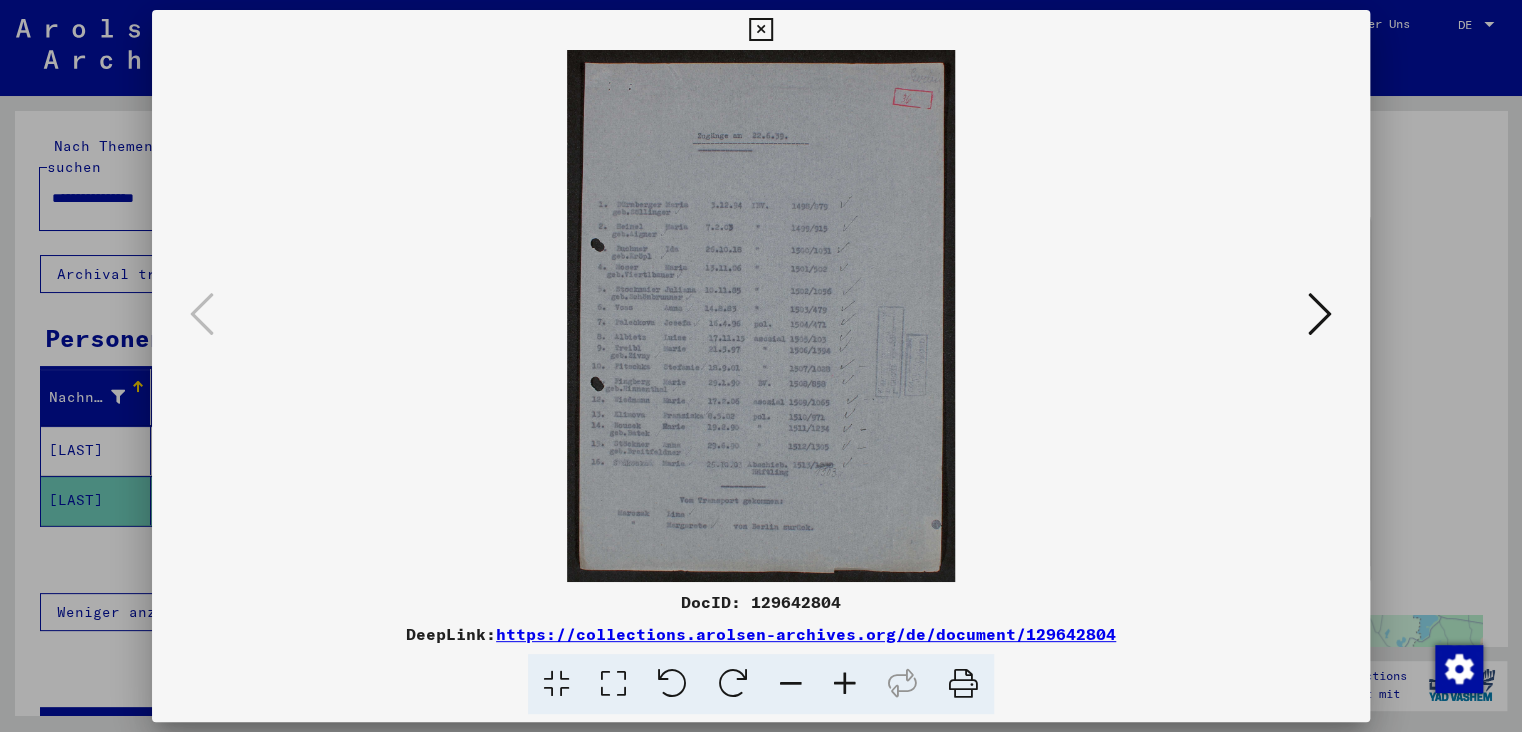 click at bounding box center (845, 684) 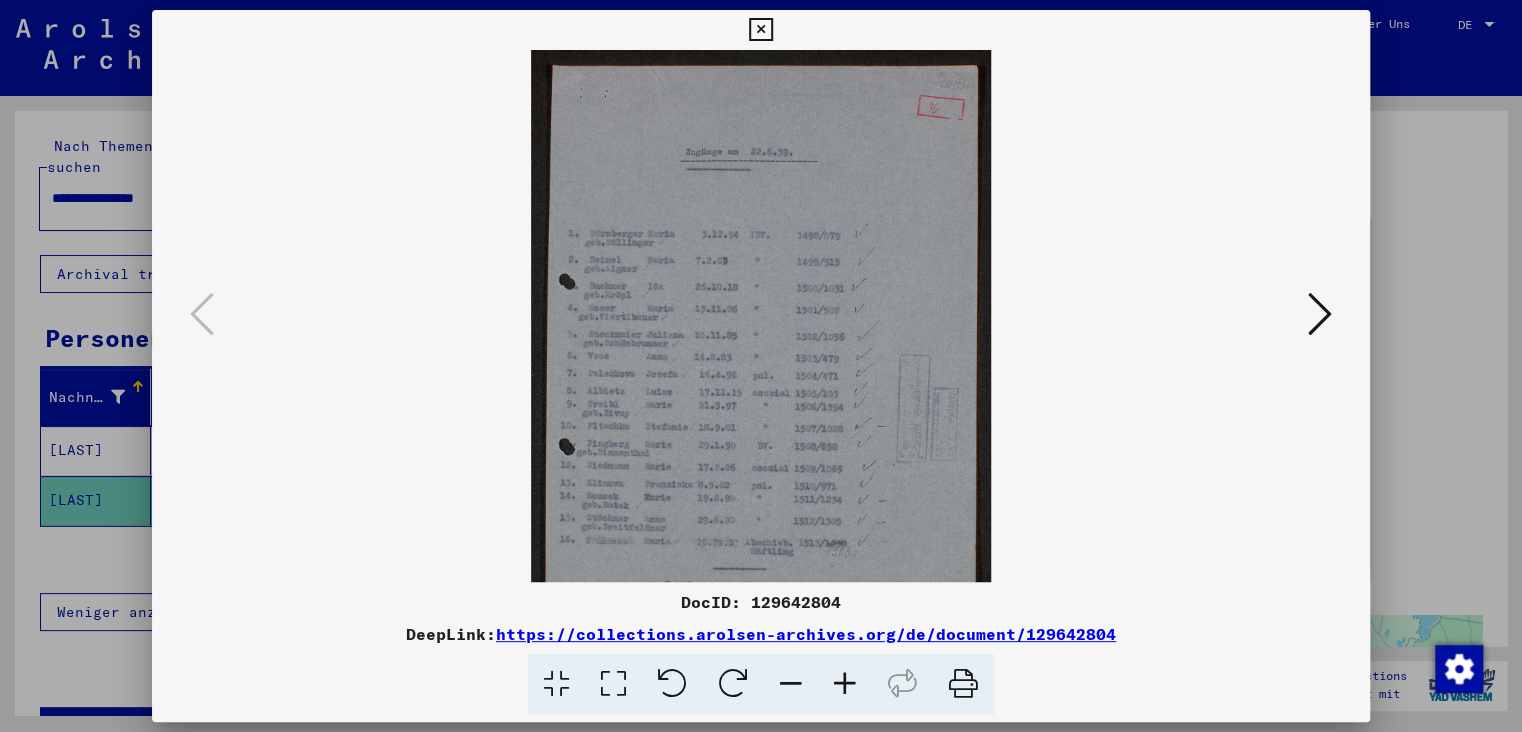 click at bounding box center [845, 684] 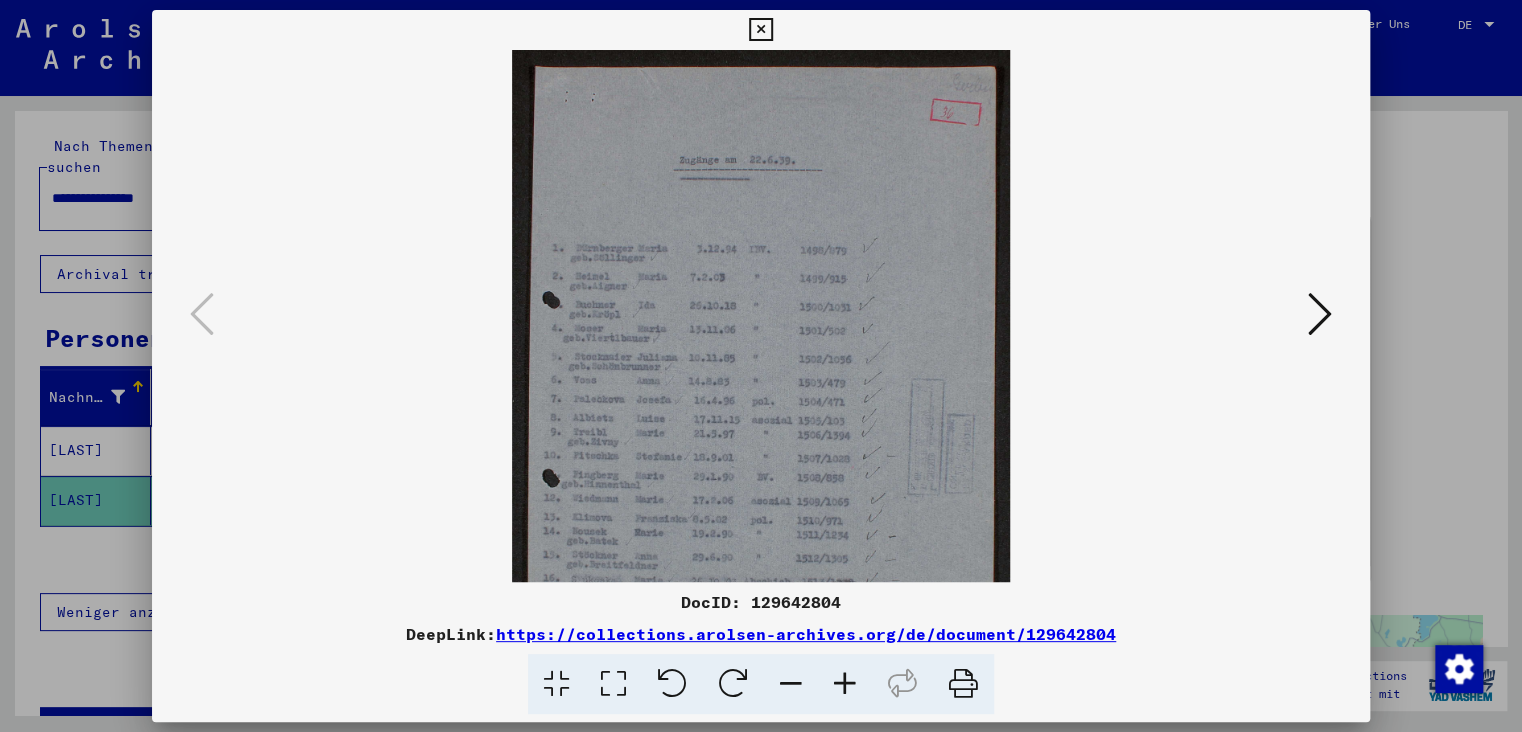 click at bounding box center [845, 684] 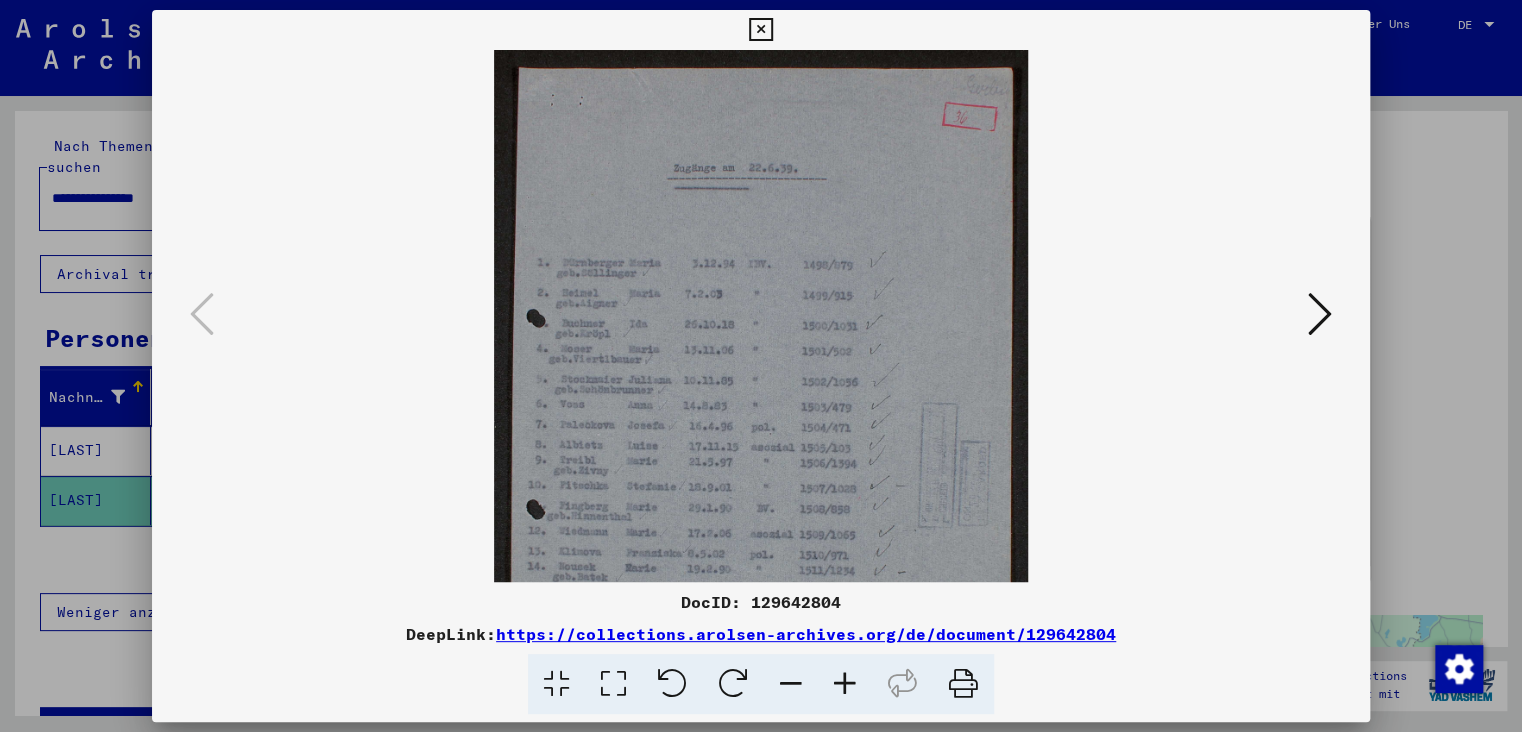 click at bounding box center [845, 684] 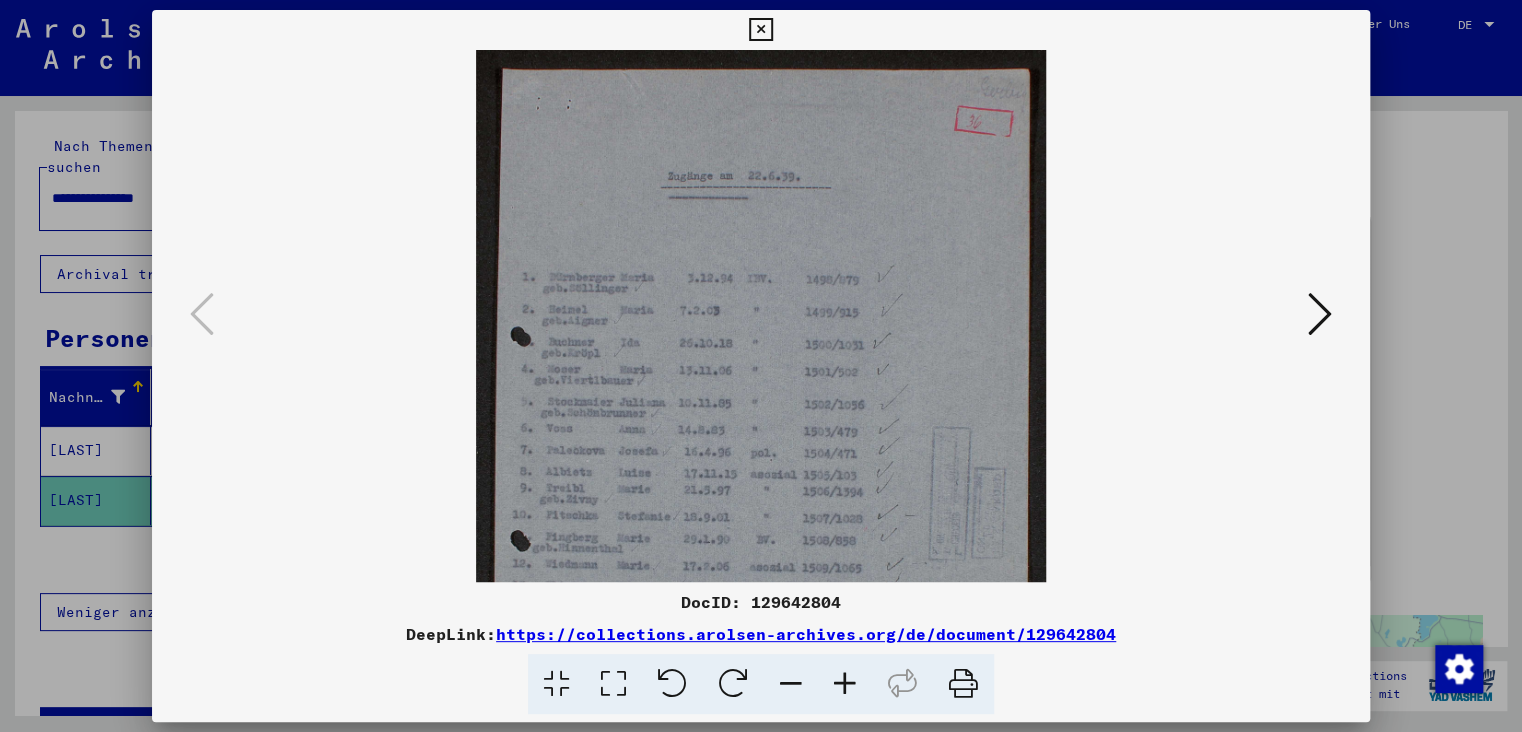 click at bounding box center (845, 684) 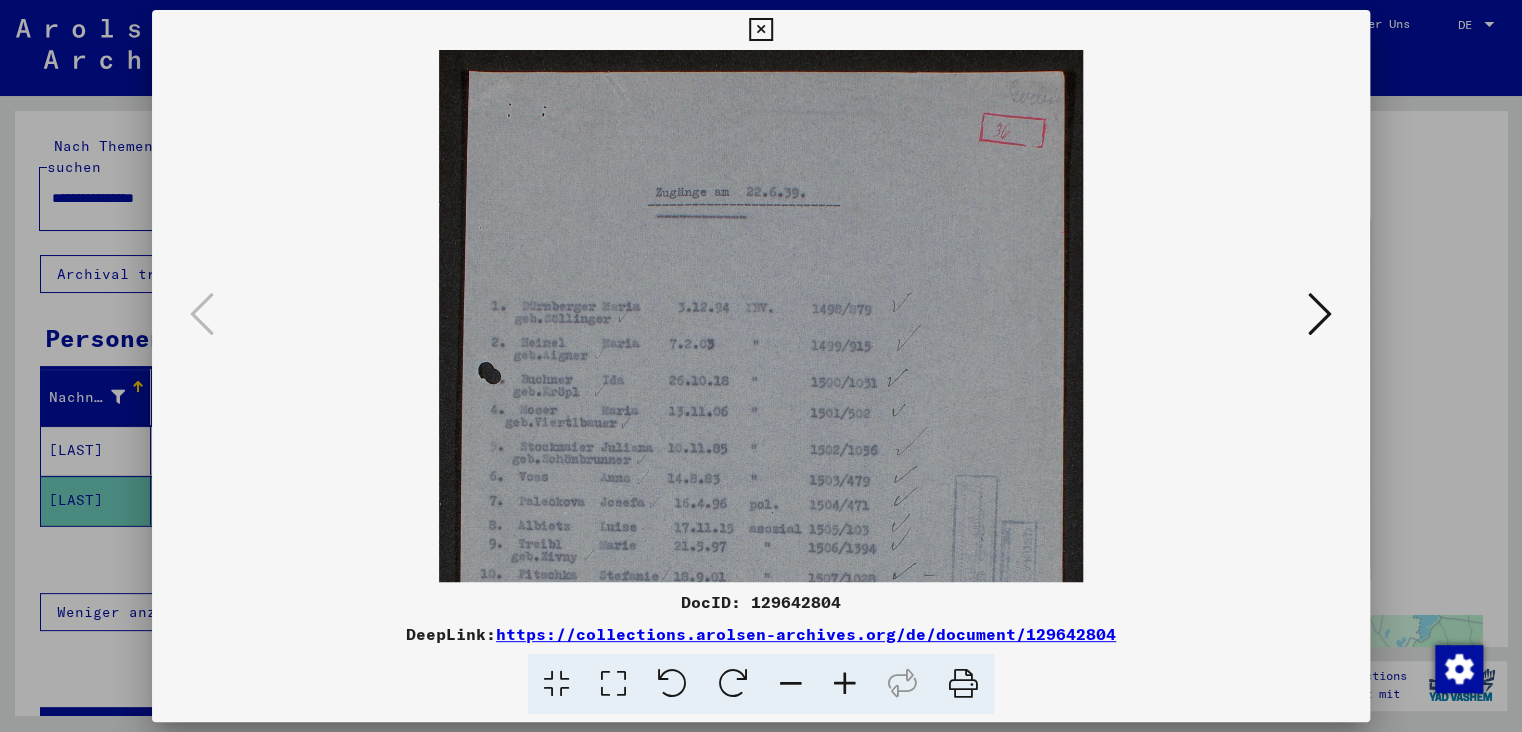 click at bounding box center [845, 684] 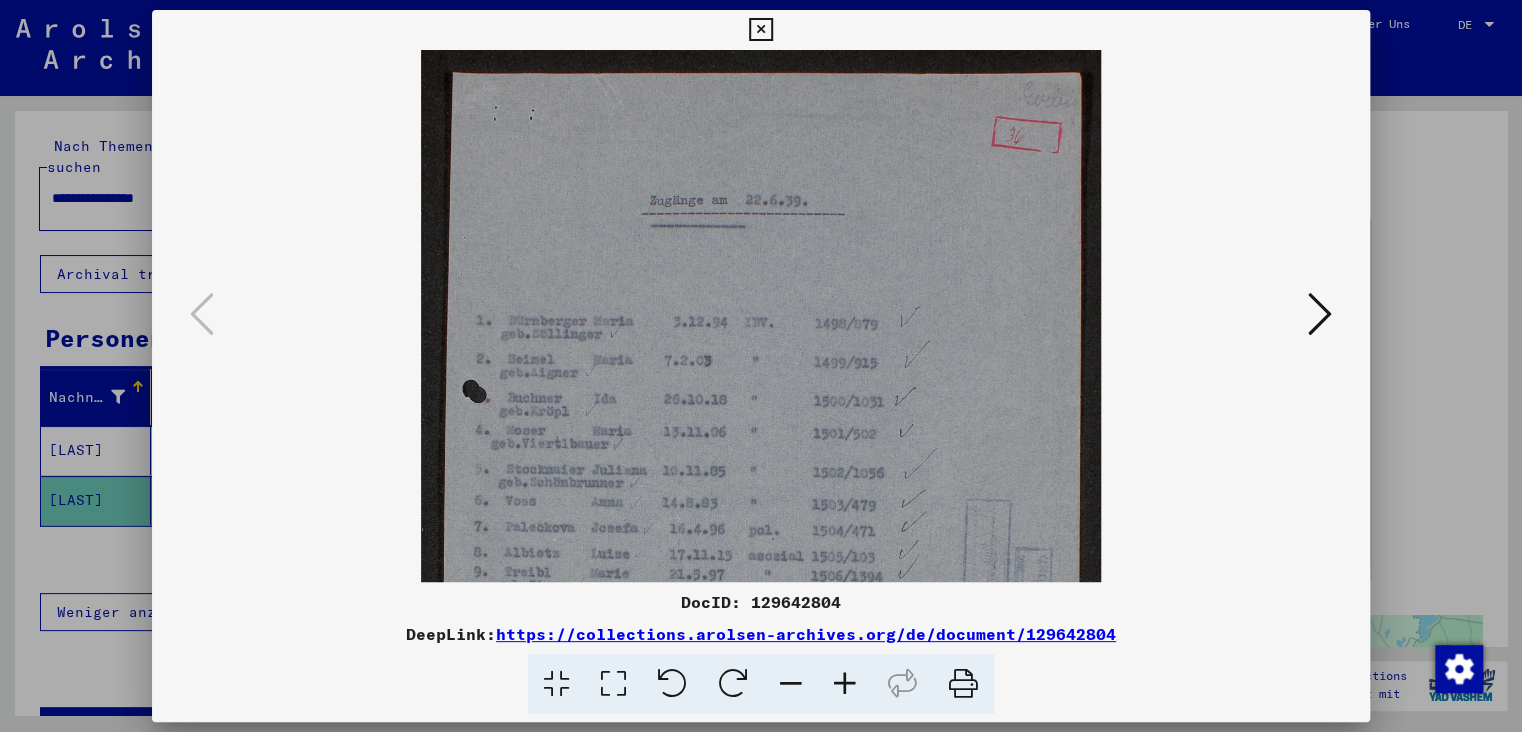 click at bounding box center (845, 684) 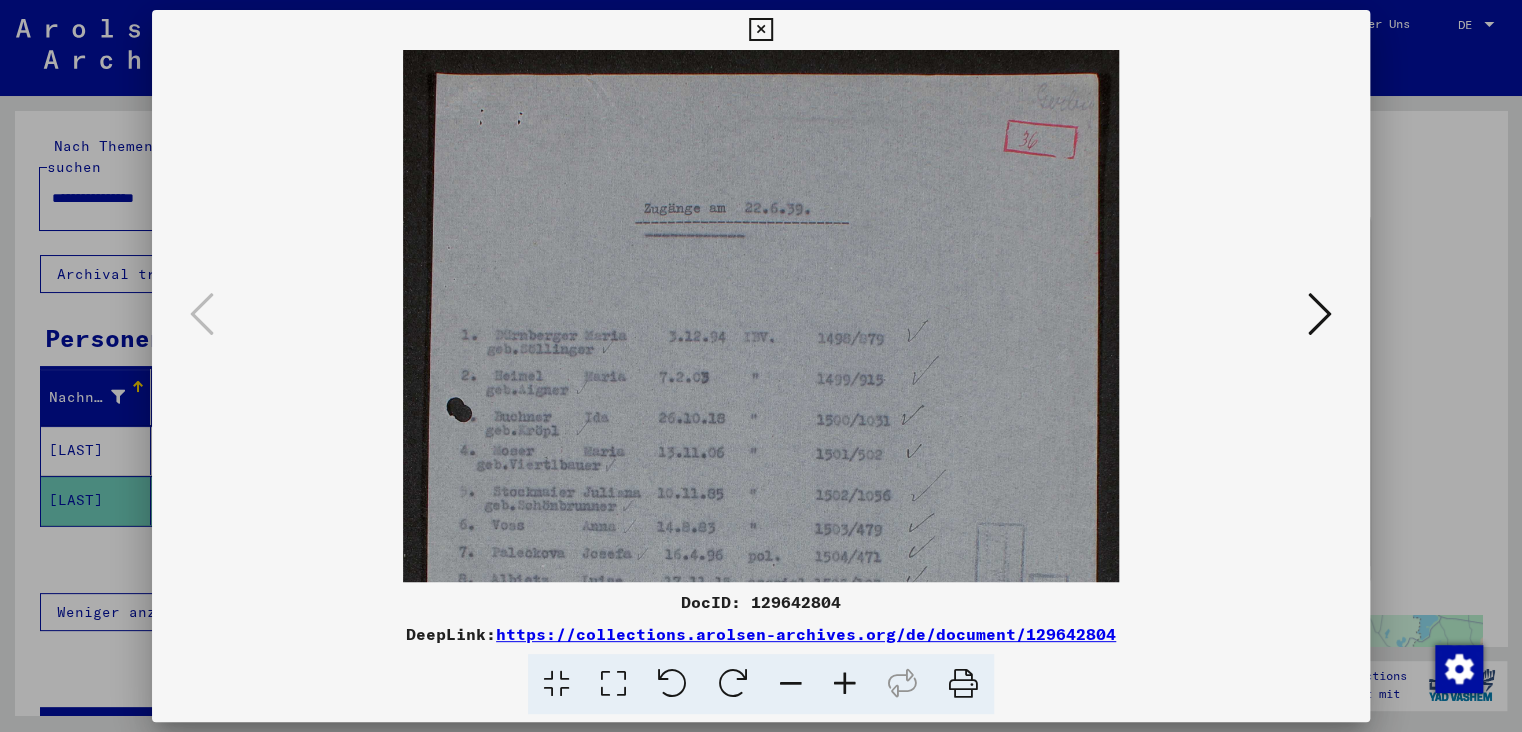 click at bounding box center [845, 684] 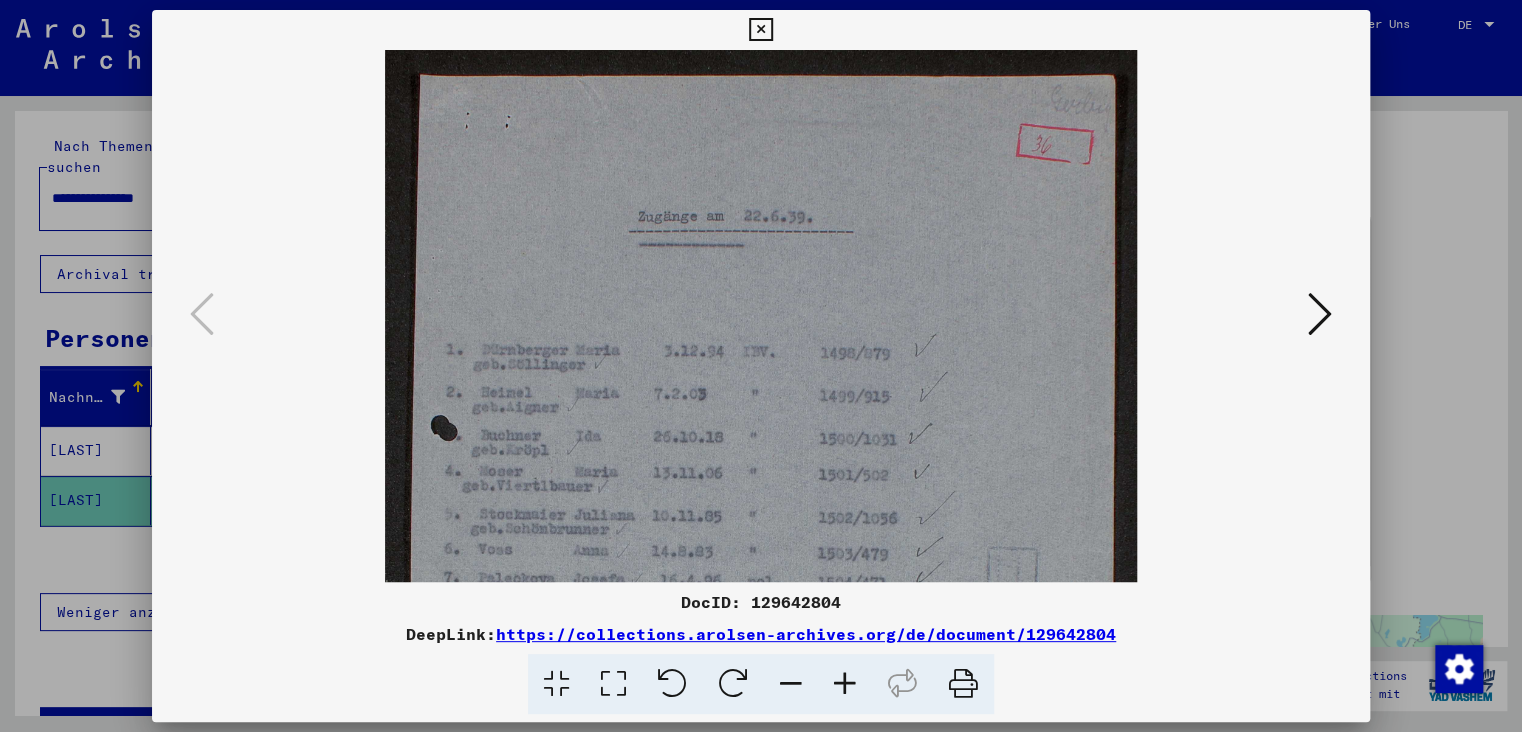 click at bounding box center [845, 684] 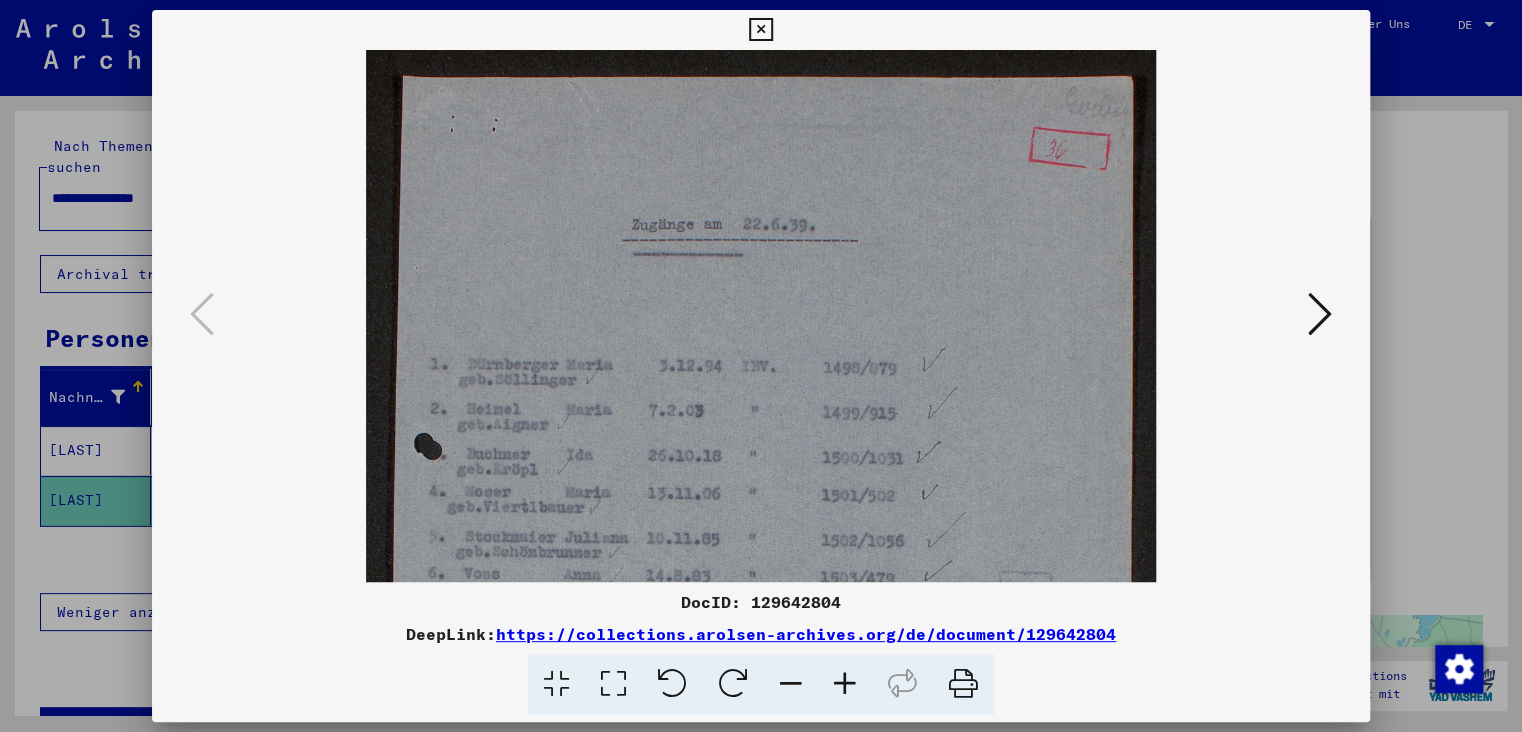 click at bounding box center (845, 684) 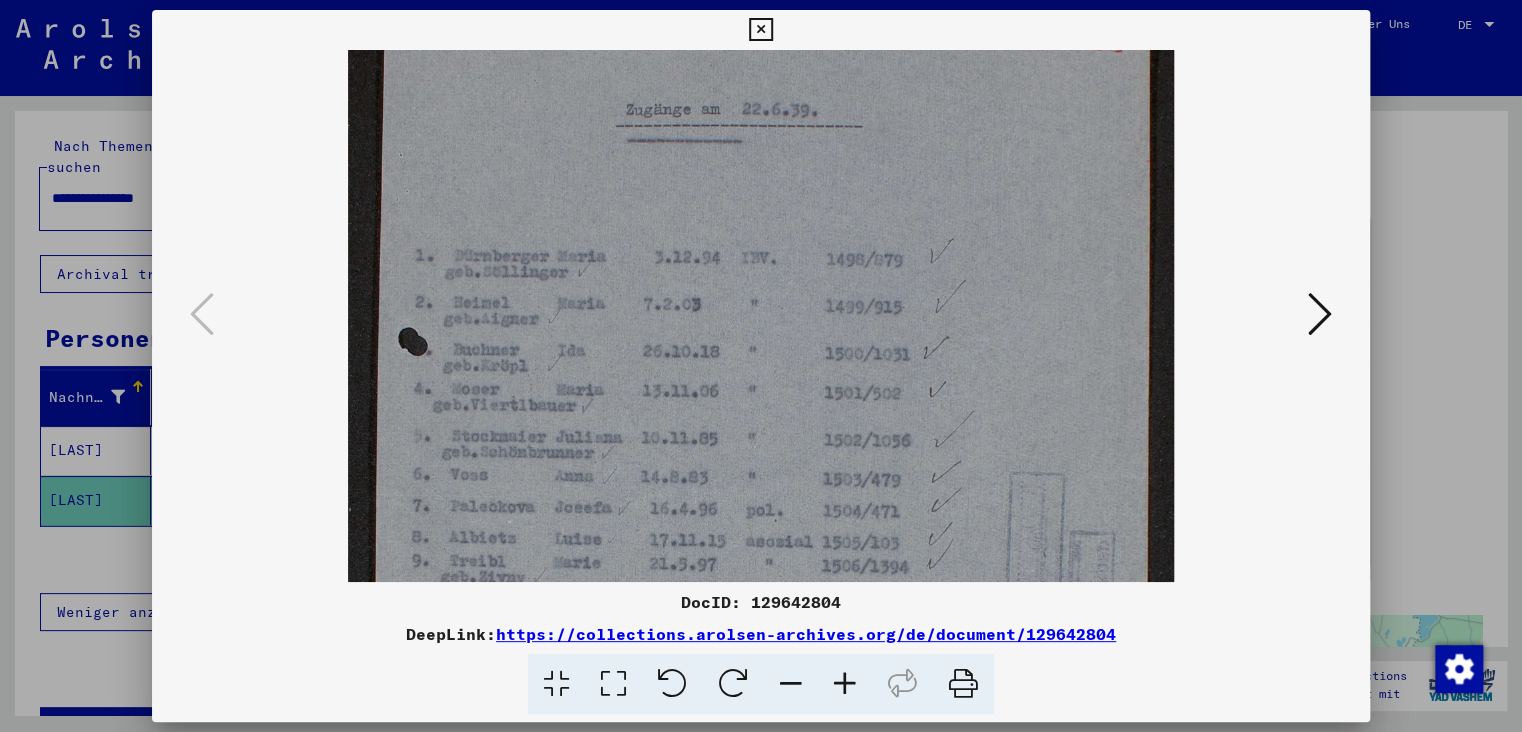 drag, startPoint x: 820, startPoint y: 508, endPoint x: 814, endPoint y: 386, distance: 122.14745 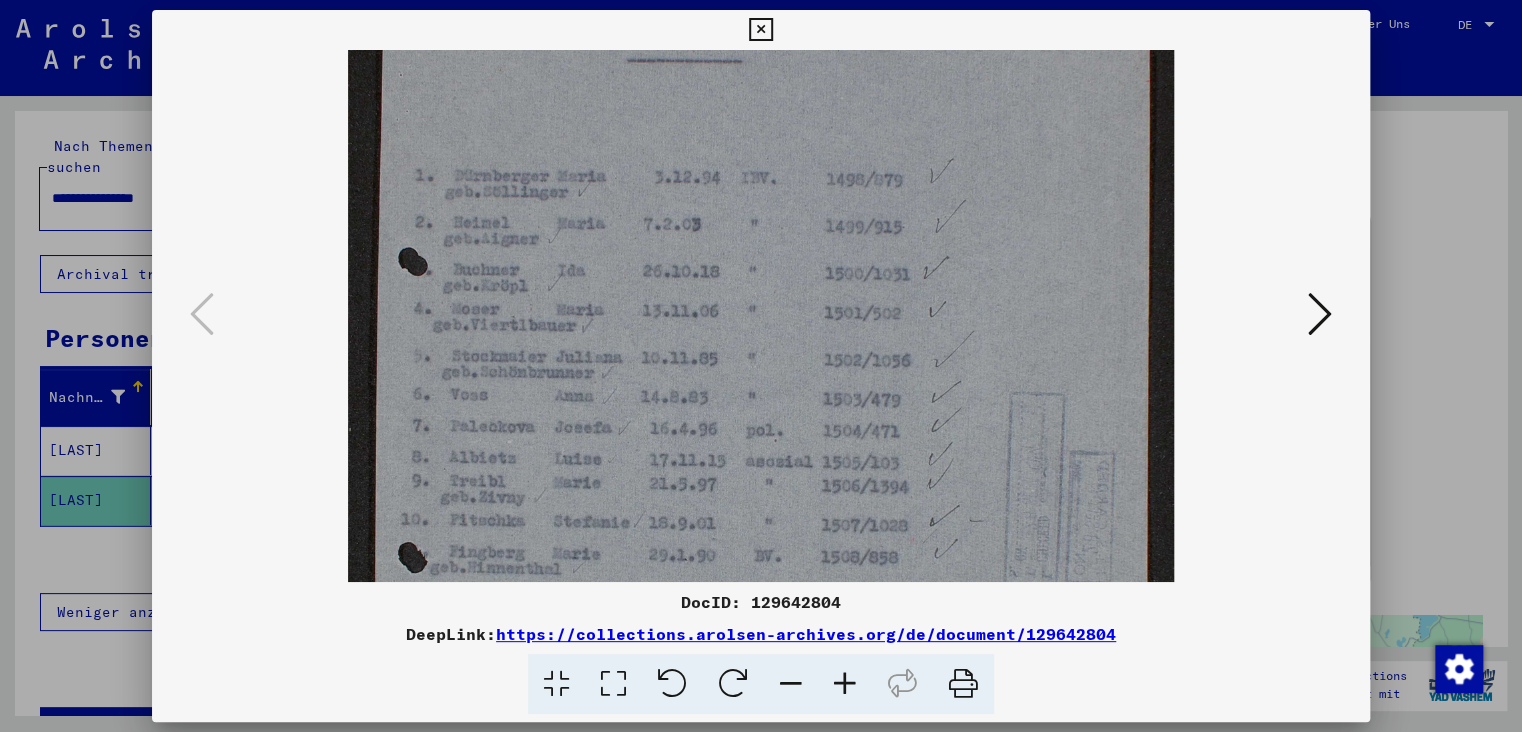 drag, startPoint x: 793, startPoint y: 464, endPoint x: 793, endPoint y: 413, distance: 51 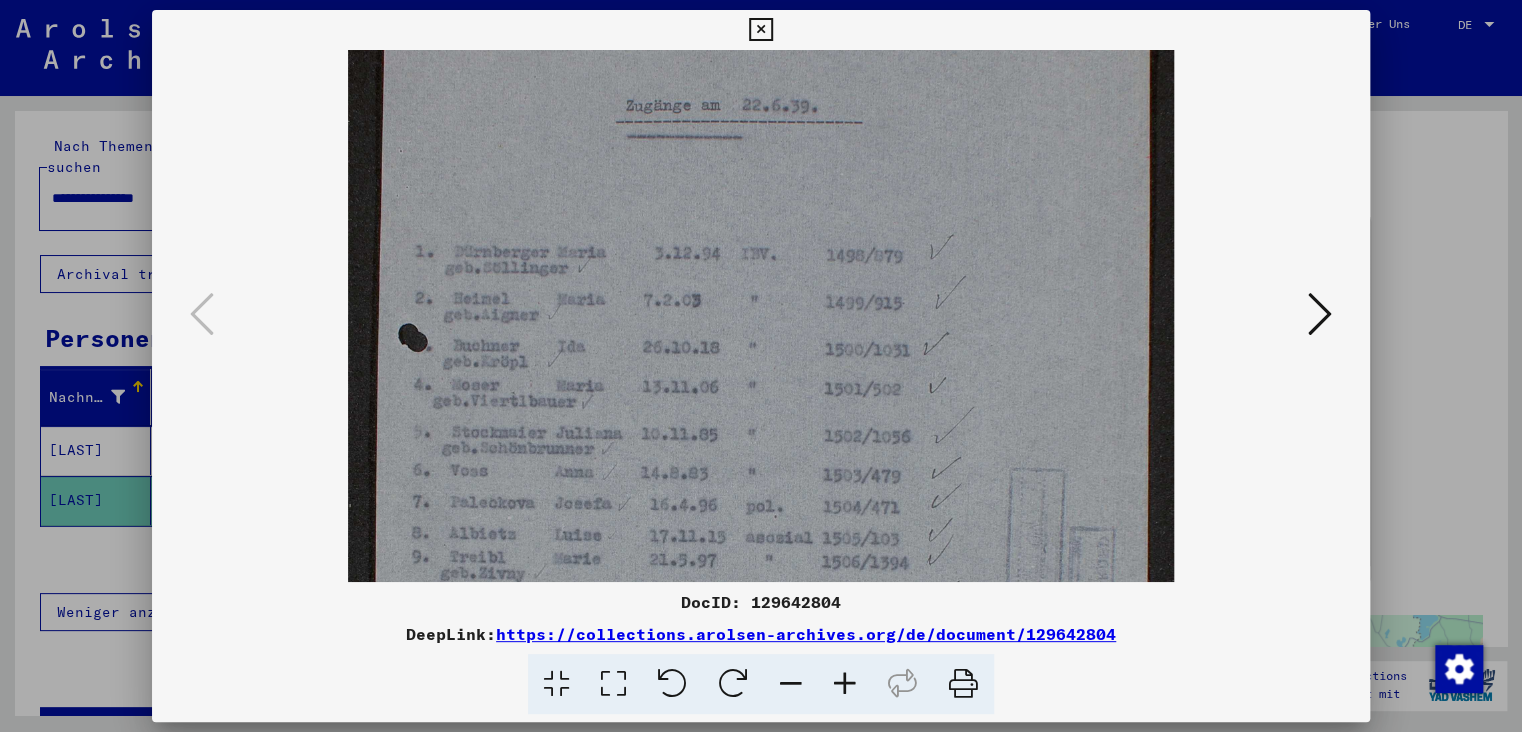 scroll, scrollTop: 80, scrollLeft: 0, axis: vertical 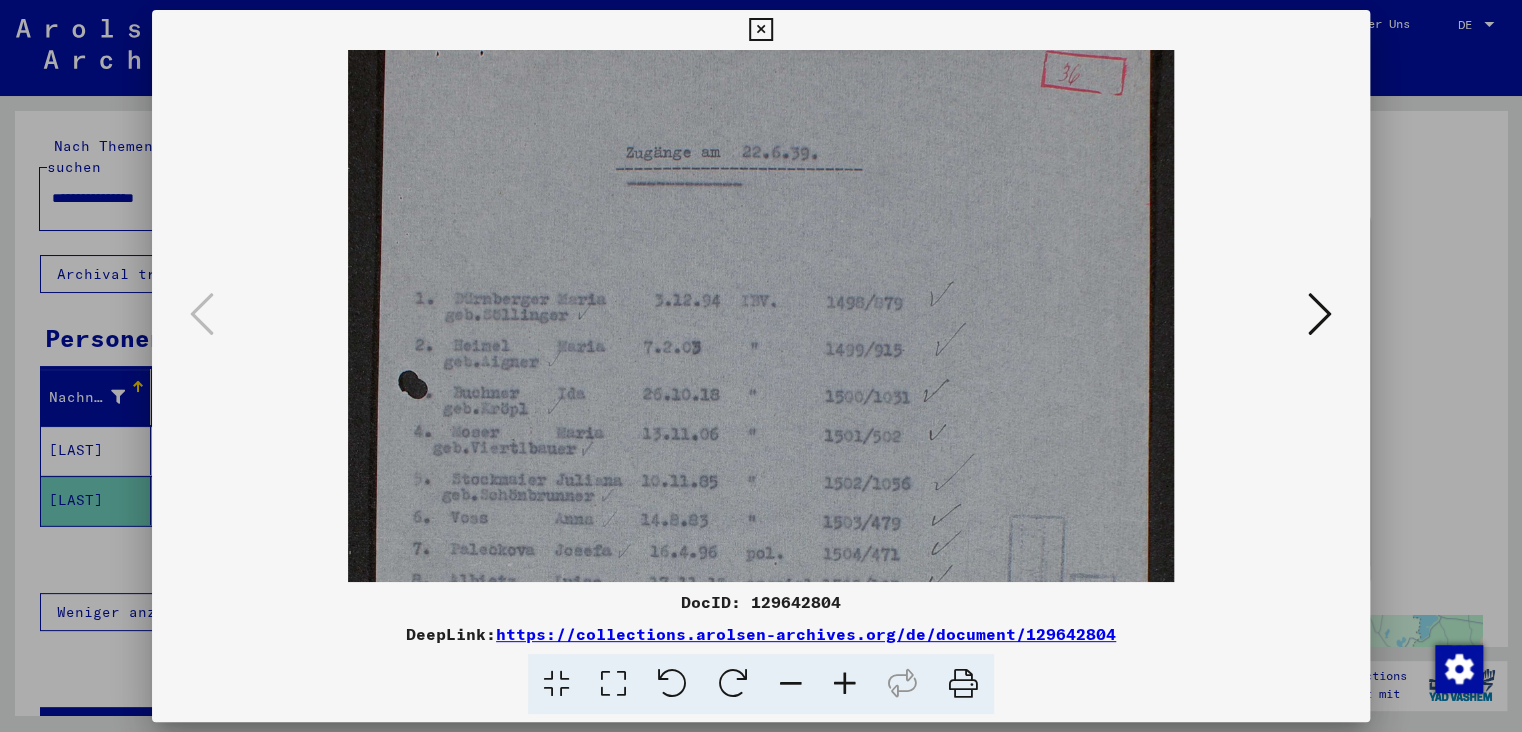 drag, startPoint x: 754, startPoint y: 338, endPoint x: 742, endPoint y: 455, distance: 117.61378 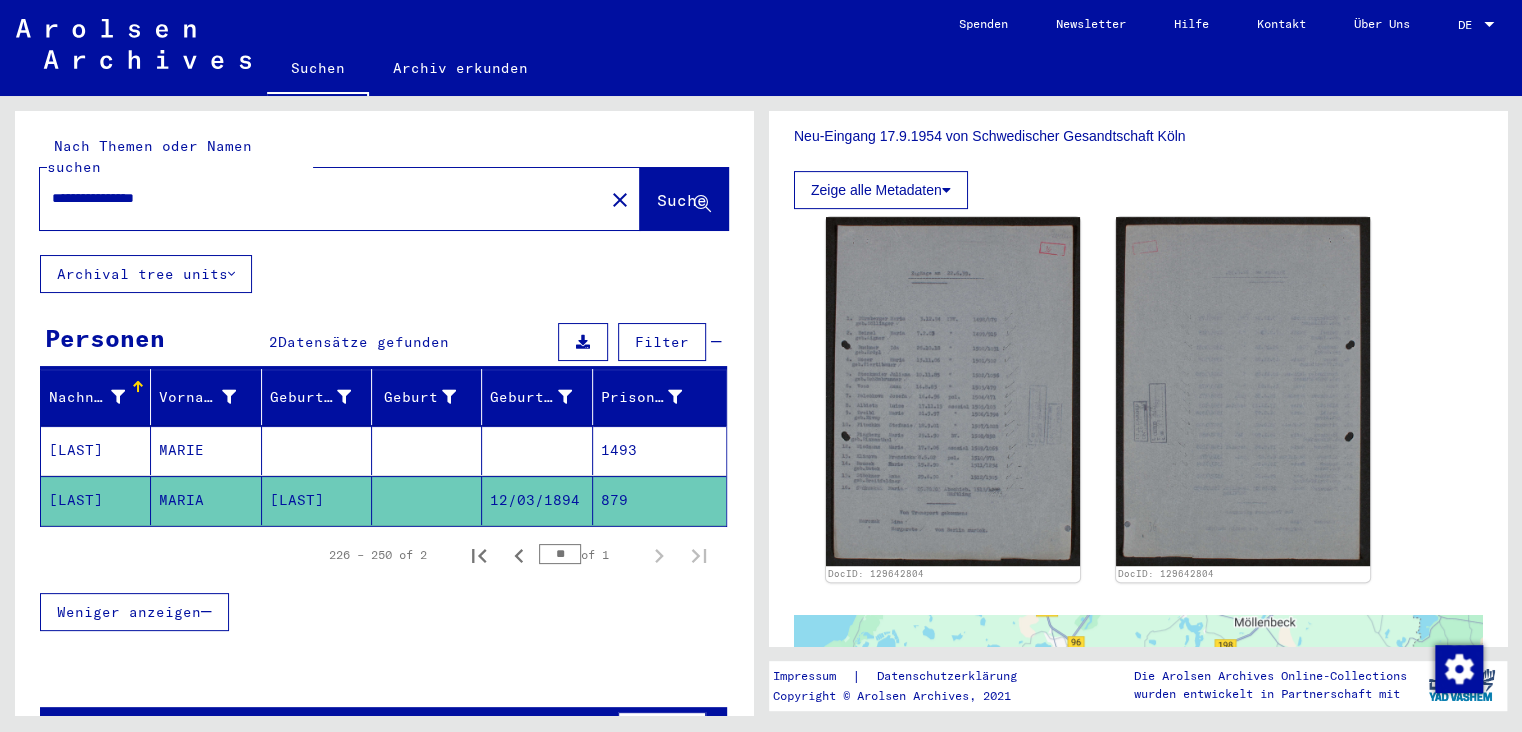 drag, startPoint x: 168, startPoint y: 172, endPoint x: 34, endPoint y: 170, distance: 134.01492 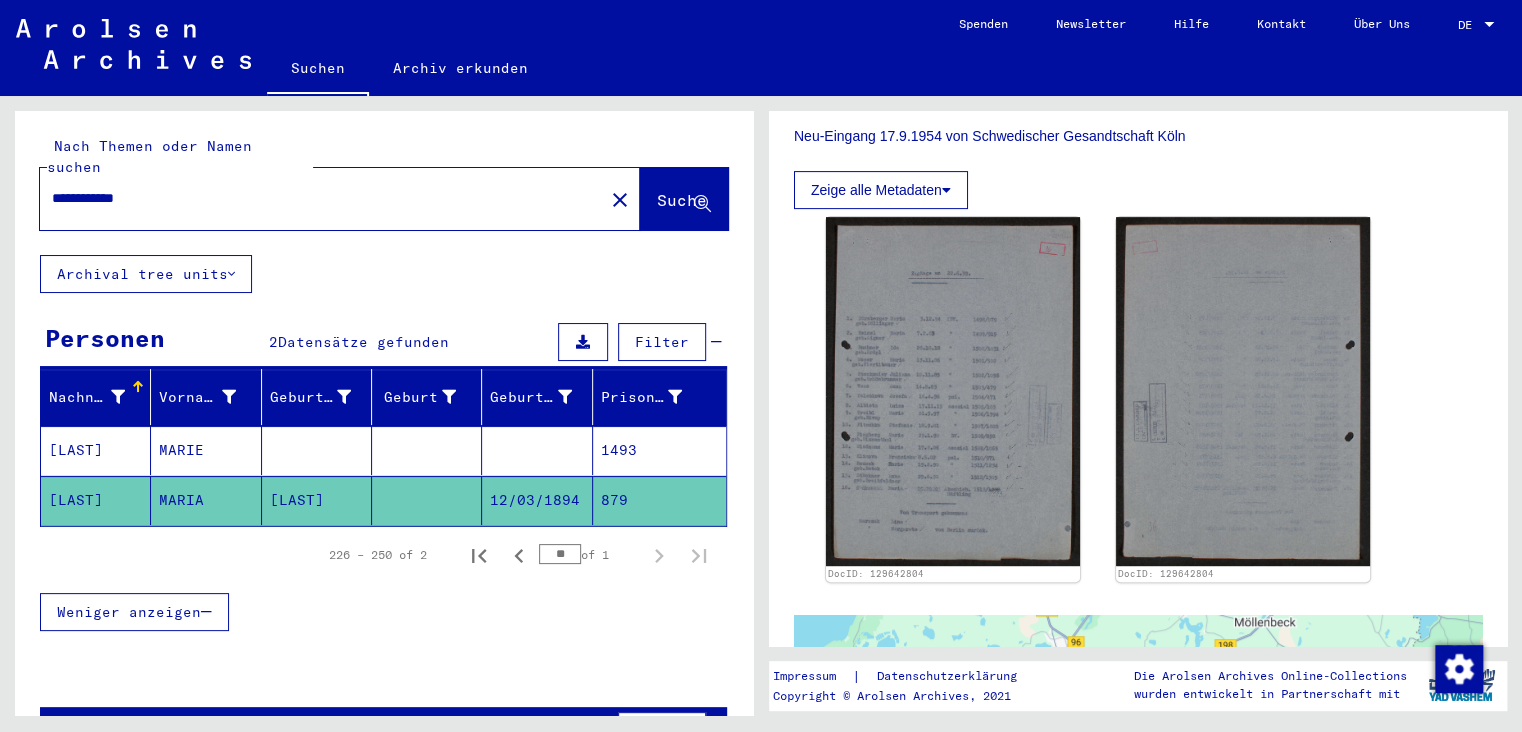 type on "**********" 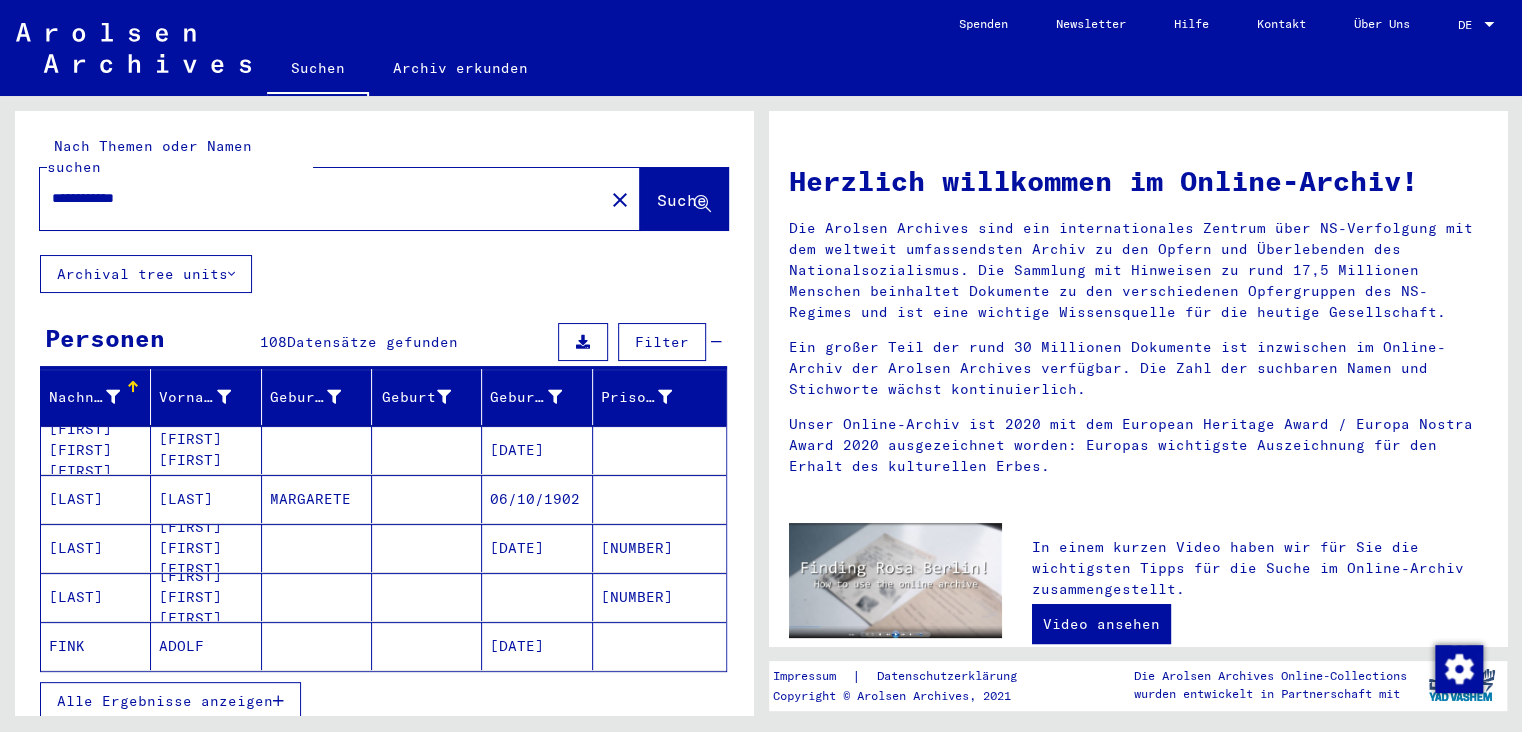 scroll, scrollTop: 110, scrollLeft: 0, axis: vertical 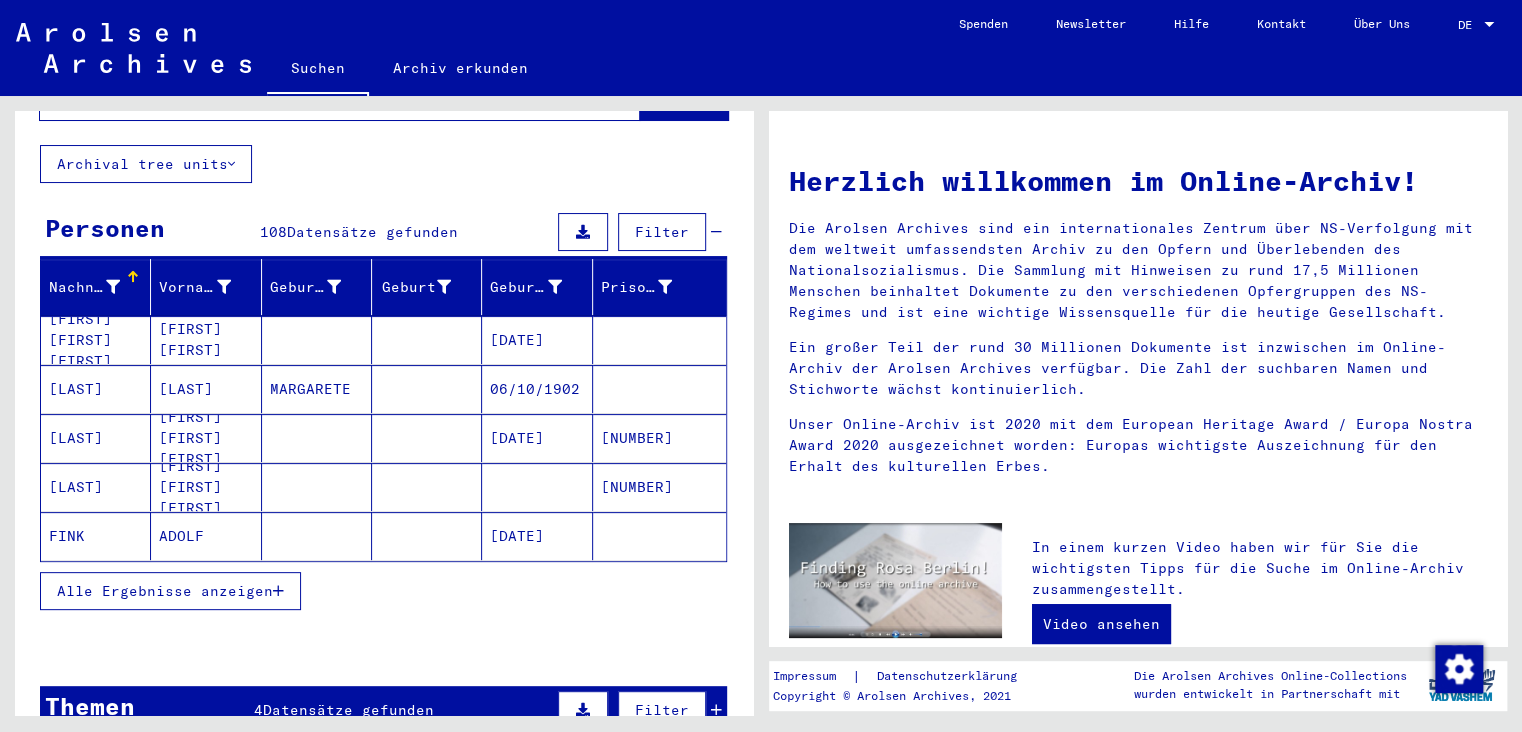 click on "Alle Ergebnisse anzeigen" at bounding box center [165, 591] 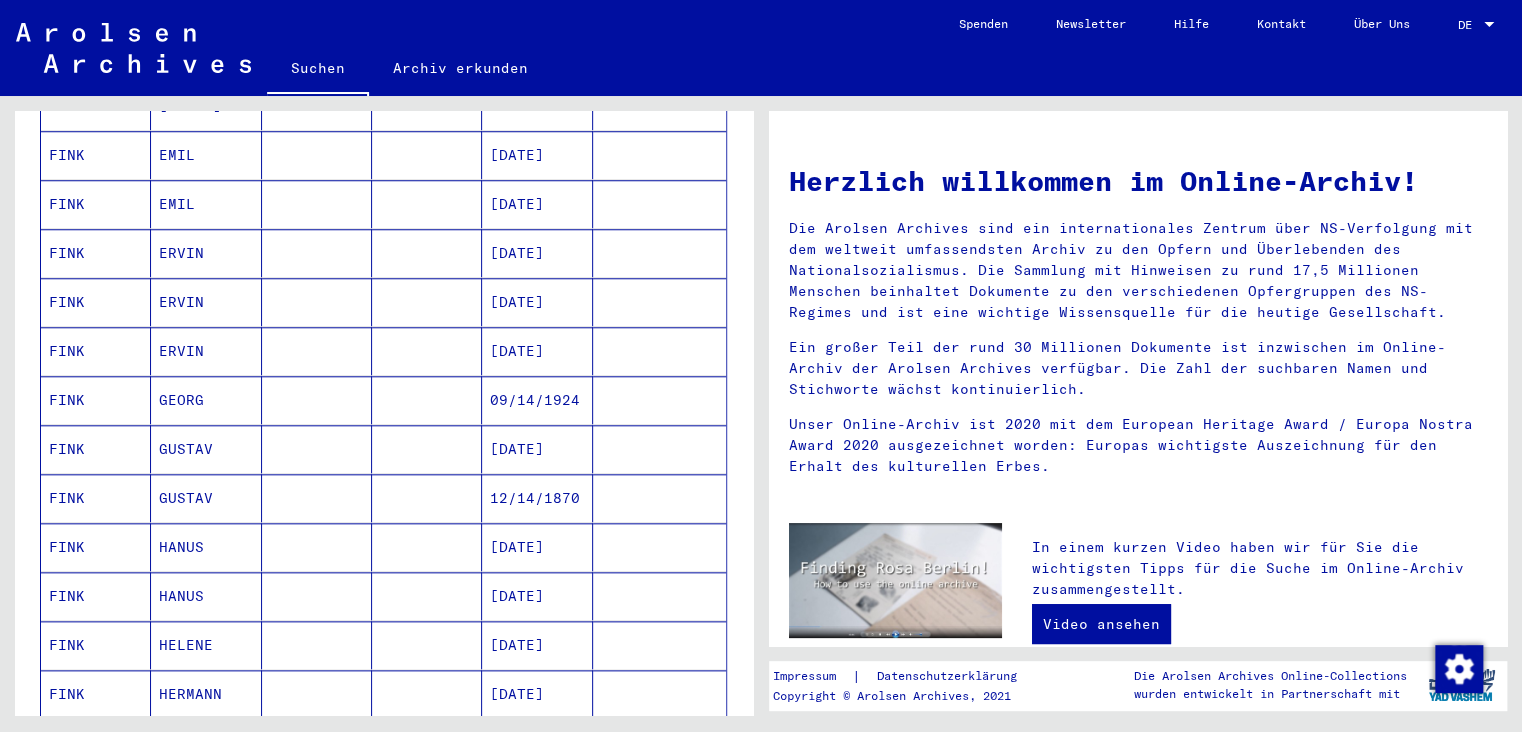 scroll, scrollTop: 662, scrollLeft: 0, axis: vertical 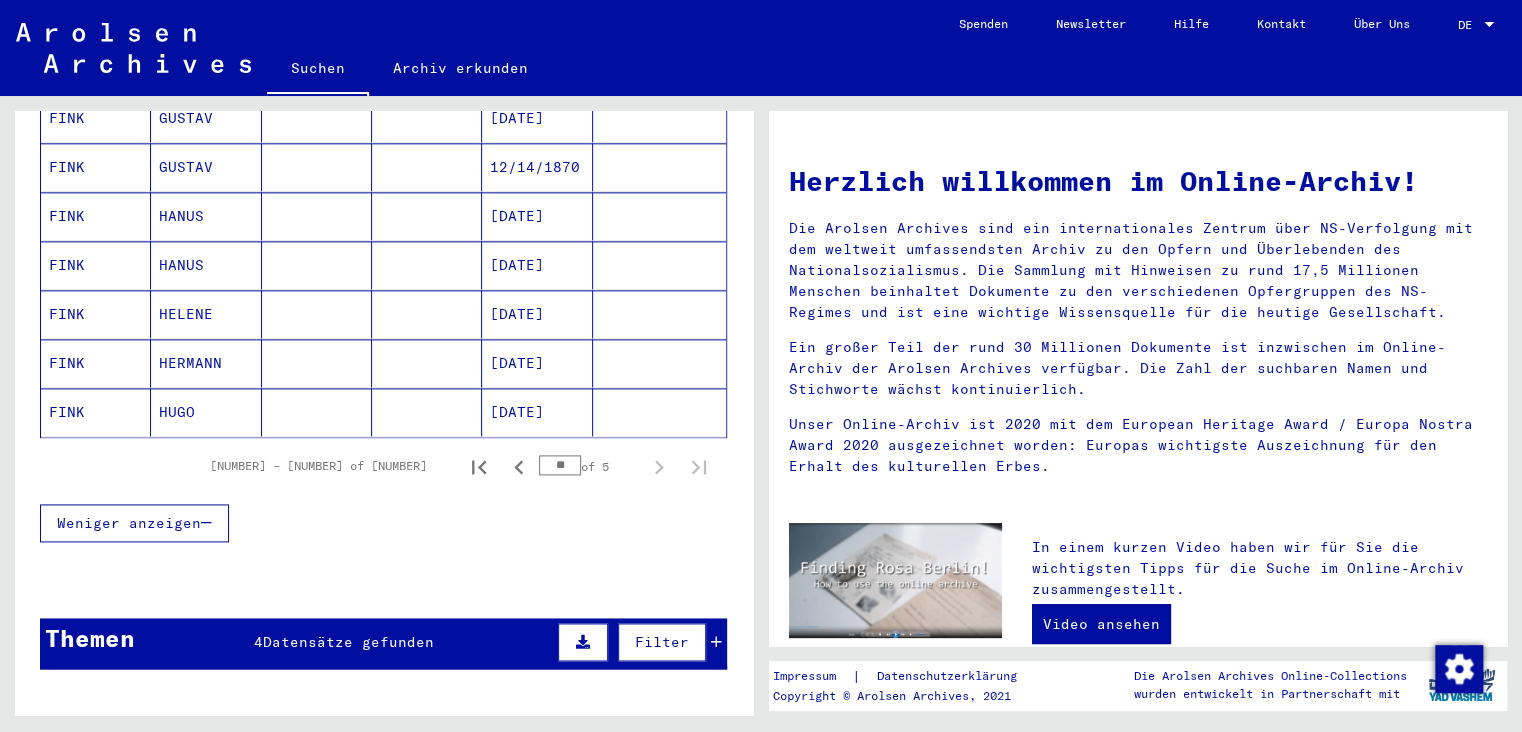 click on "Themen" at bounding box center [90, 638] 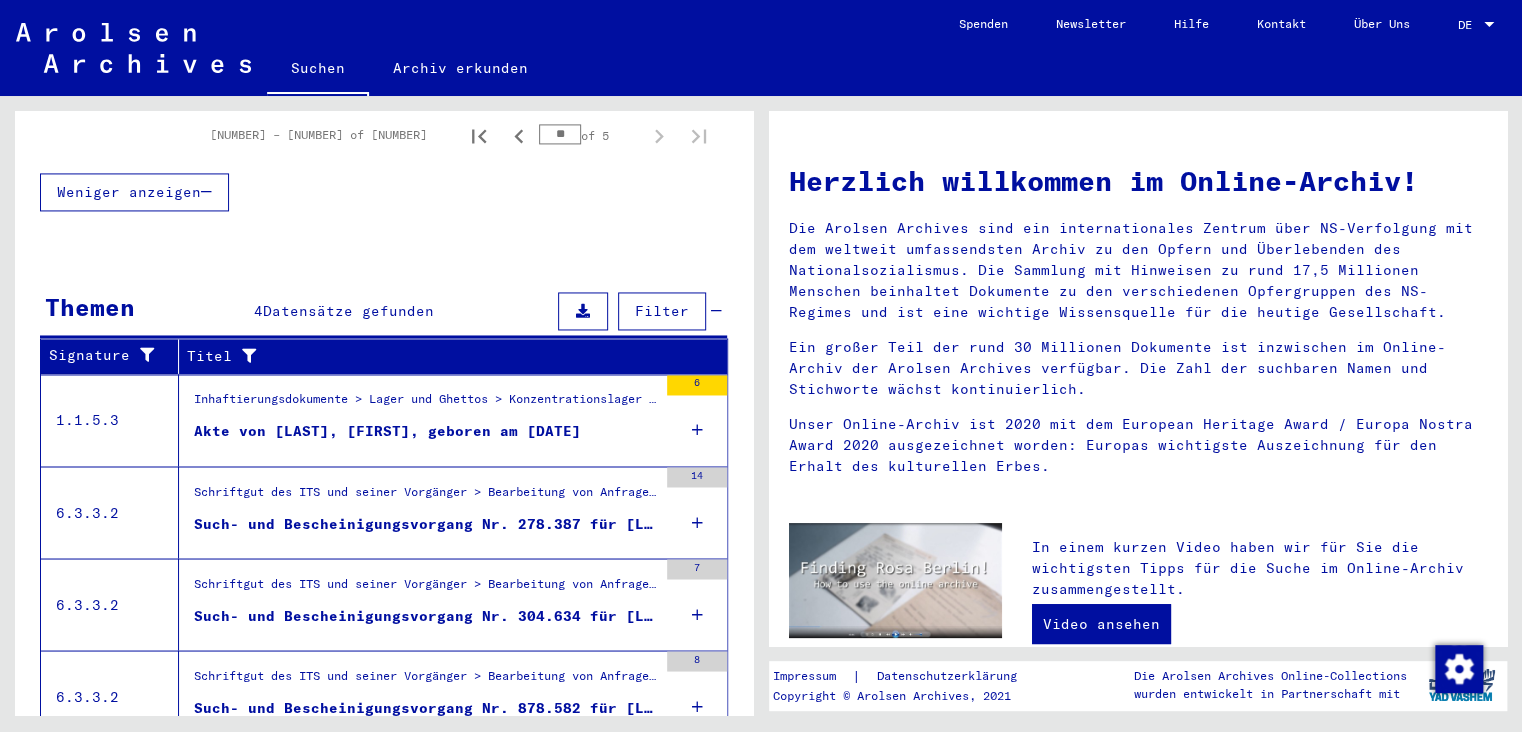 scroll, scrollTop: 1600, scrollLeft: 0, axis: vertical 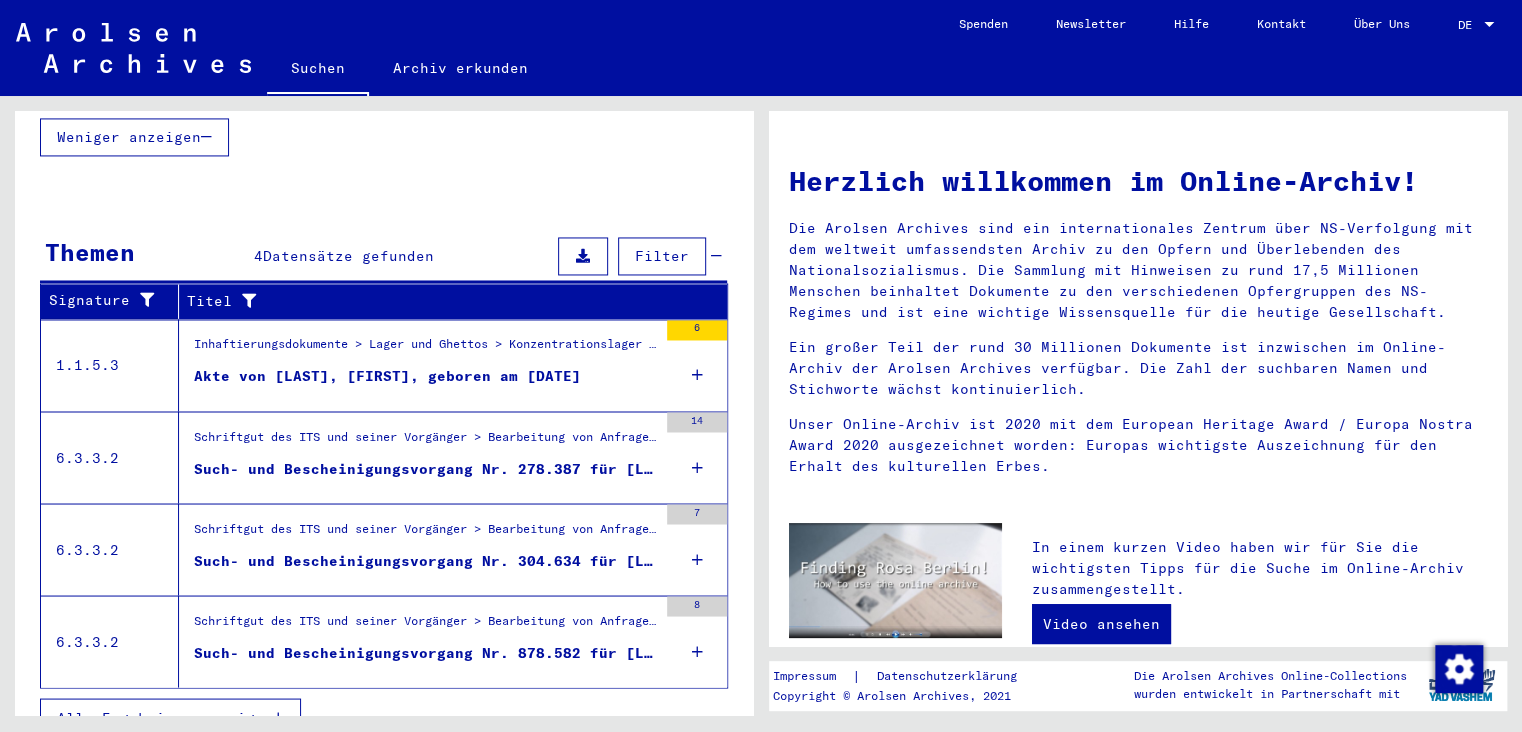click on "Akte von [LAST], [FIRST], geboren am [DATE]" at bounding box center (387, 376) 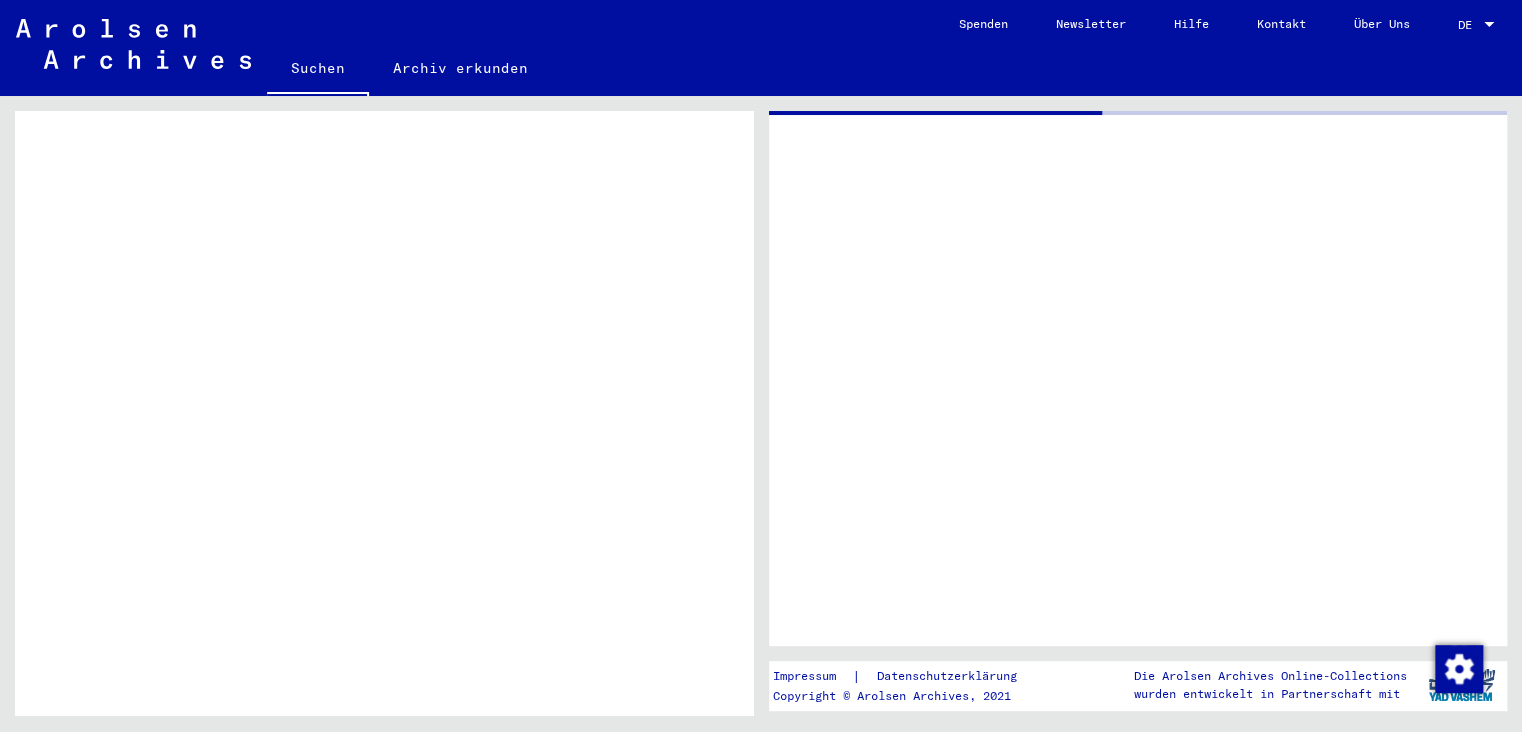 scroll, scrollTop: 1027, scrollLeft: 0, axis: vertical 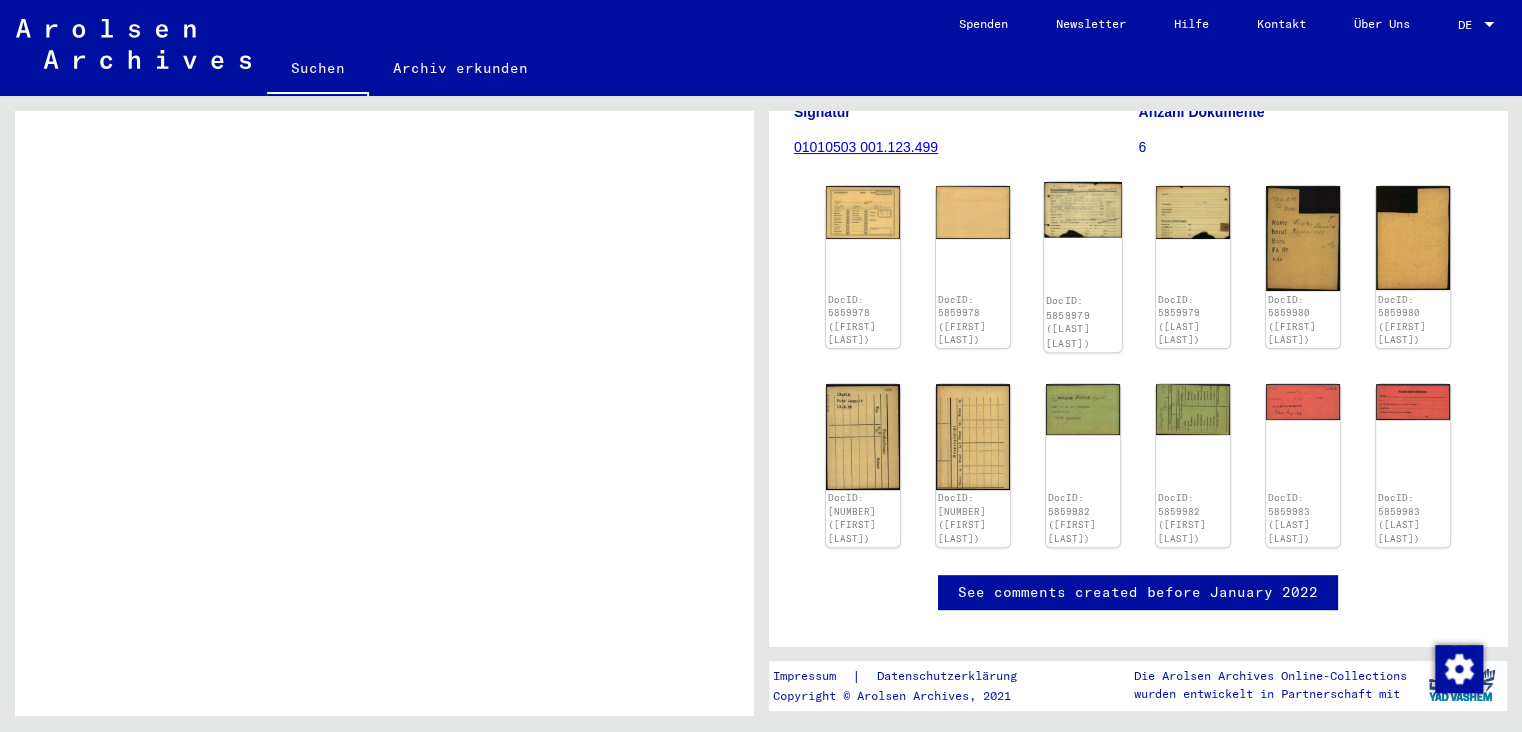 click 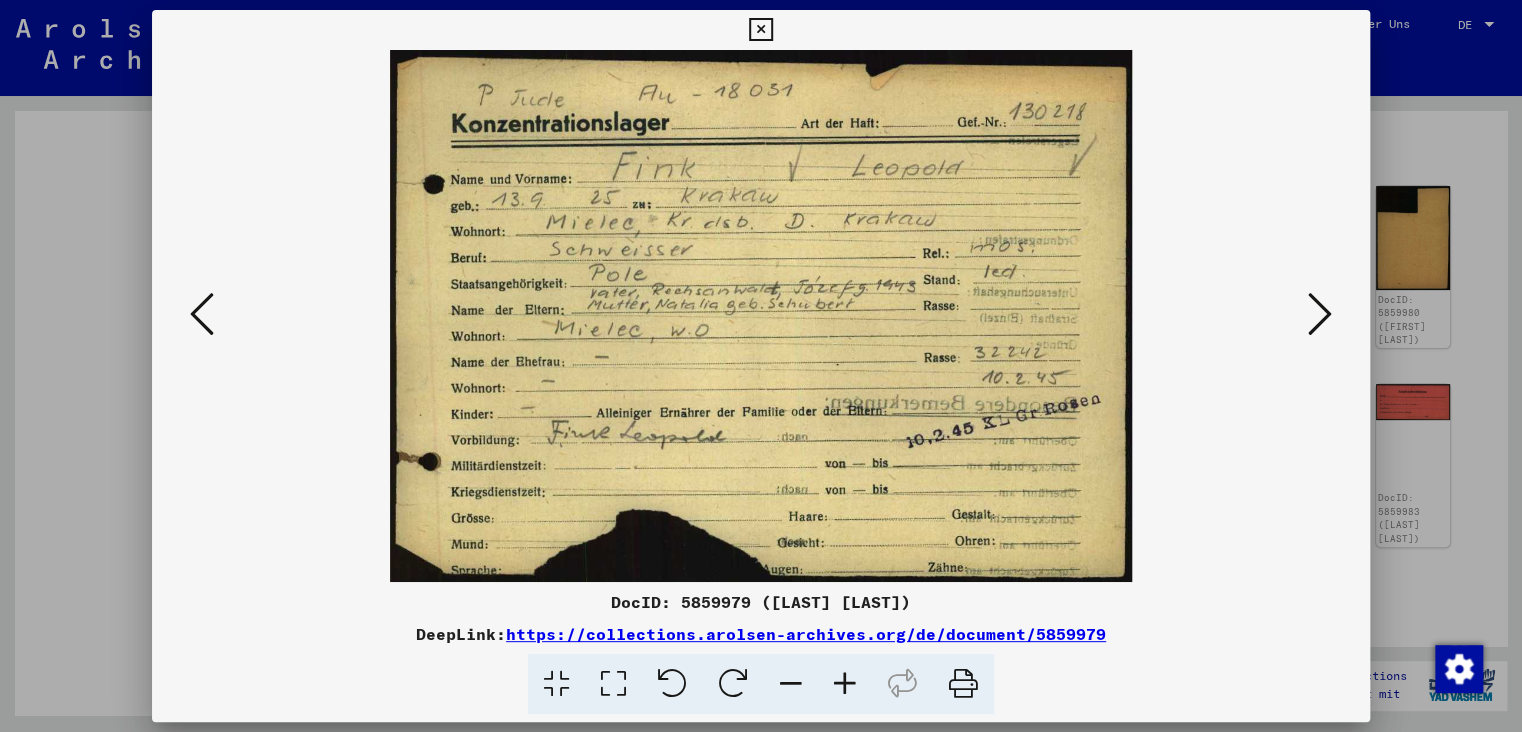 click at bounding box center [760, 30] 